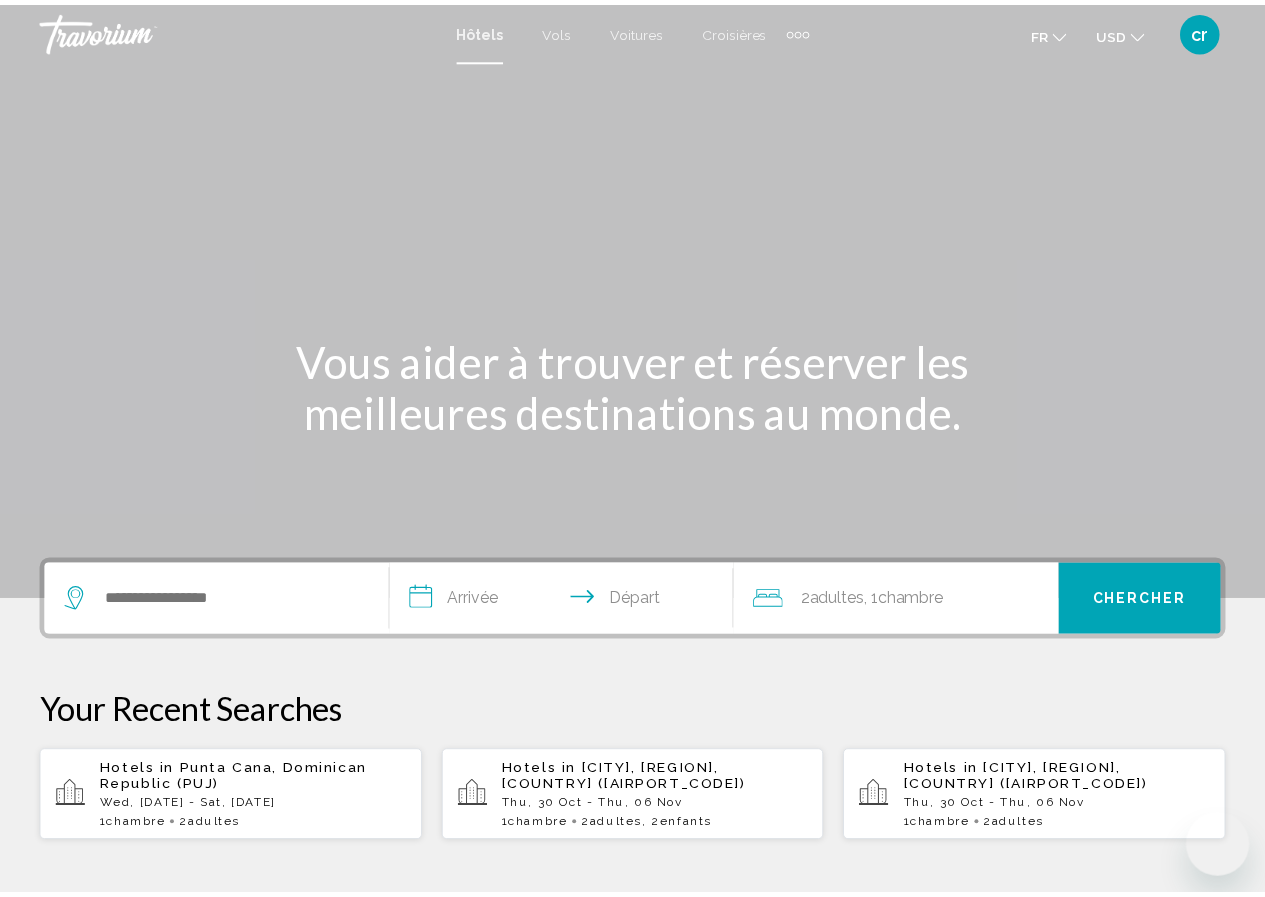 scroll, scrollTop: 0, scrollLeft: 0, axis: both 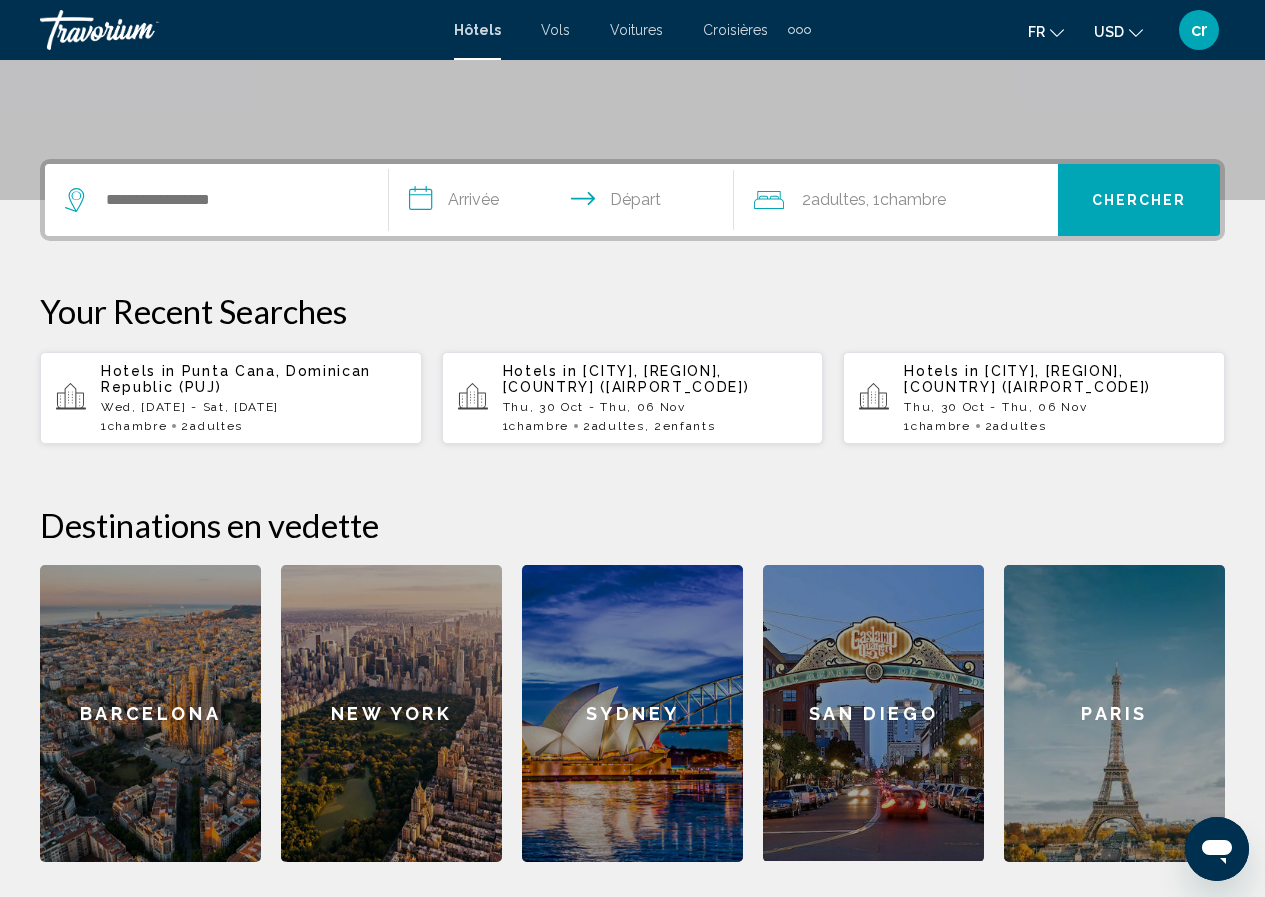 click on "[CITY], [CITY] - [REGION], [COUNTRY] ([CODE])" at bounding box center [626, 379] 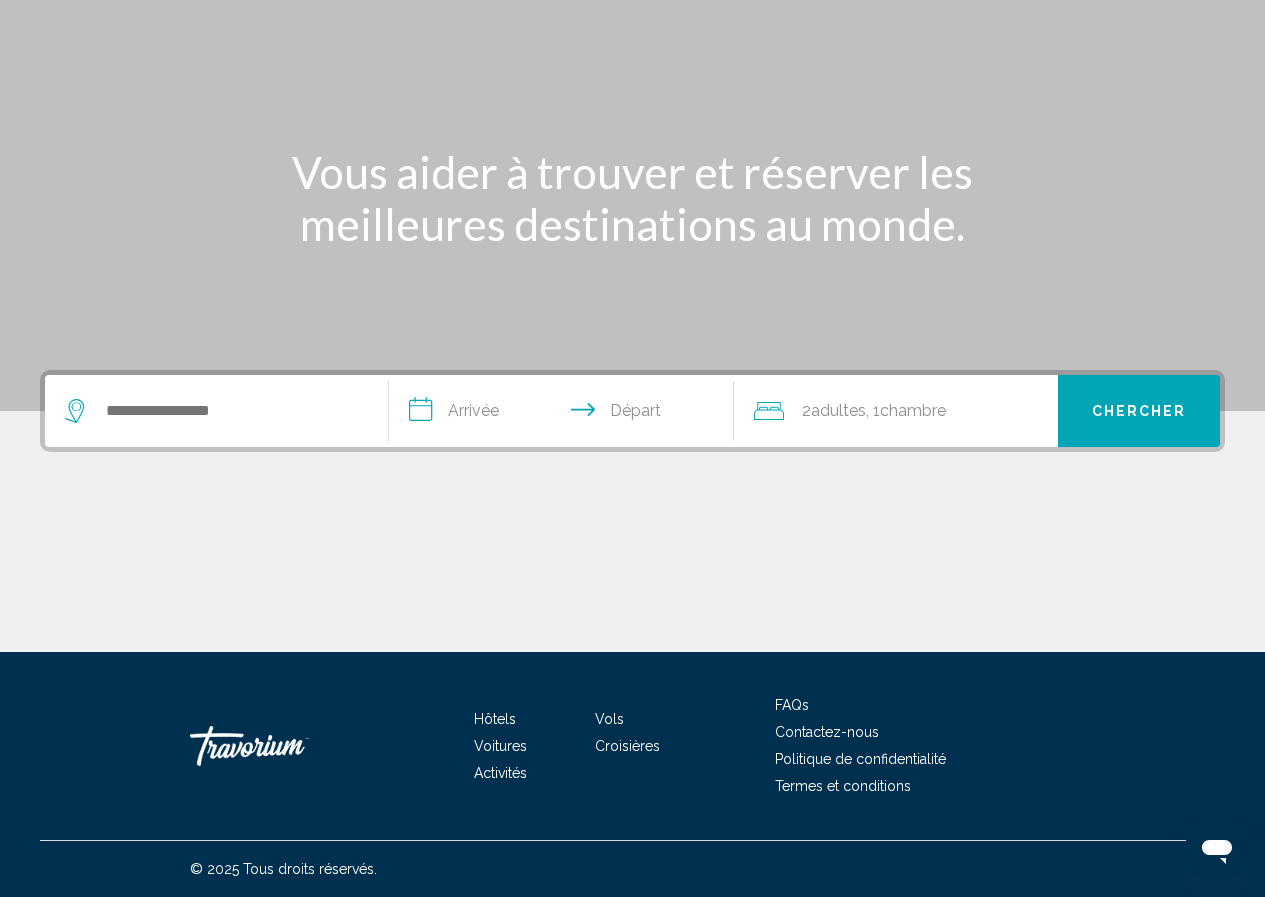 scroll, scrollTop: 0, scrollLeft: 0, axis: both 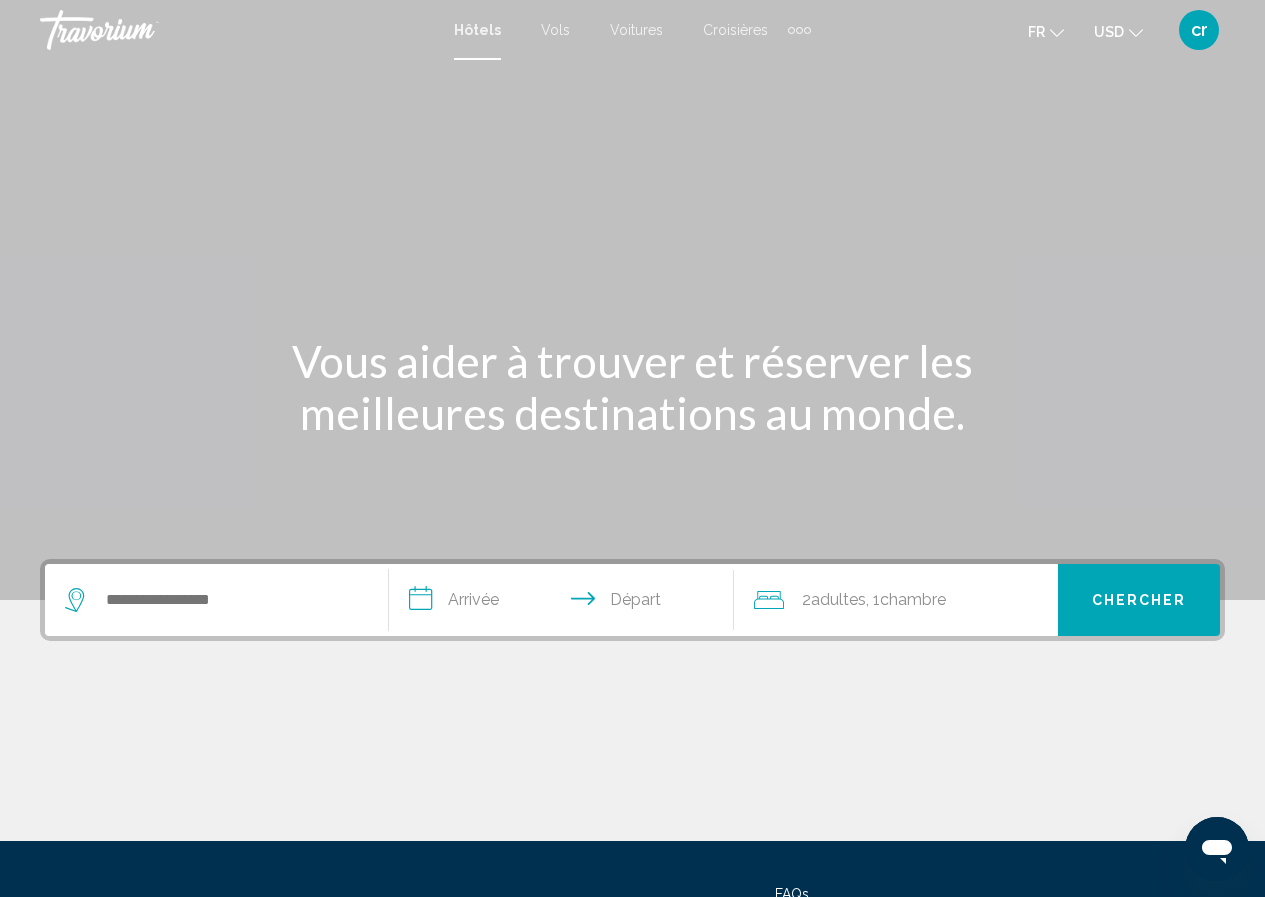 click at bounding box center (216, 600) 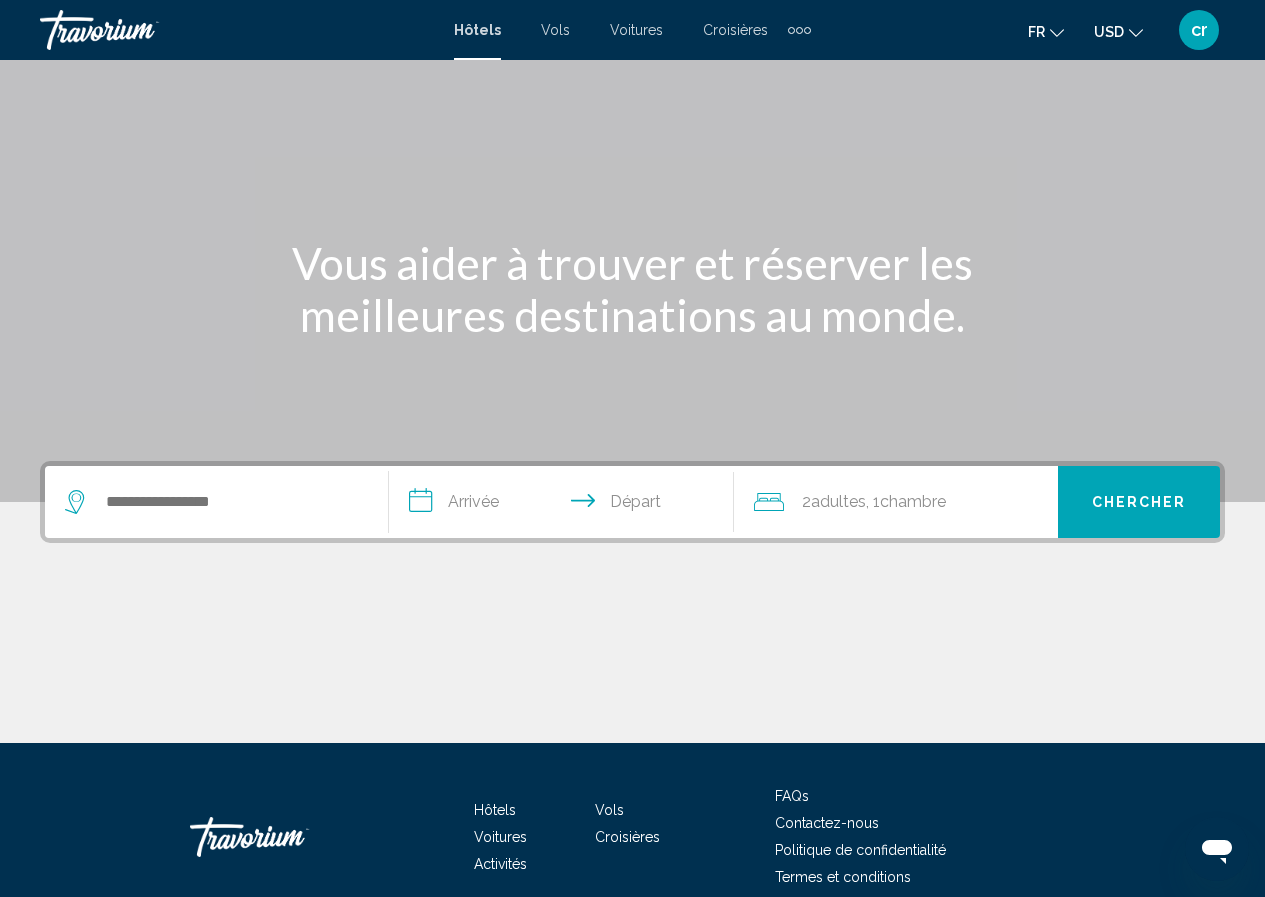 scroll, scrollTop: 189, scrollLeft: 0, axis: vertical 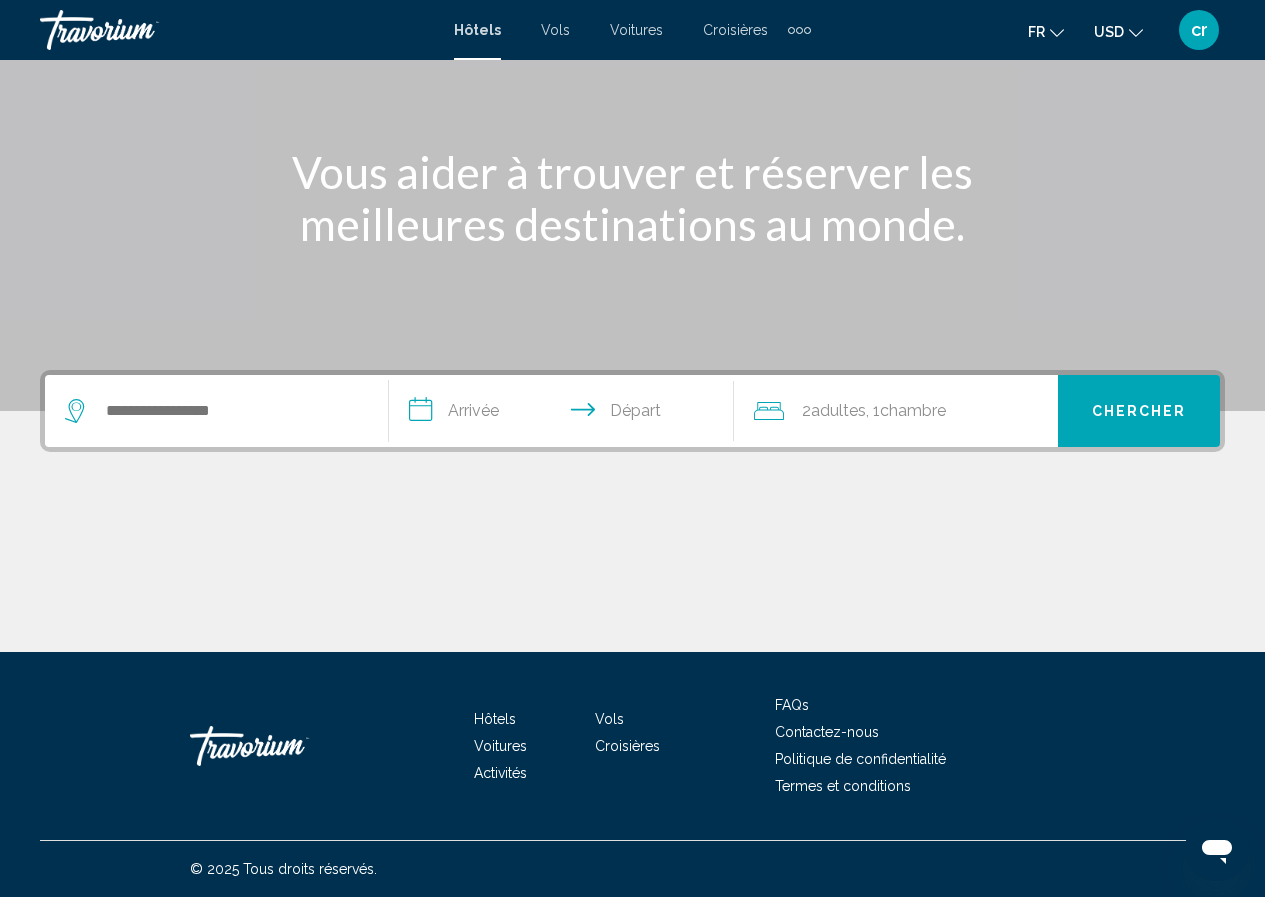 click at bounding box center [216, 411] 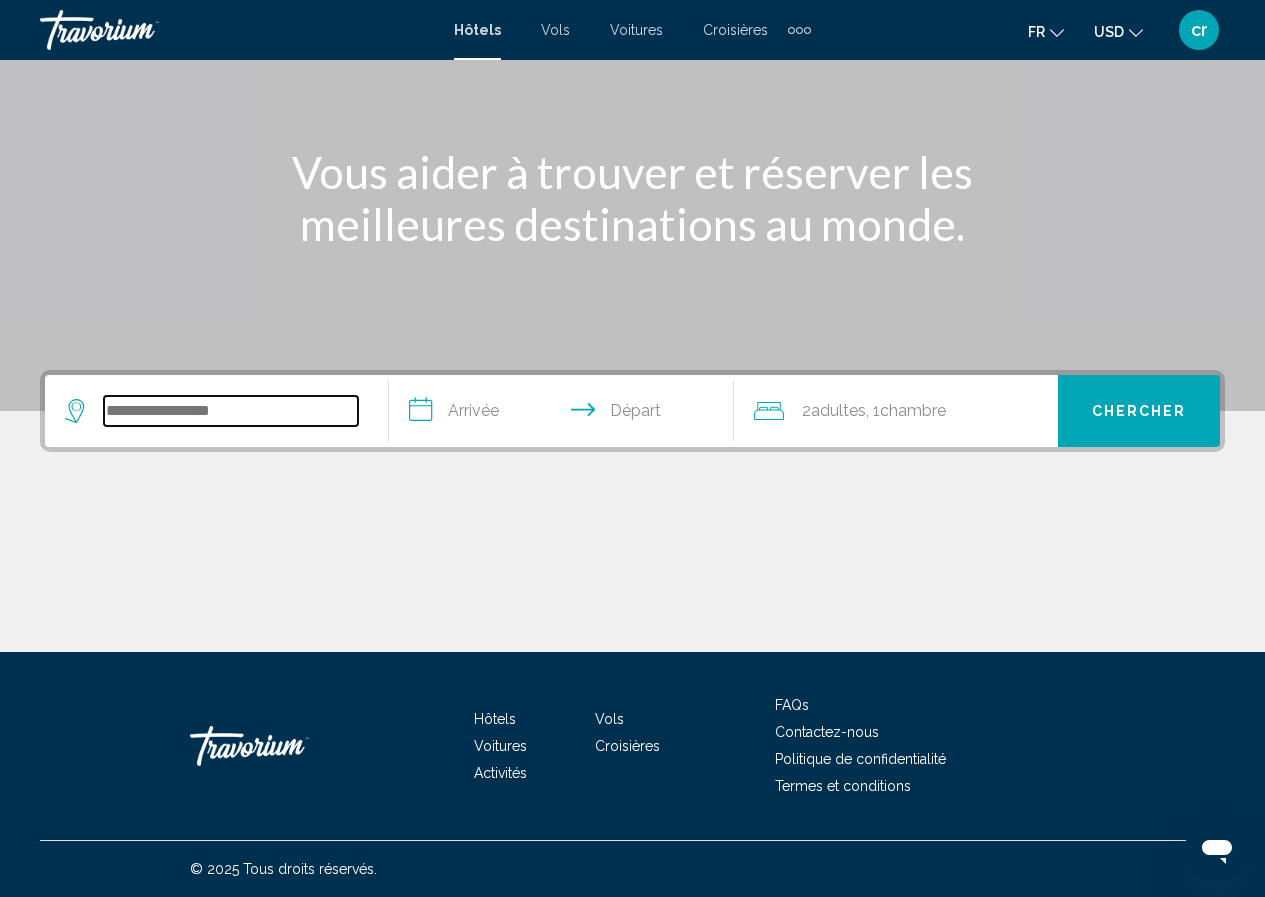 click at bounding box center [231, 411] 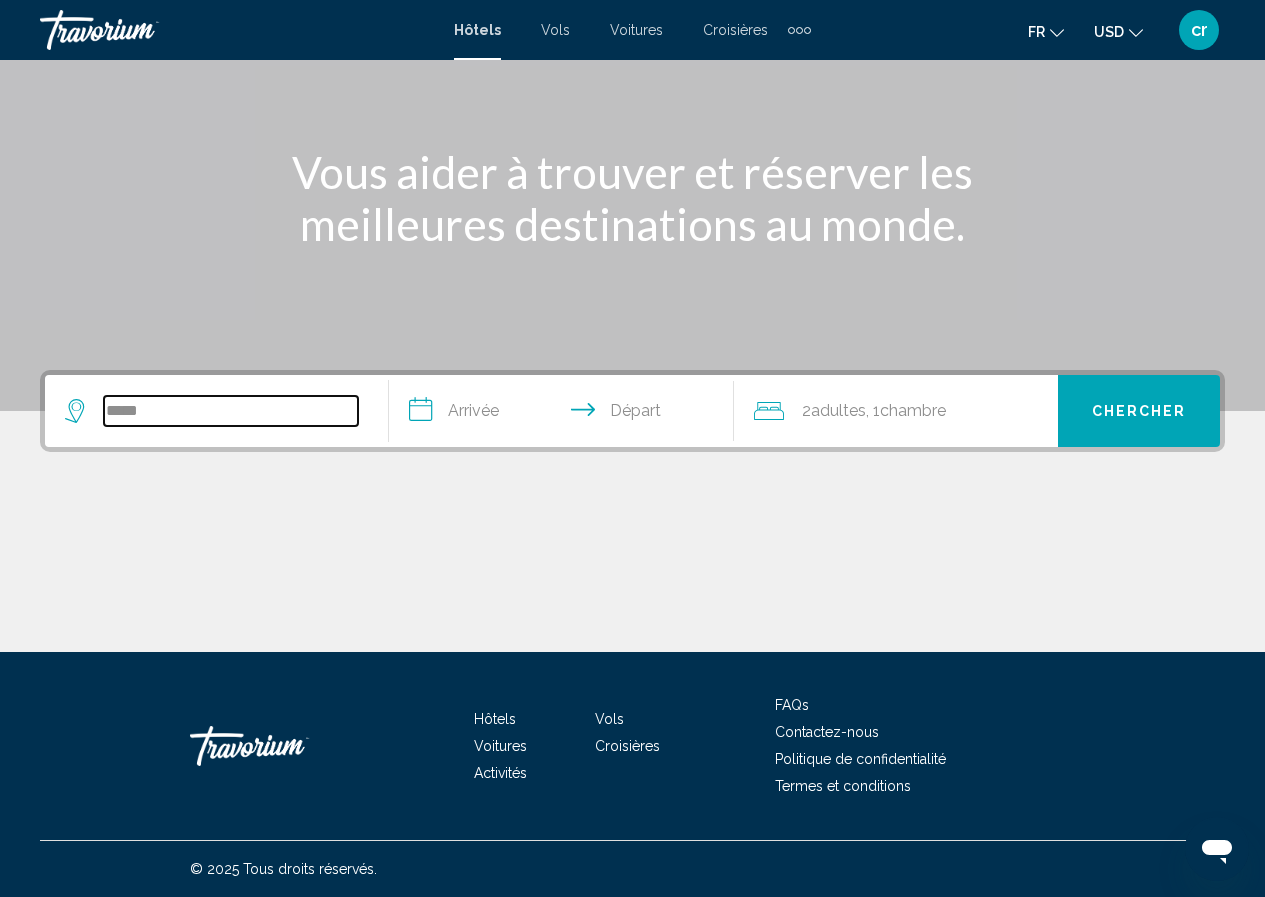 type on "******" 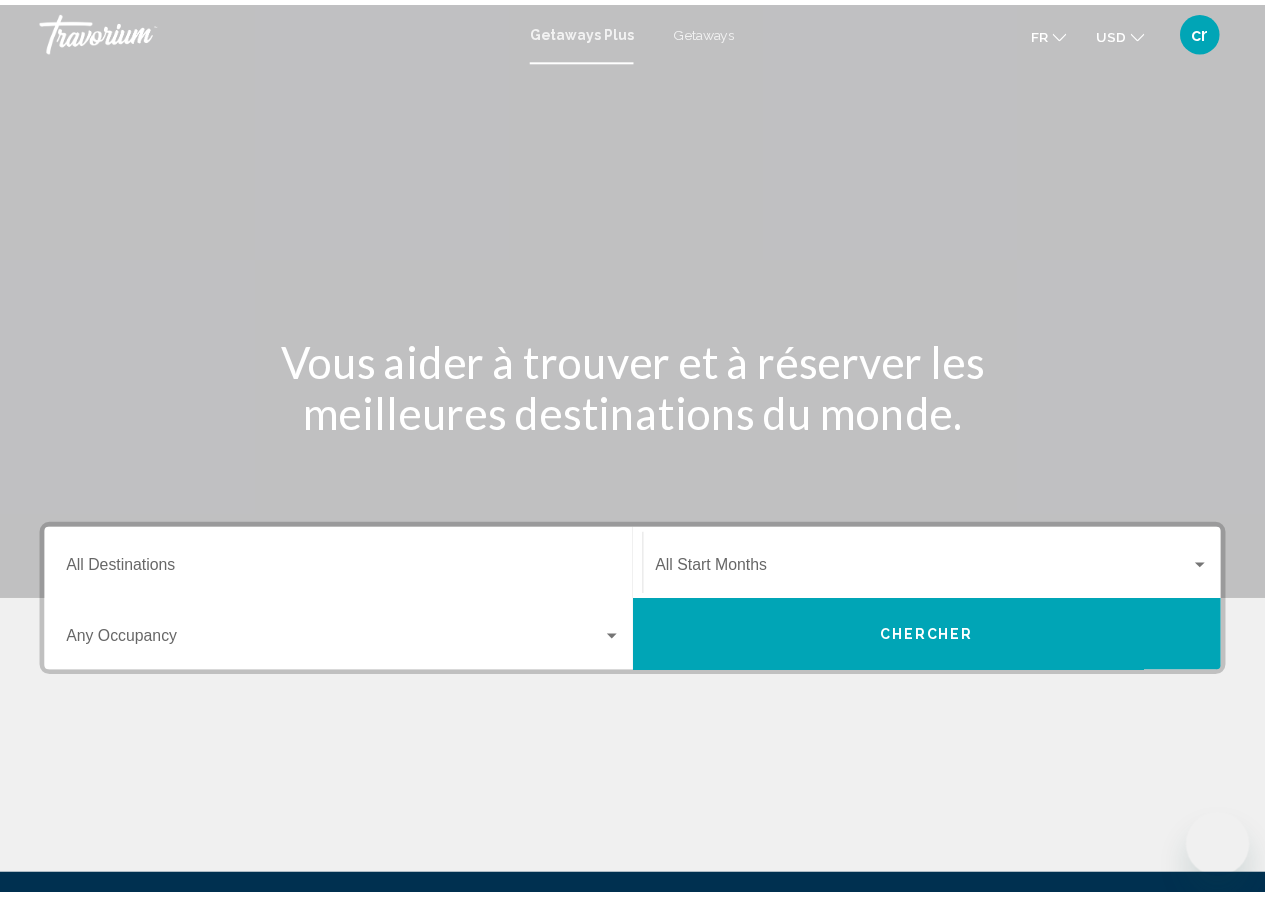 scroll, scrollTop: 0, scrollLeft: 0, axis: both 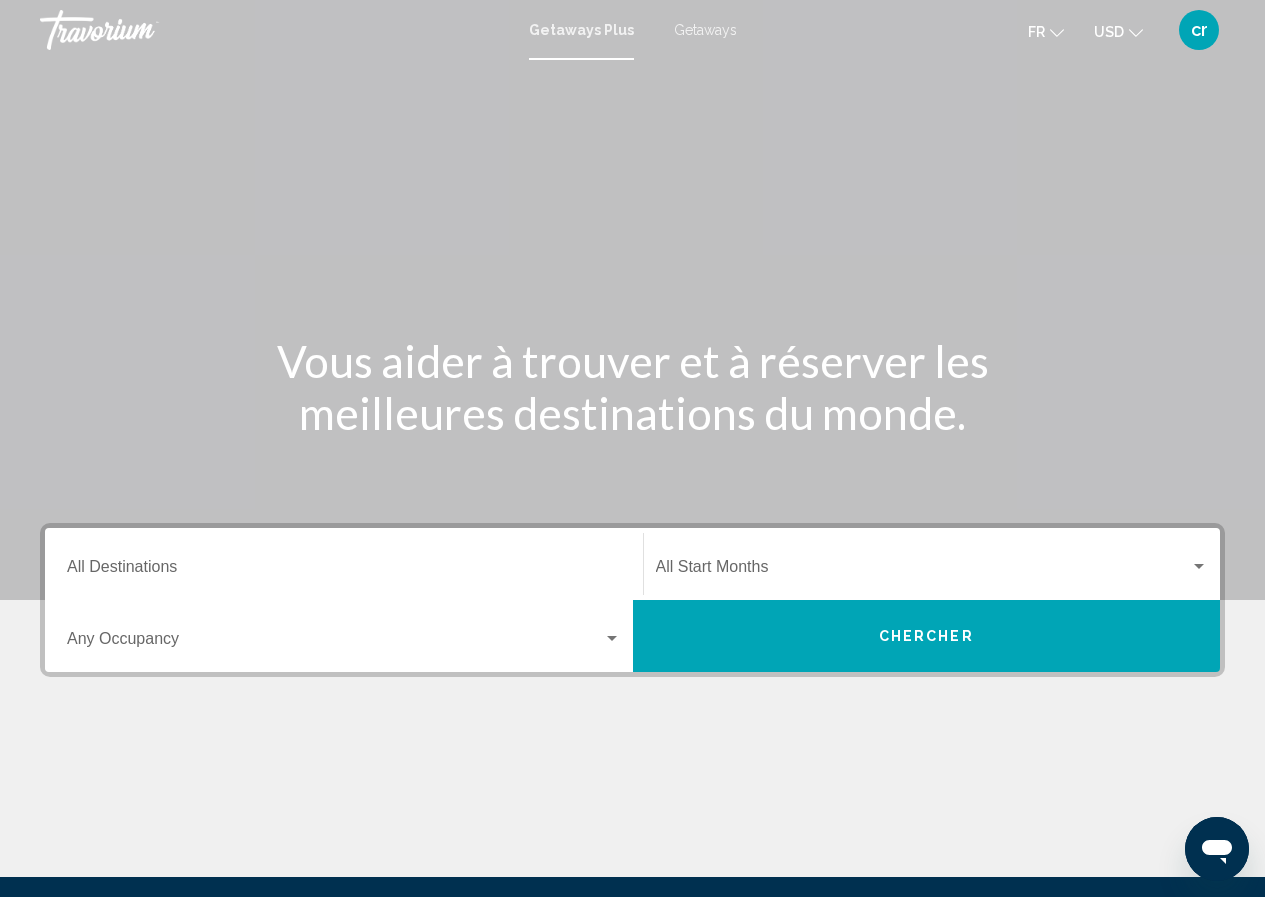 click on "Getaways" at bounding box center [705, 30] 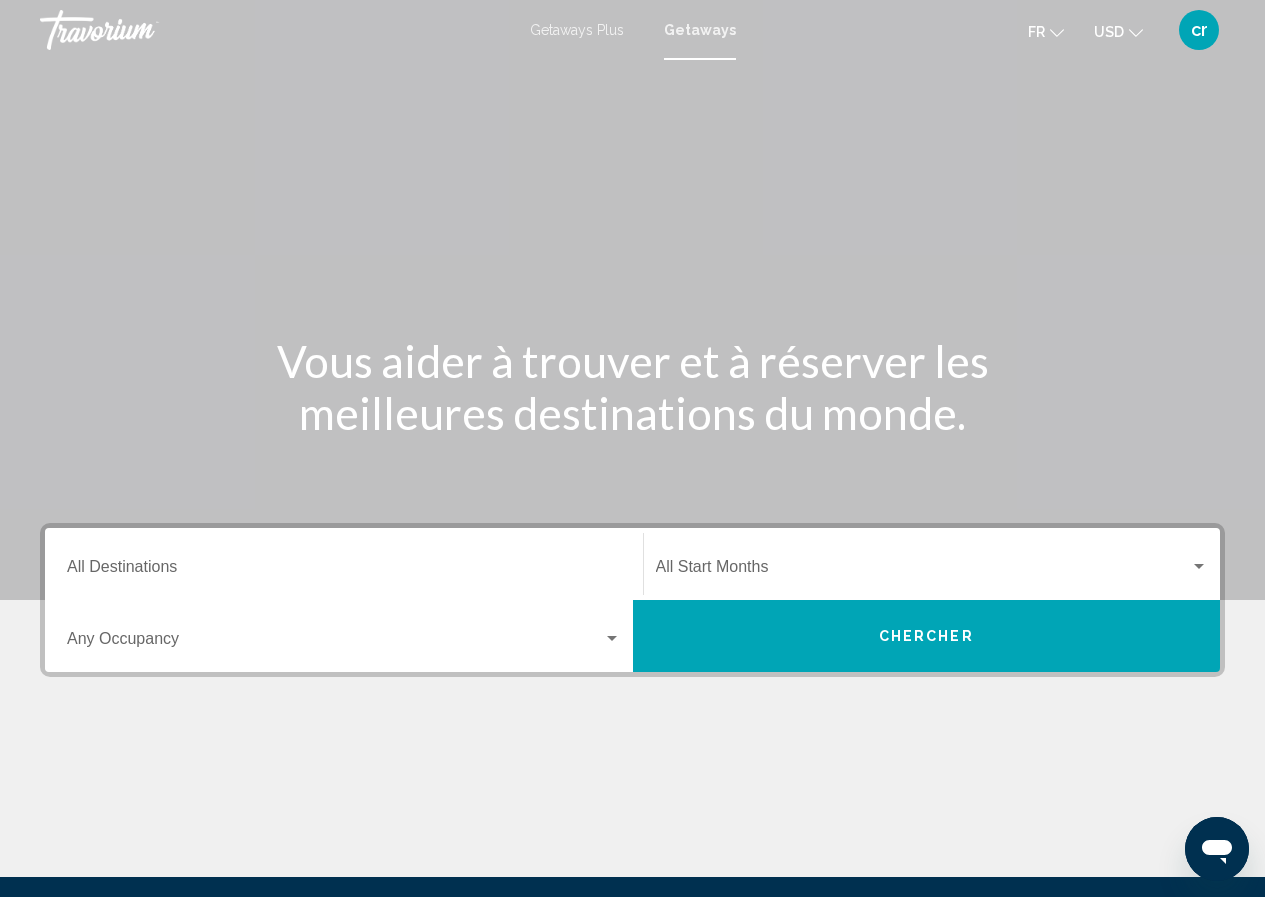click on "USD" 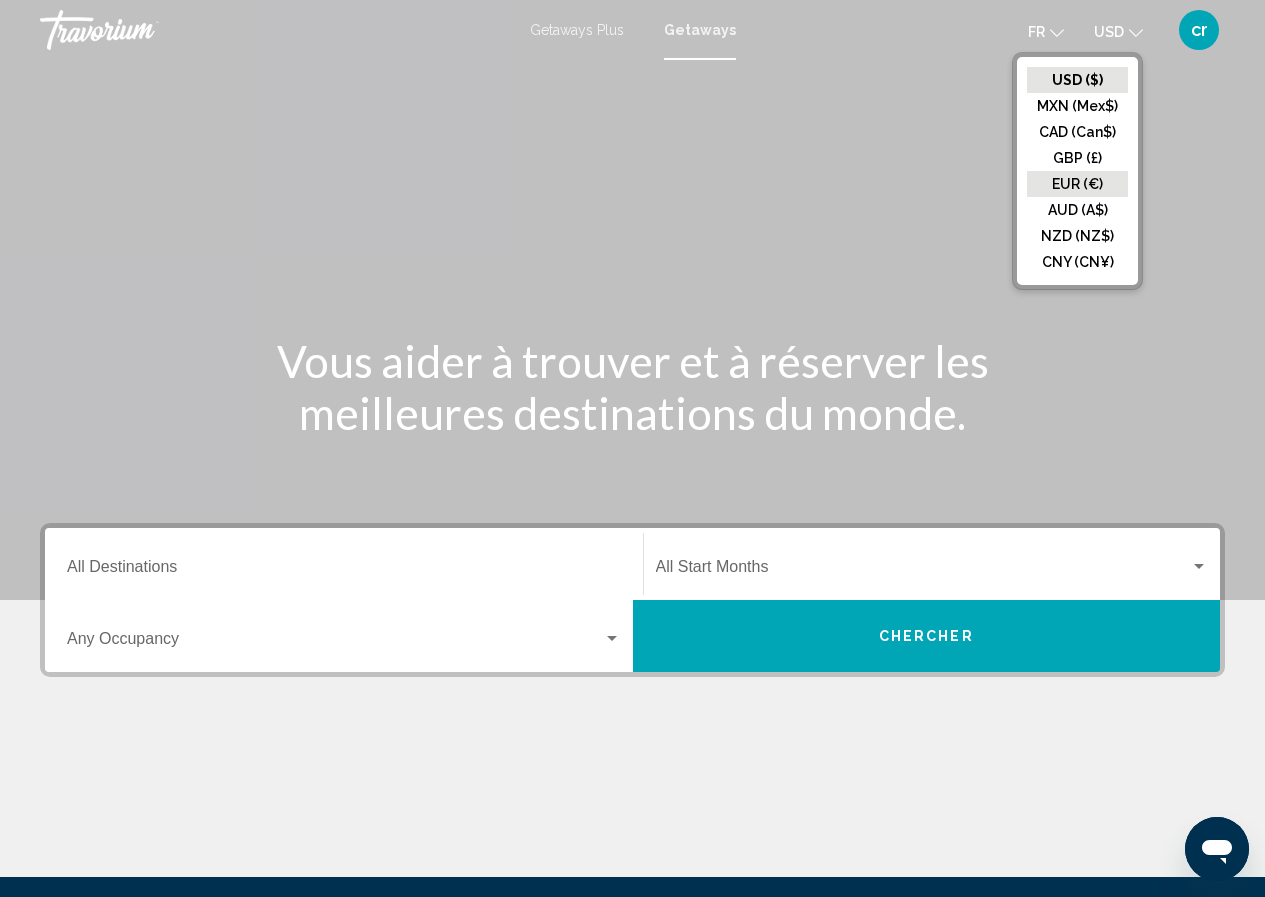 click on "EUR (€)" 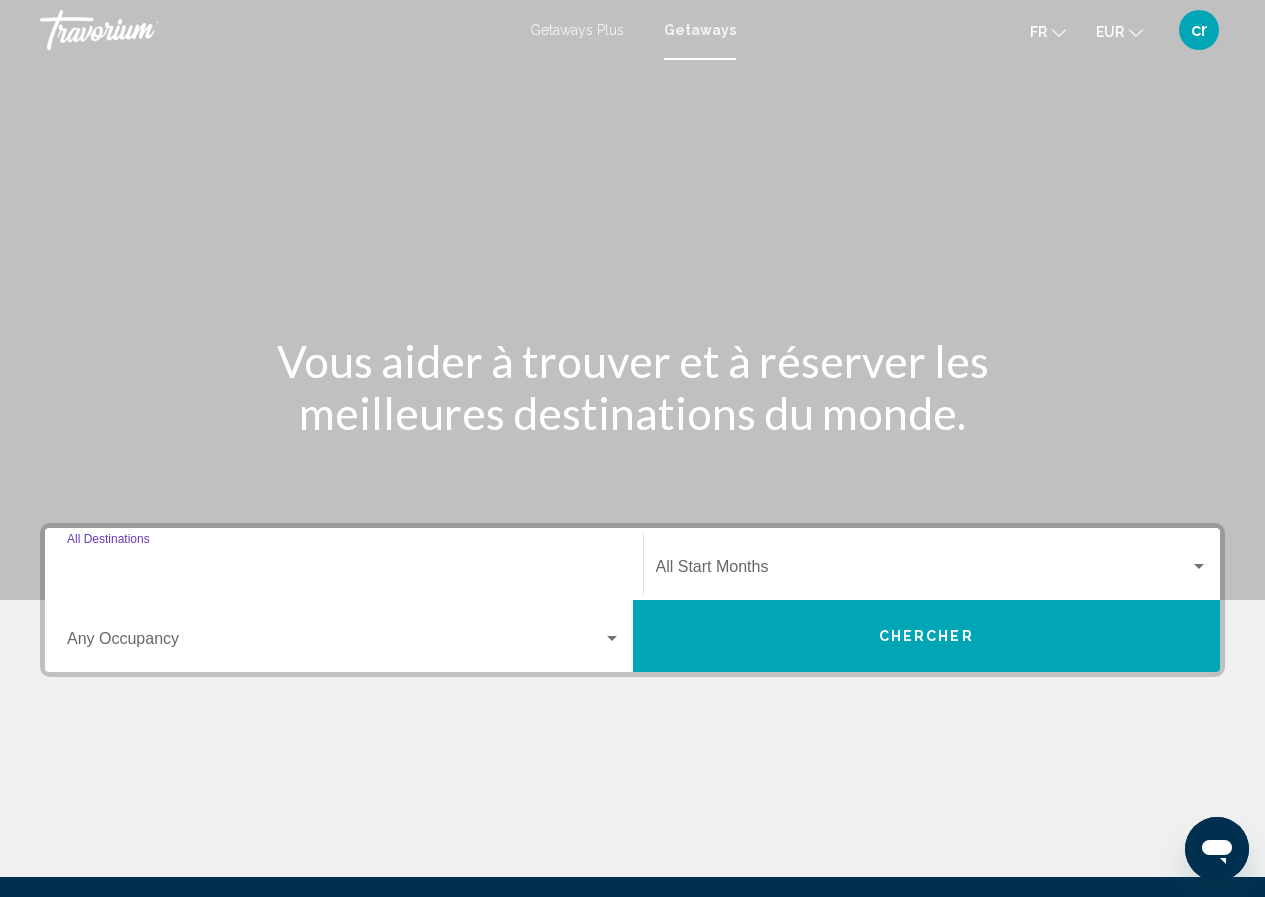 click on "Destination All Destinations" at bounding box center [344, 571] 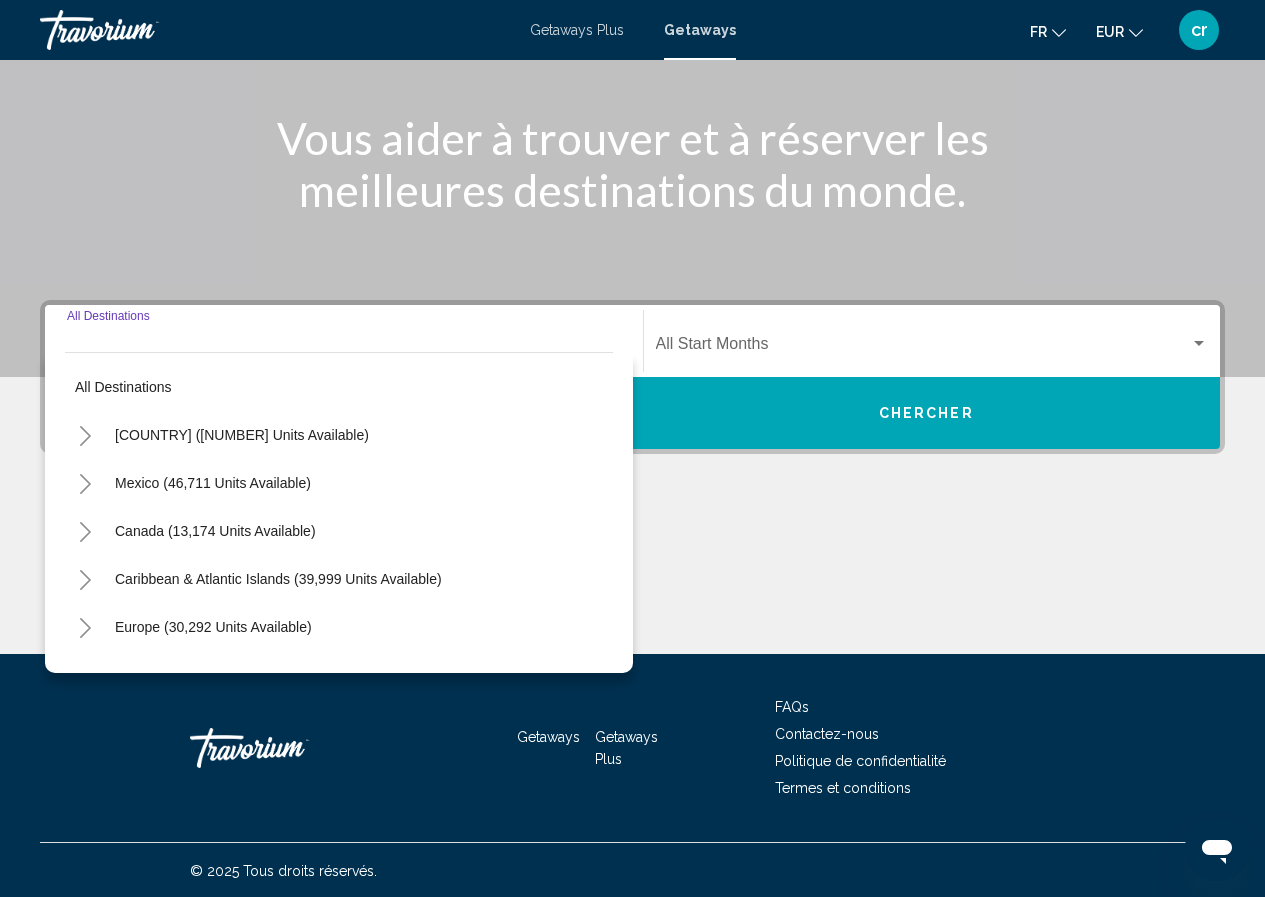 scroll, scrollTop: 225, scrollLeft: 0, axis: vertical 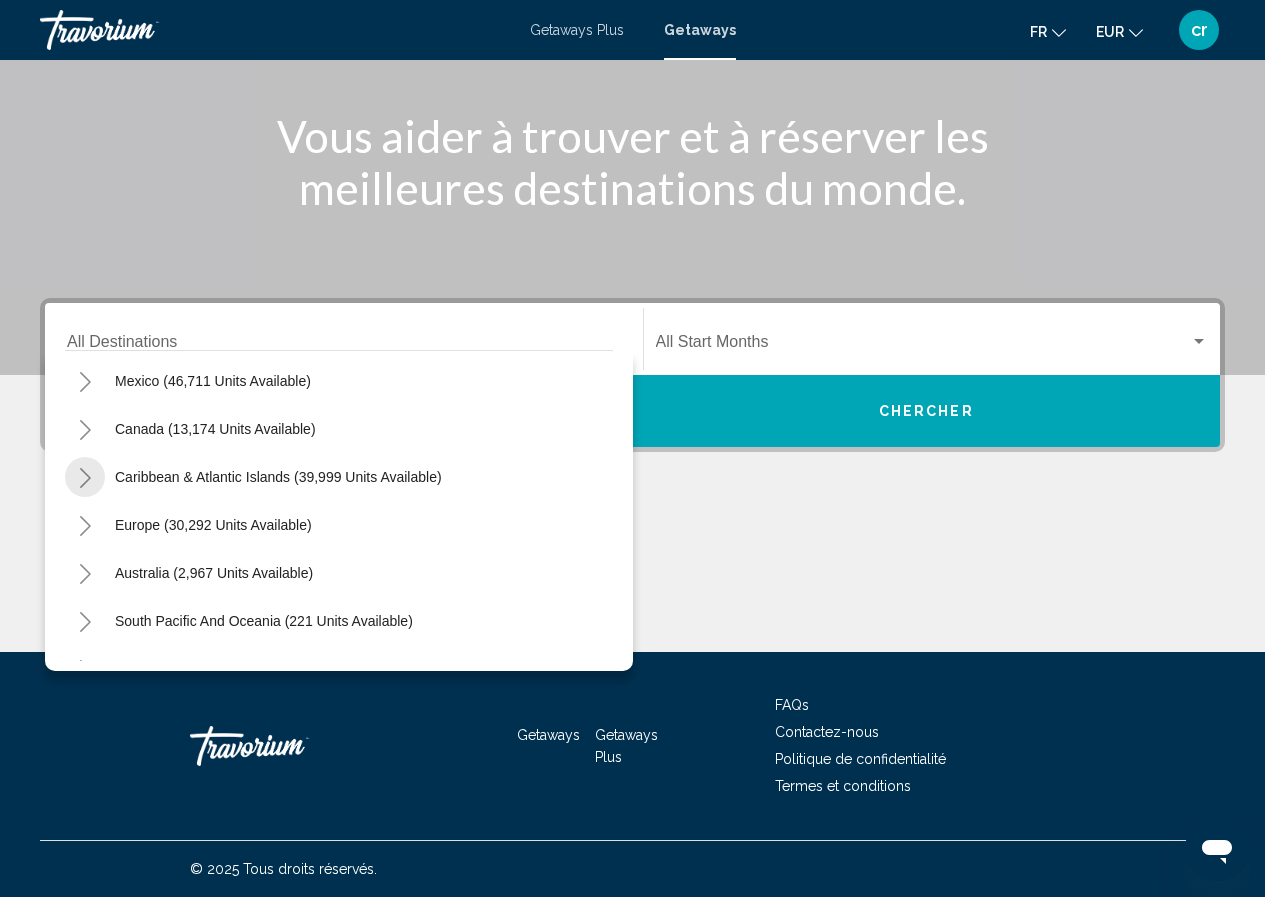 click 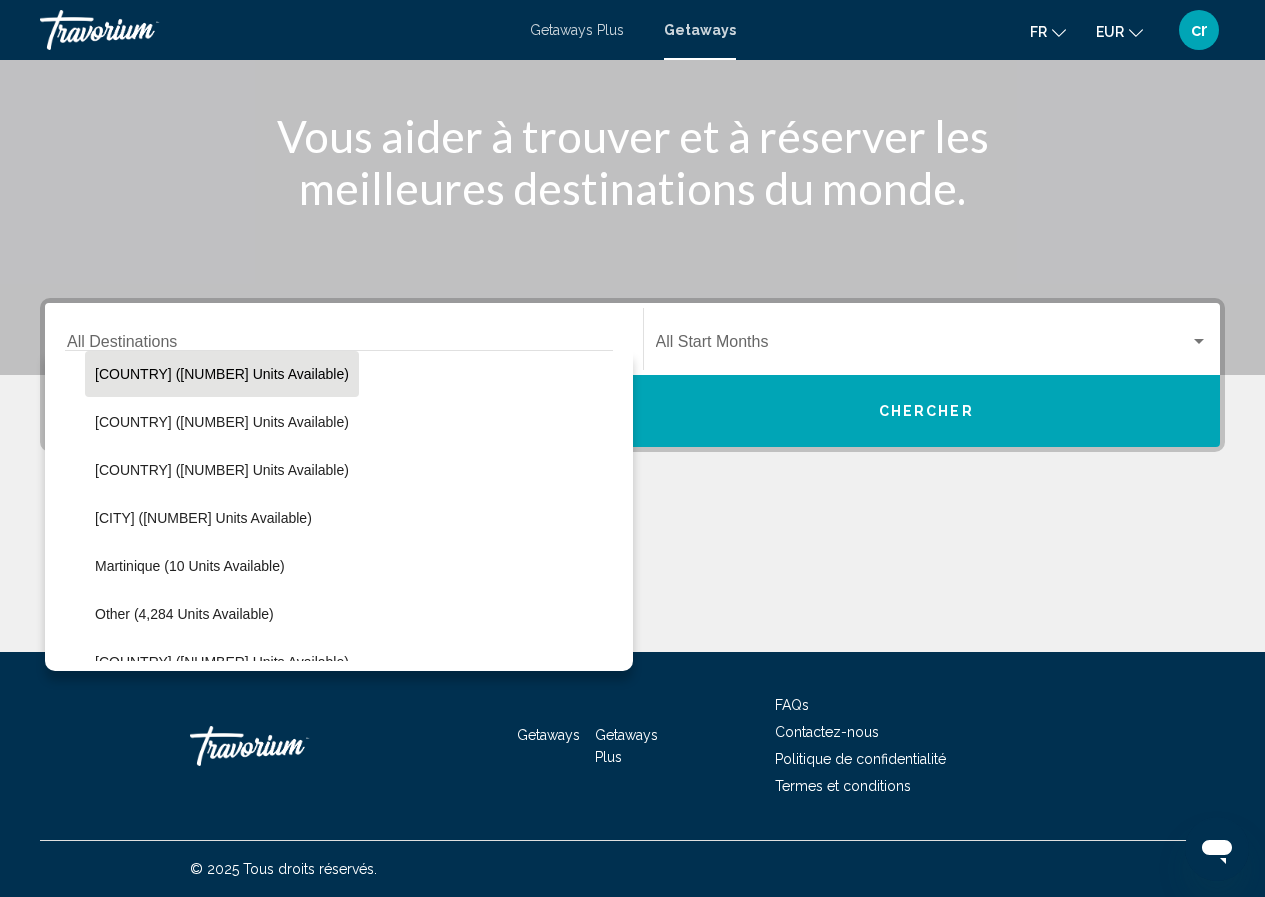 scroll, scrollTop: 300, scrollLeft: 0, axis: vertical 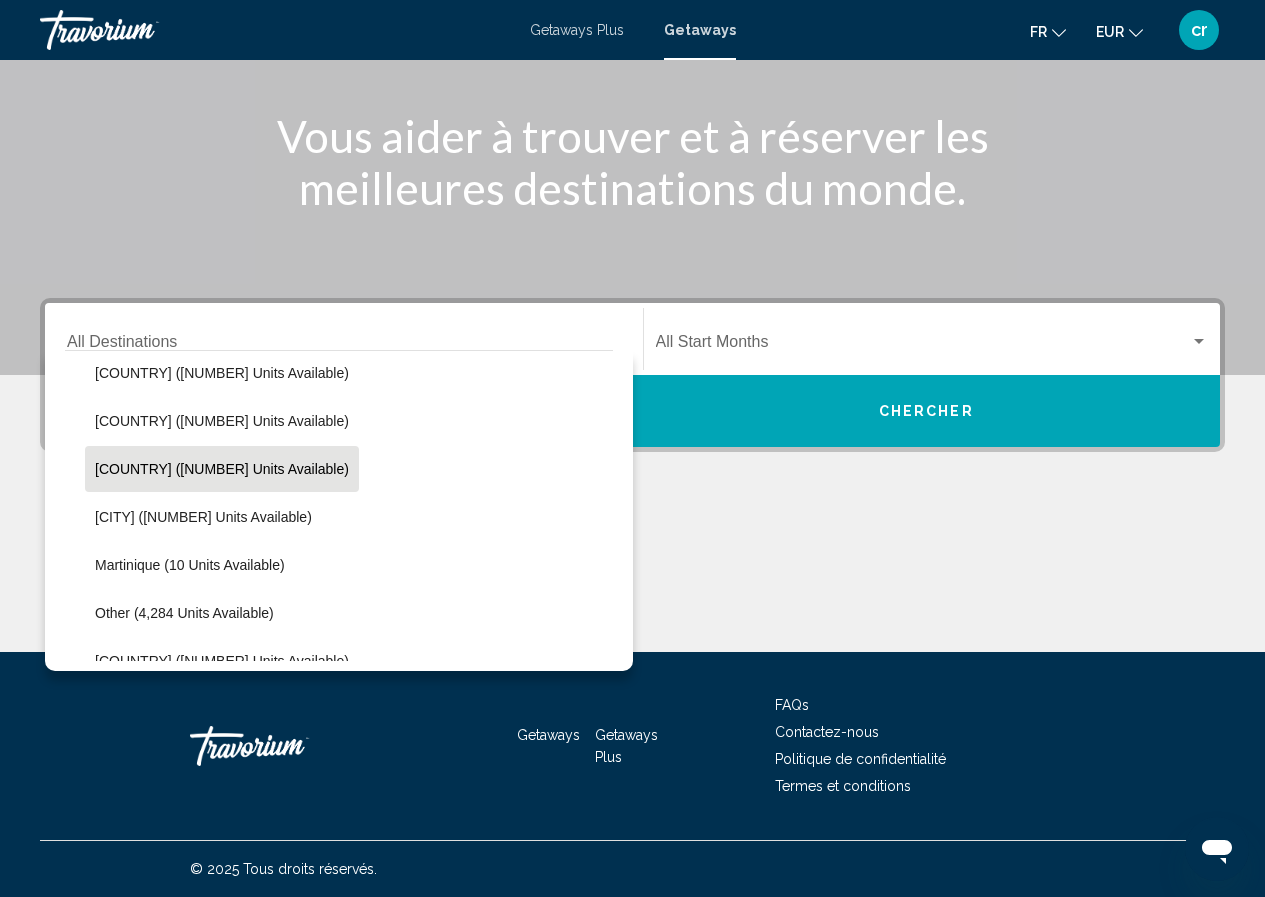 click on "Dominican Republic (1,591 units available)" 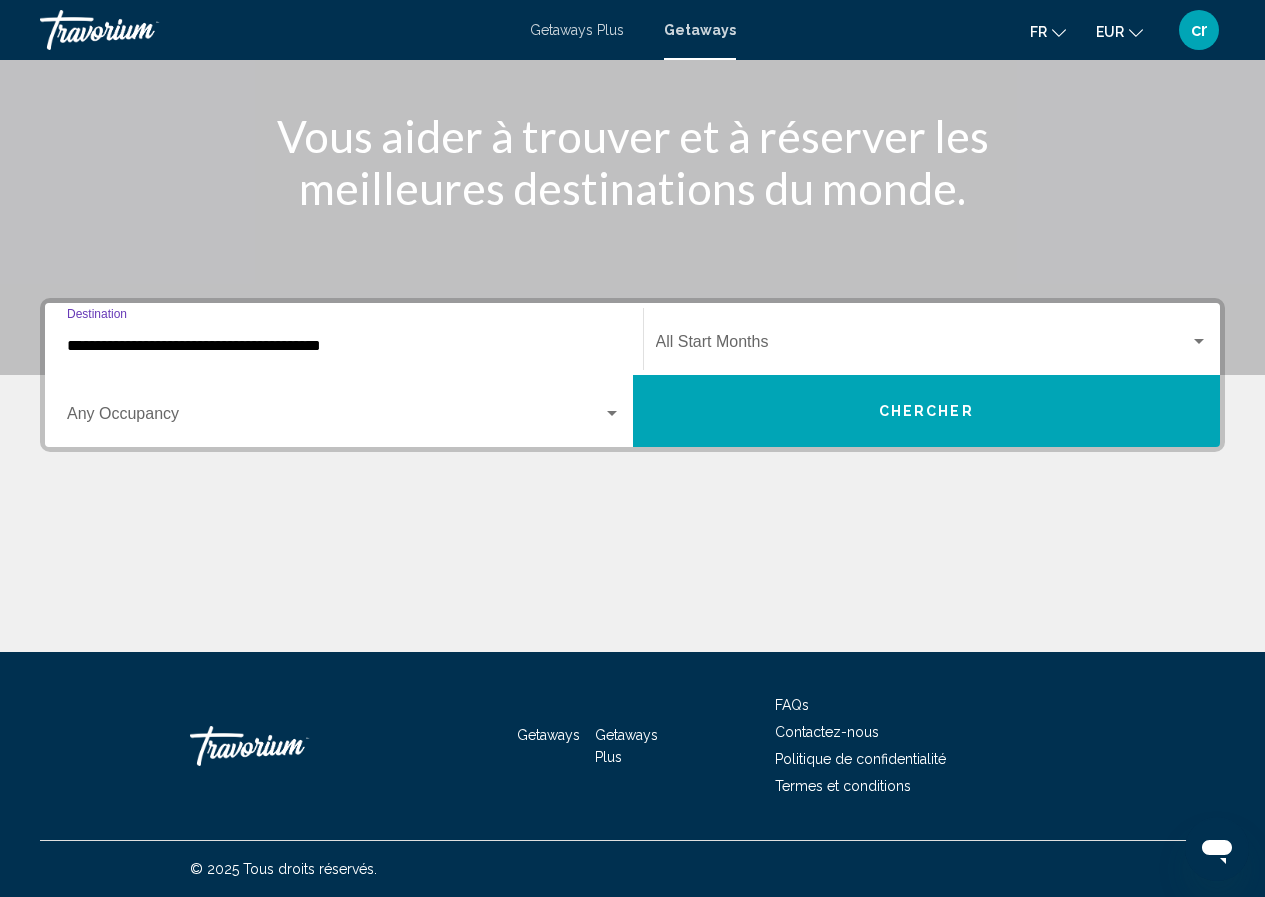 click at bounding box center [335, 418] 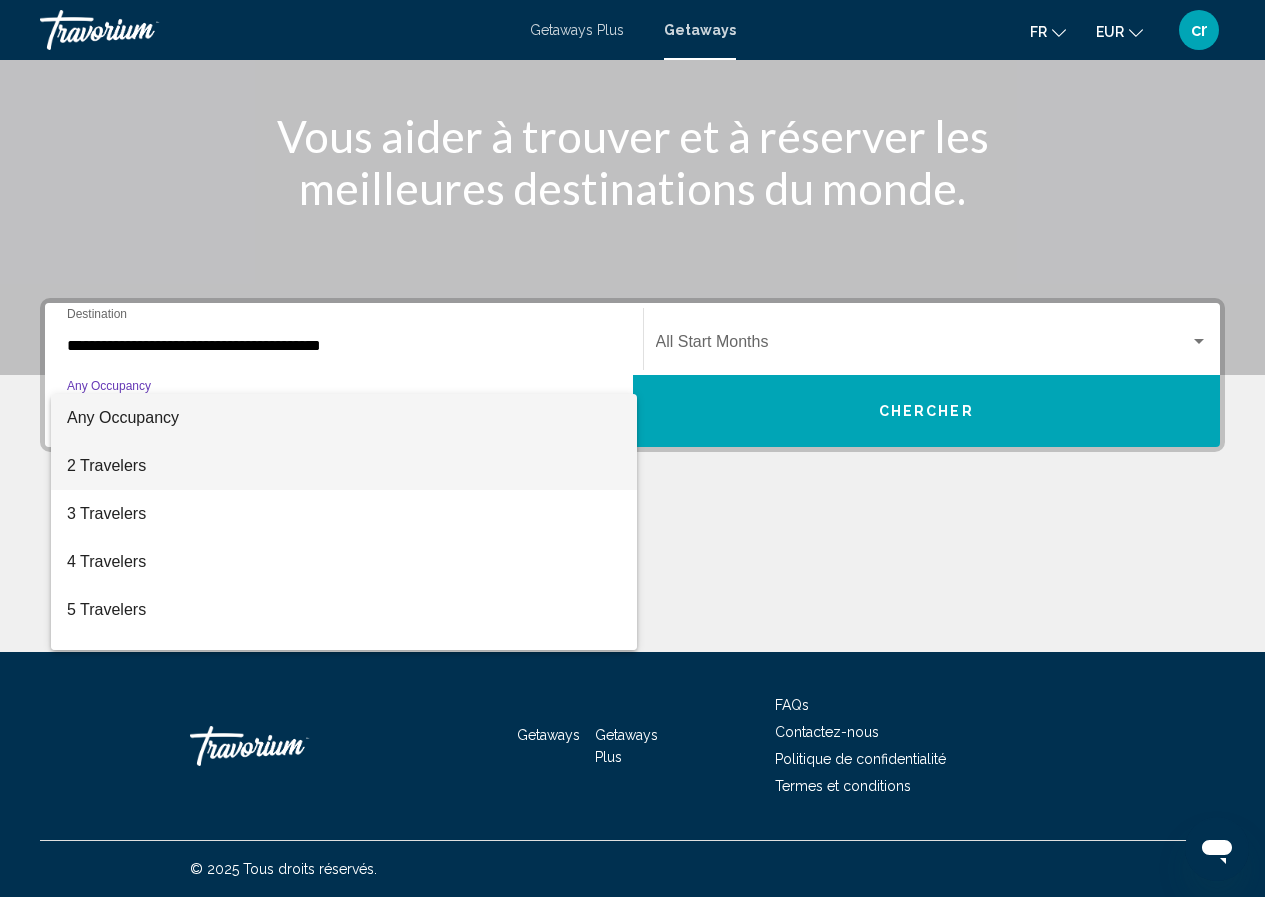 click on "2 Travelers" at bounding box center (344, 466) 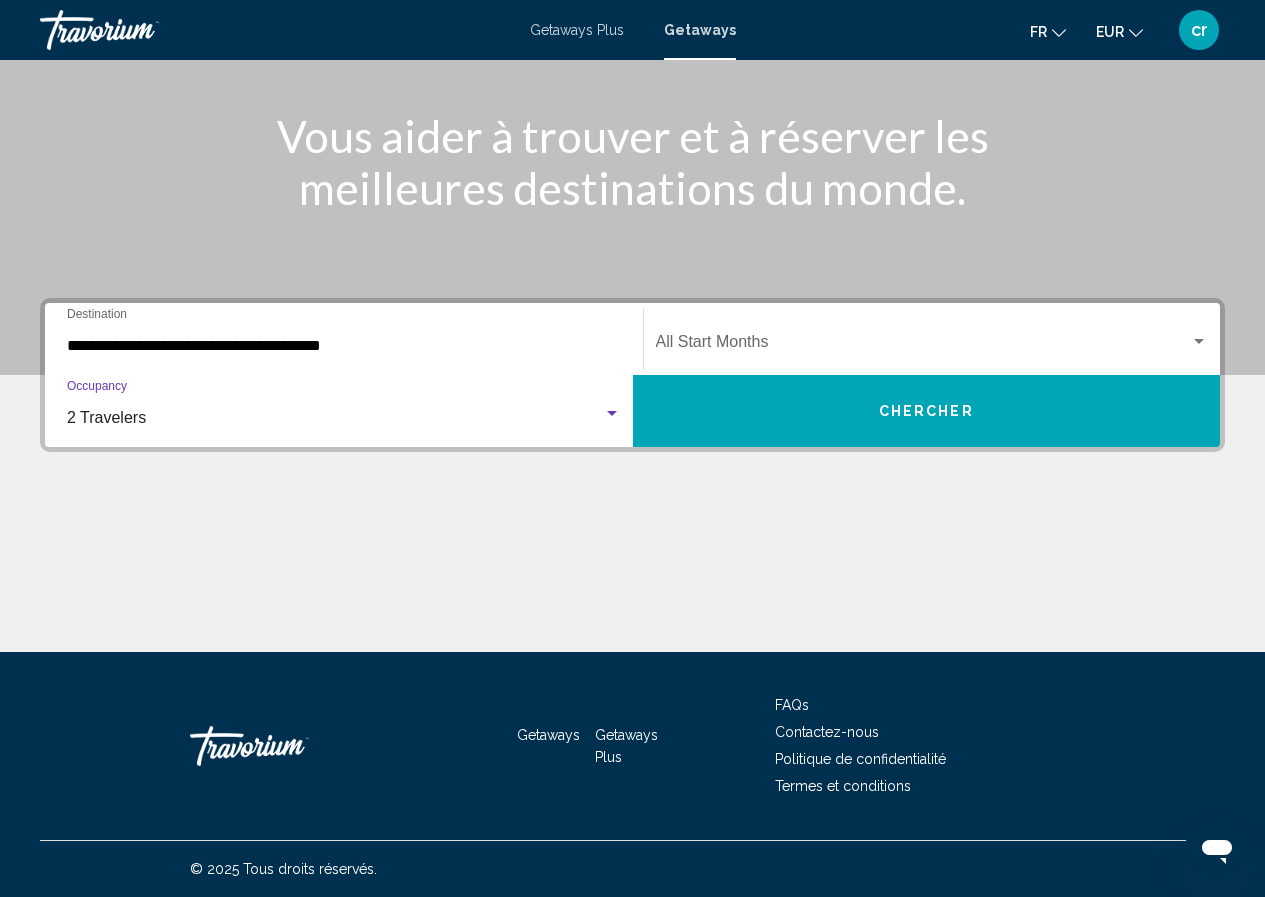 click at bounding box center (923, 346) 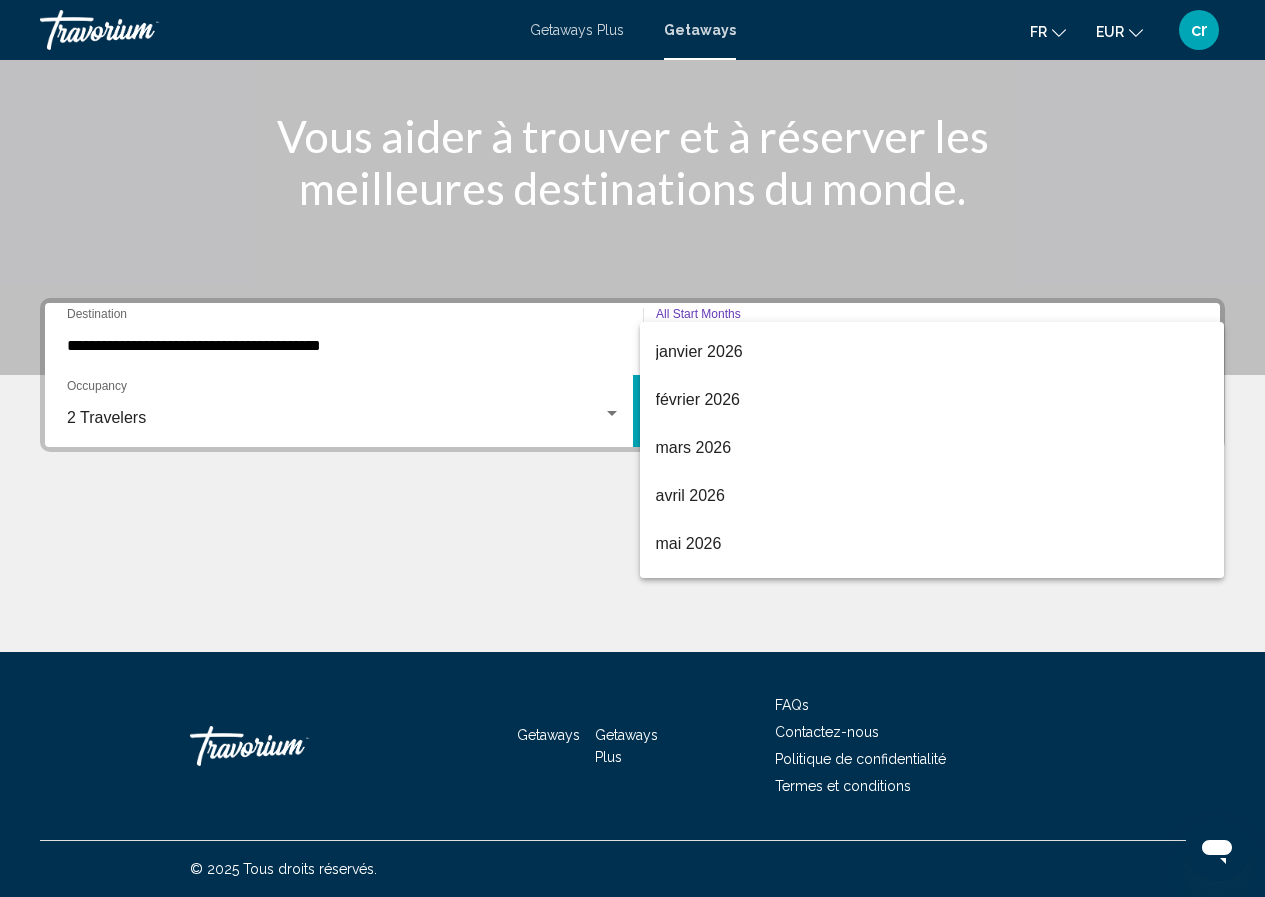 scroll, scrollTop: 300, scrollLeft: 0, axis: vertical 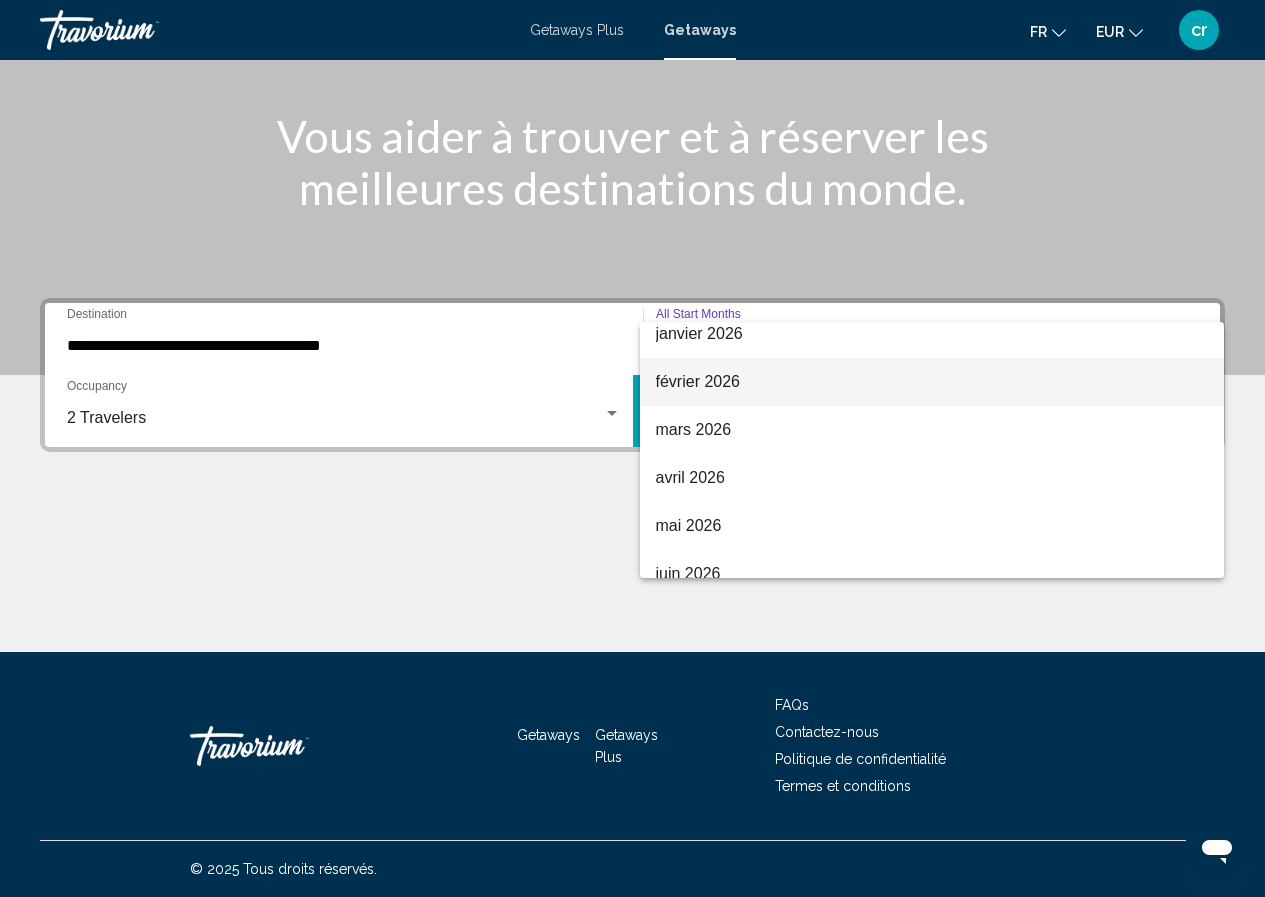 click on "février 2026" at bounding box center [932, 382] 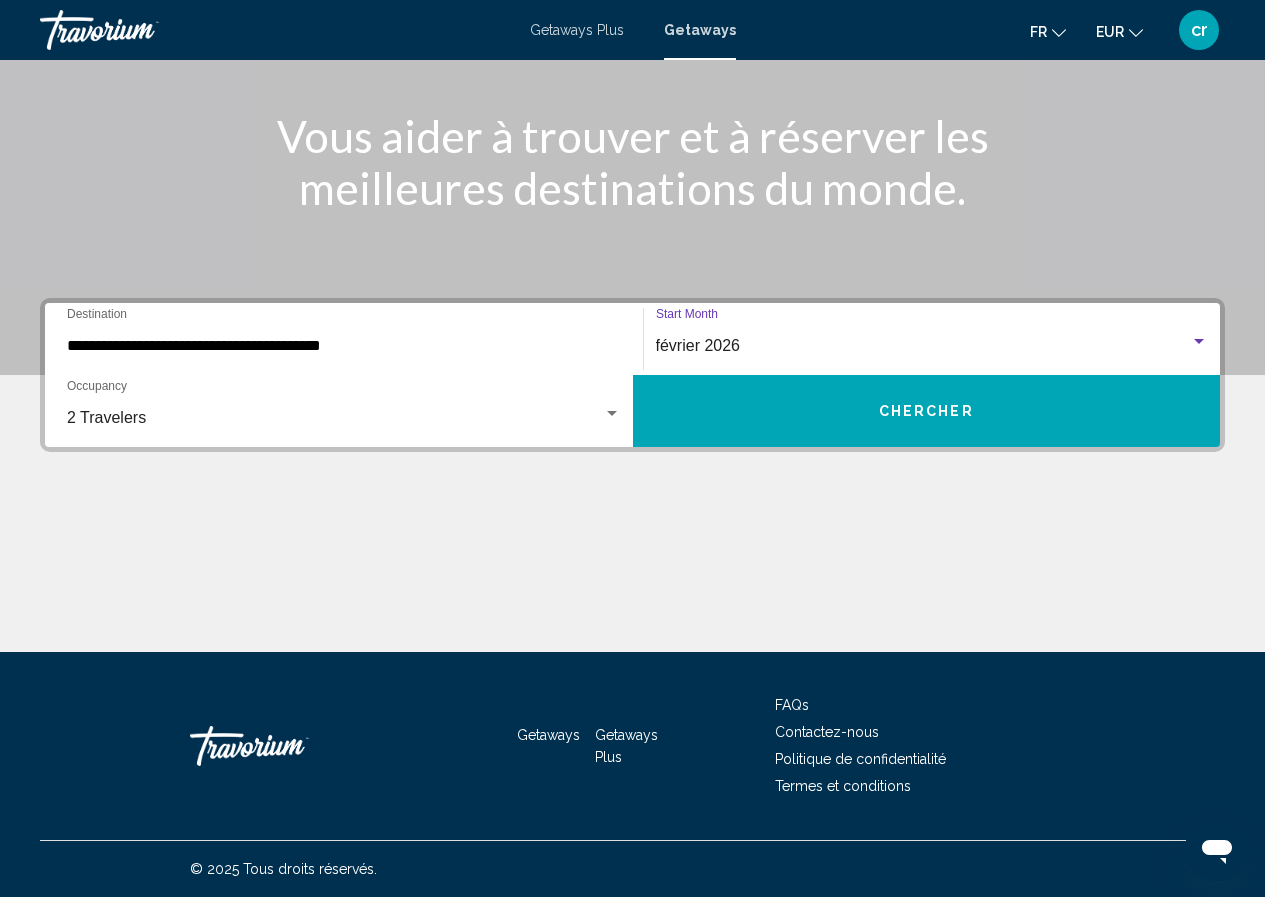 click on "Chercher" at bounding box center [927, 411] 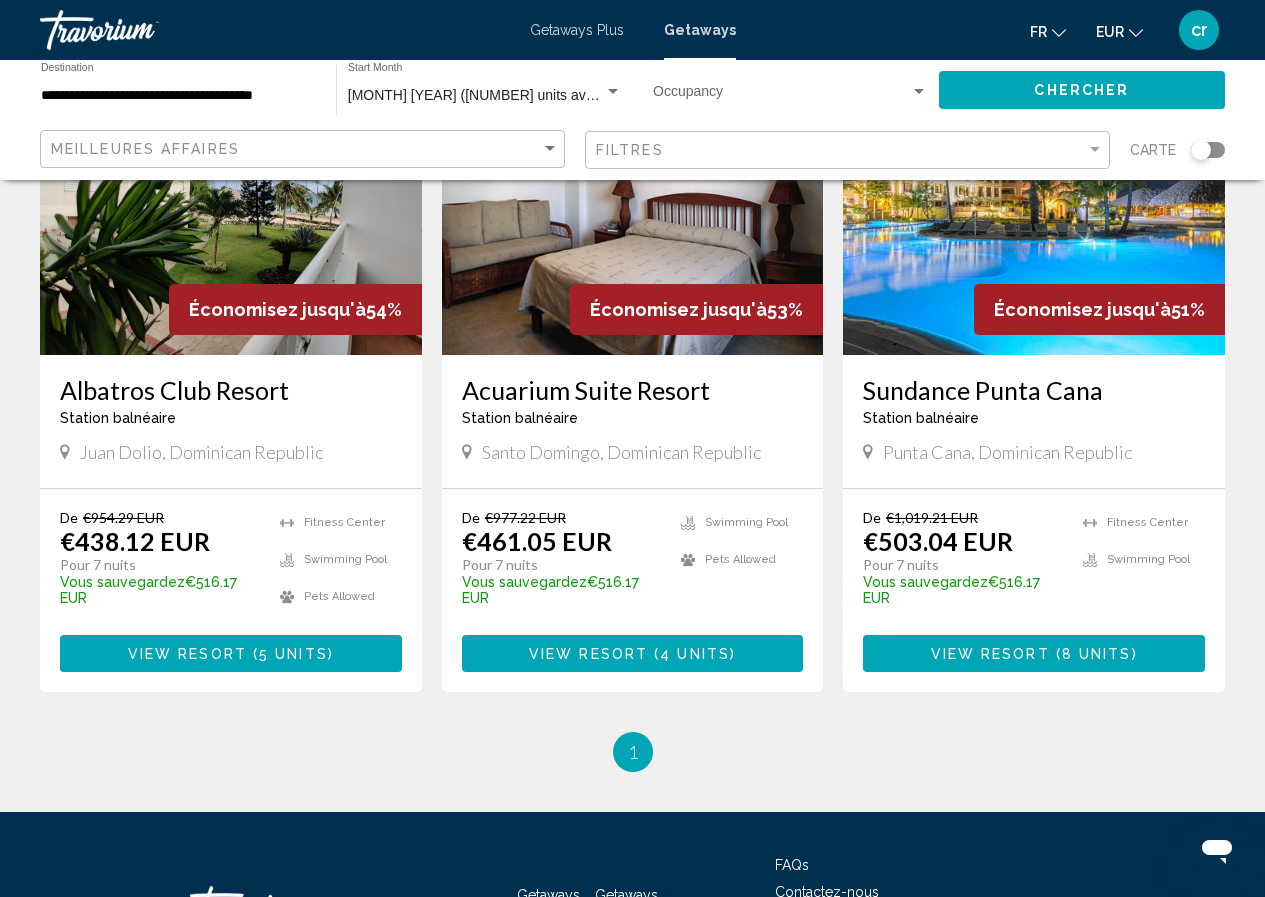 scroll, scrollTop: 200, scrollLeft: 0, axis: vertical 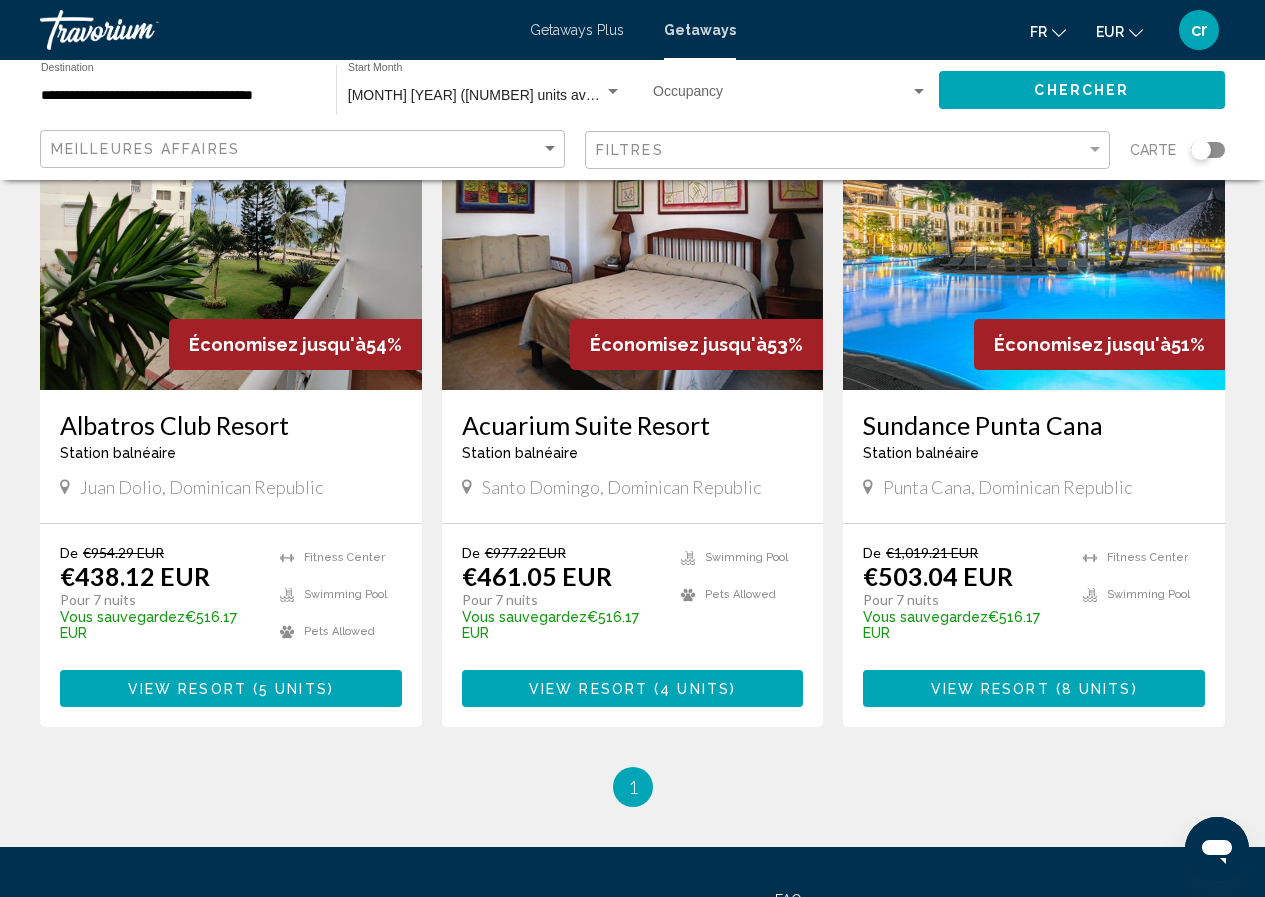 click on "Albatros Club Resort" at bounding box center [231, 425] 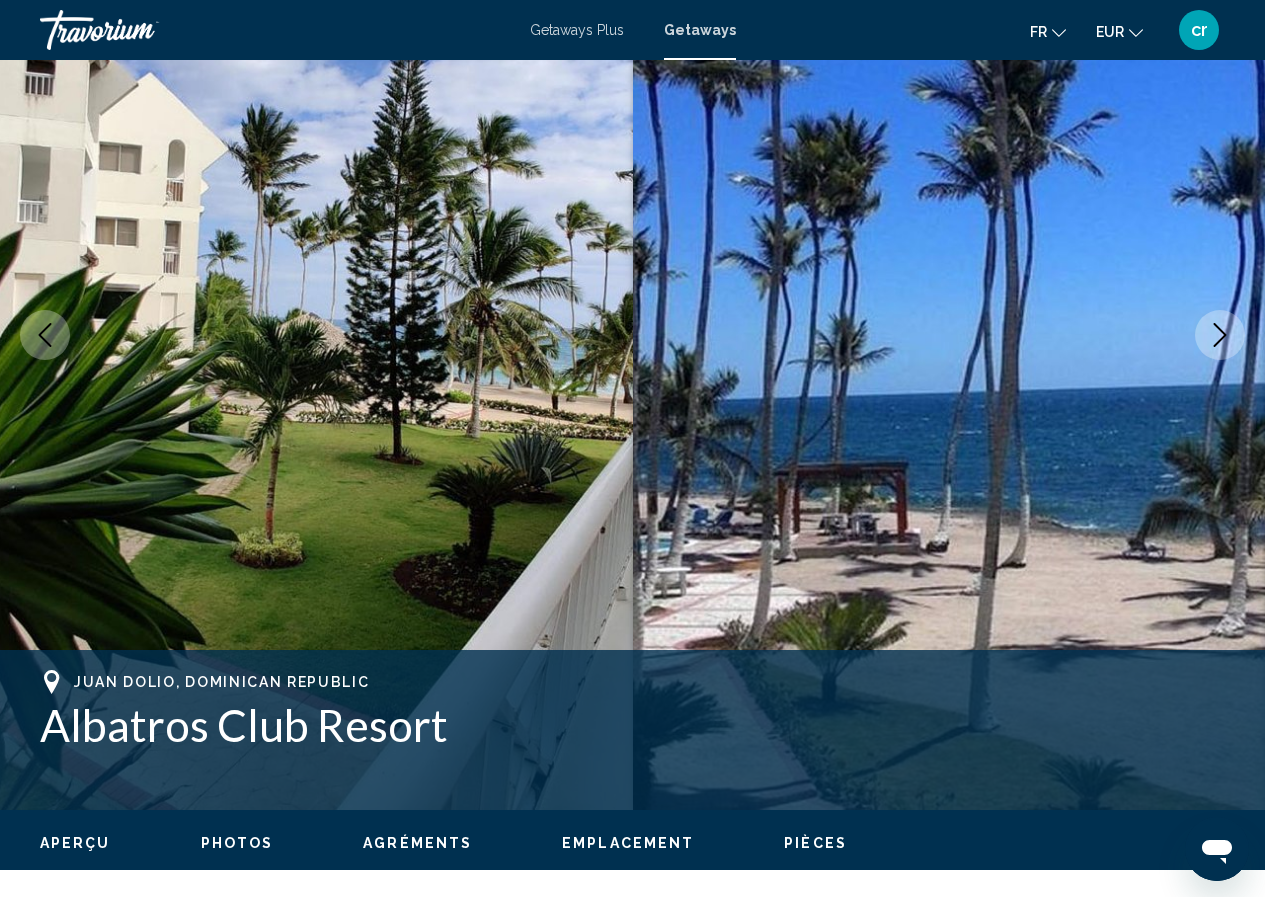 scroll, scrollTop: 87, scrollLeft: 0, axis: vertical 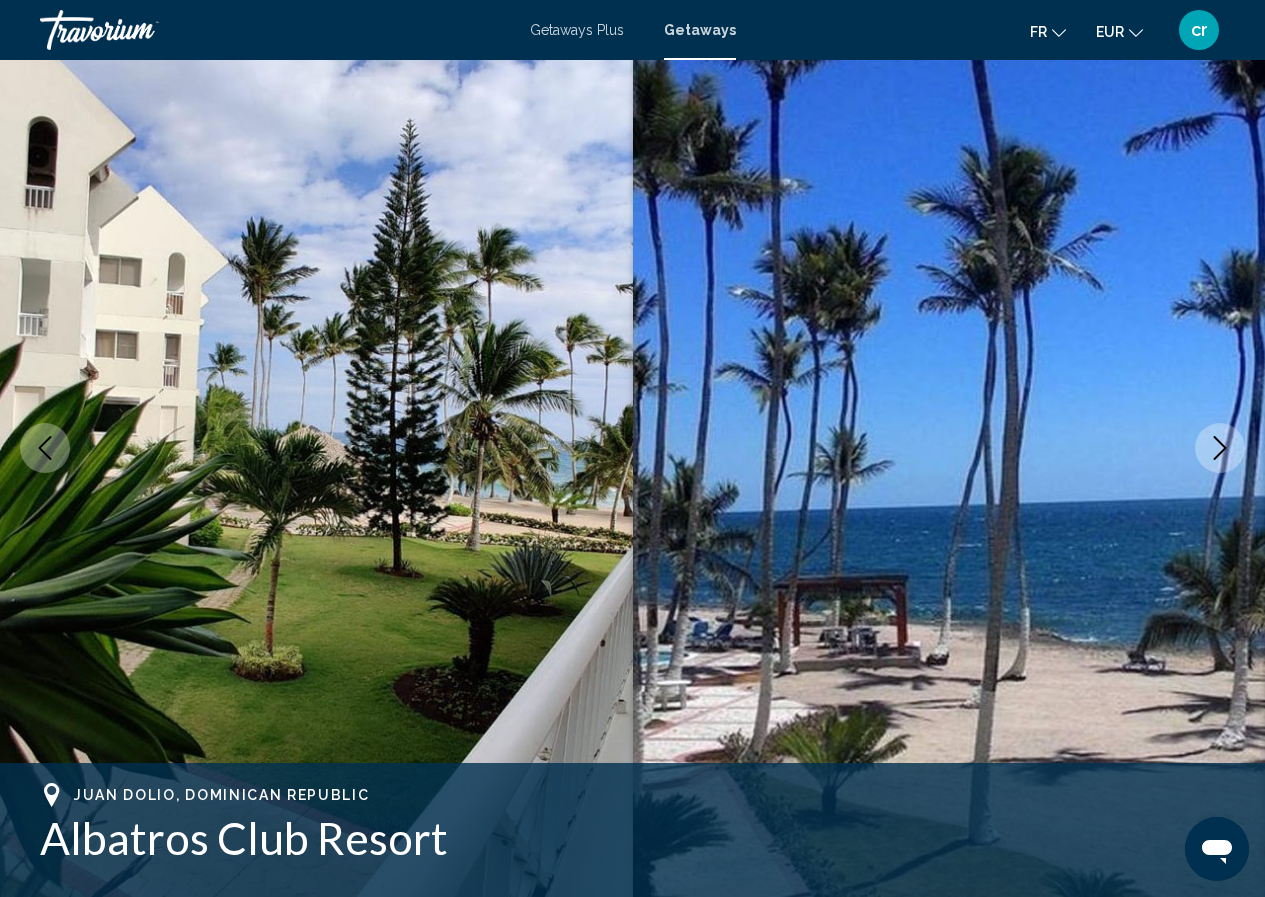 click at bounding box center (1220, 448) 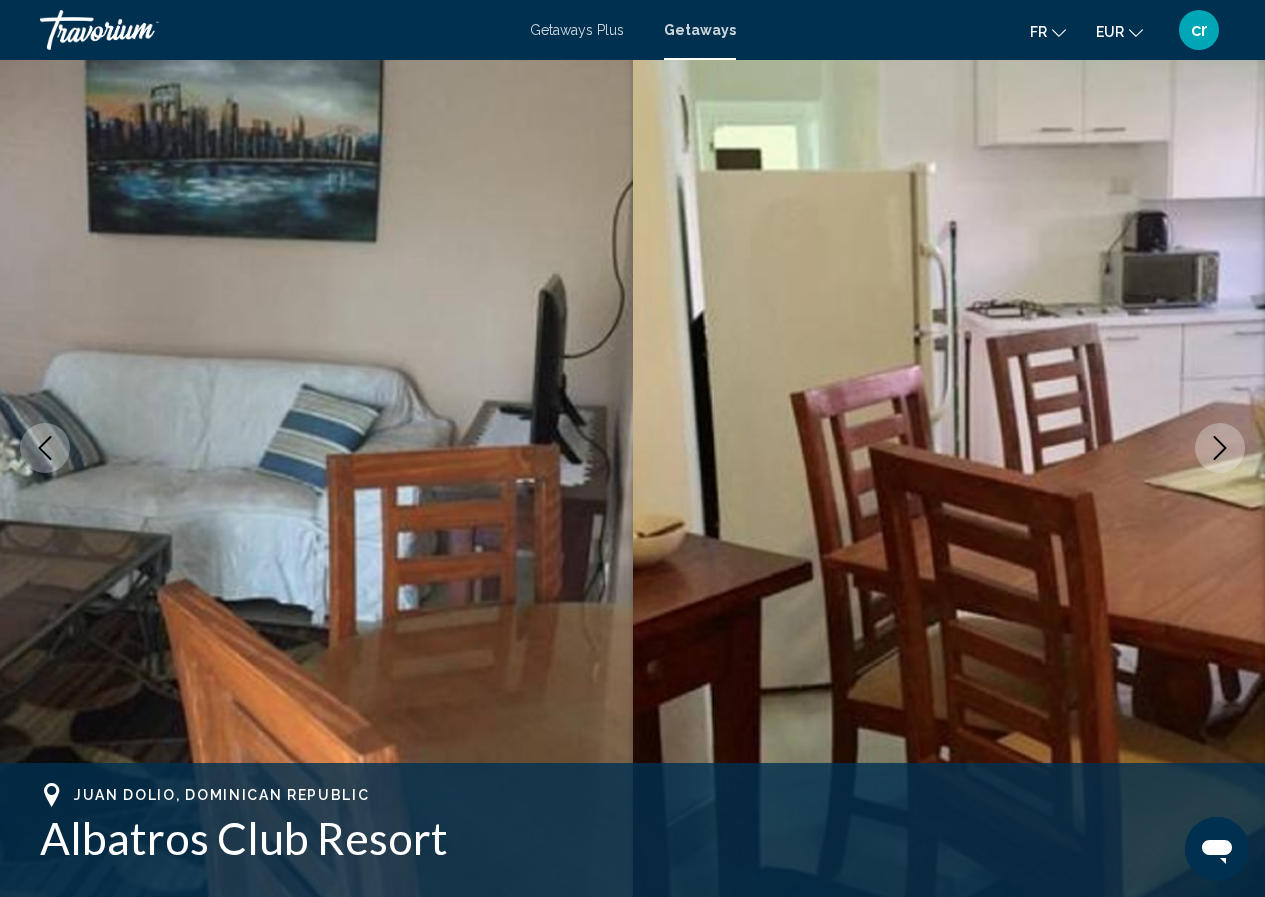 click at bounding box center [1220, 448] 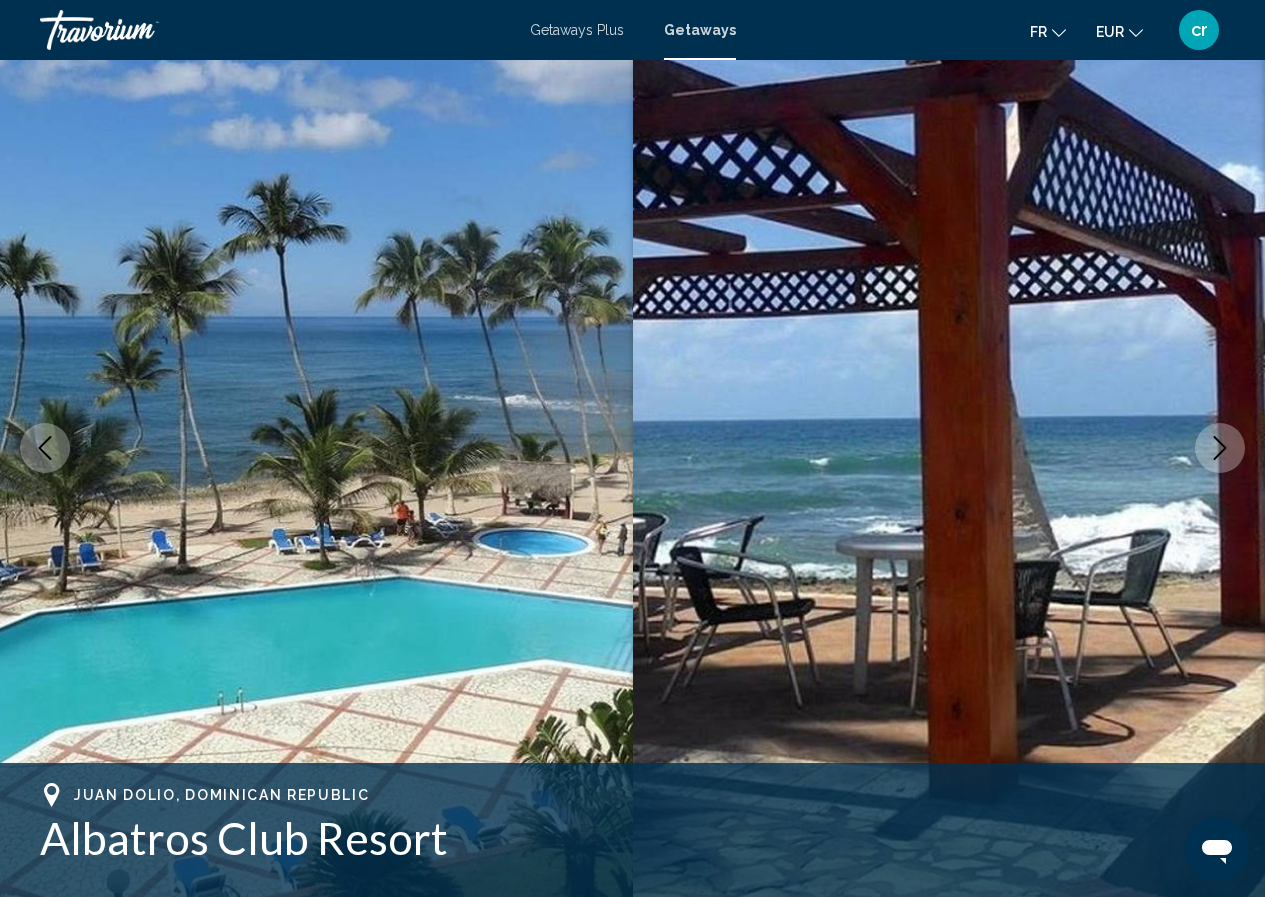 click at bounding box center [1220, 448] 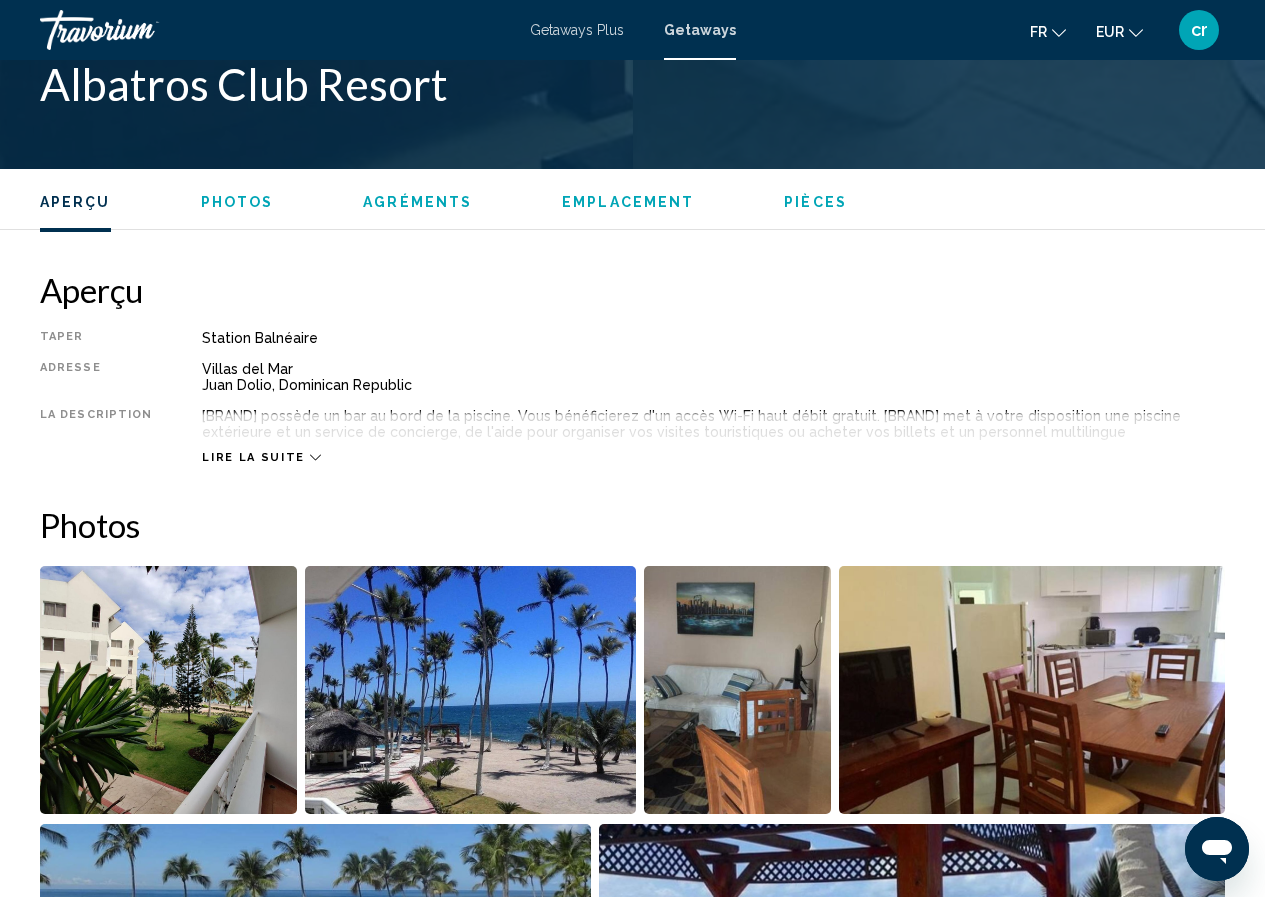 scroll, scrollTop: 1188, scrollLeft: 0, axis: vertical 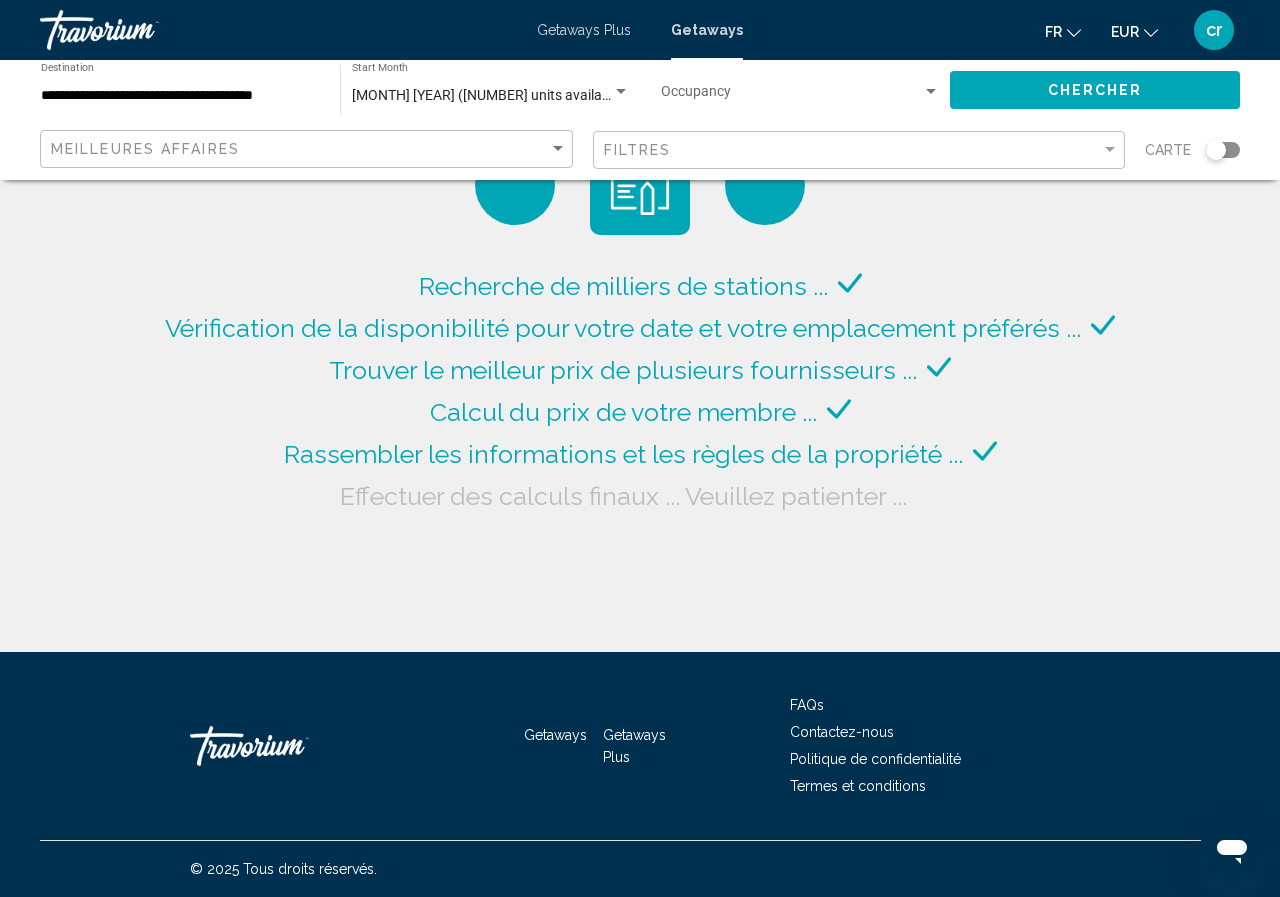 click on "**********" at bounding box center [180, 96] 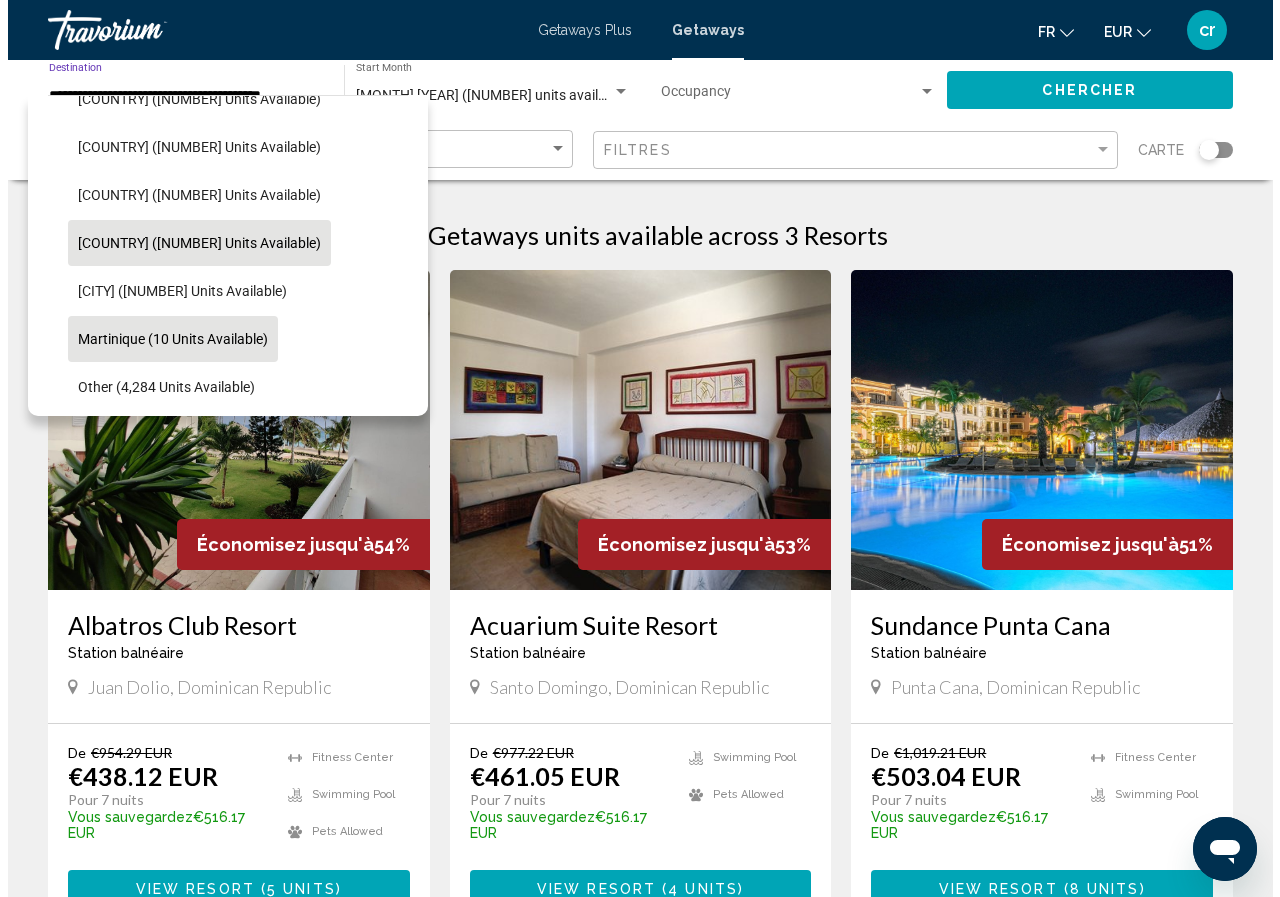 scroll, scrollTop: 371, scrollLeft: 0, axis: vertical 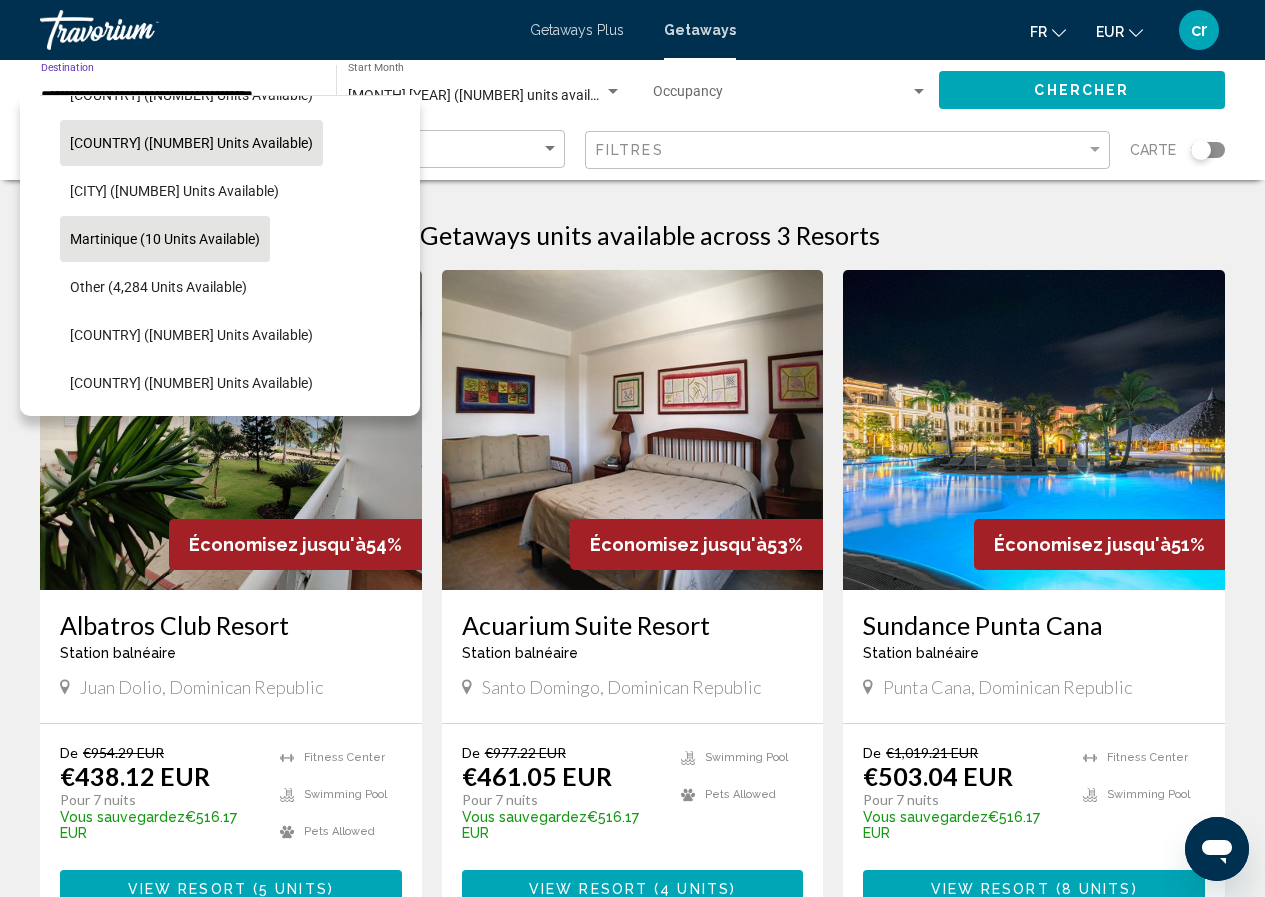 click on "Martinique (10 units available)" 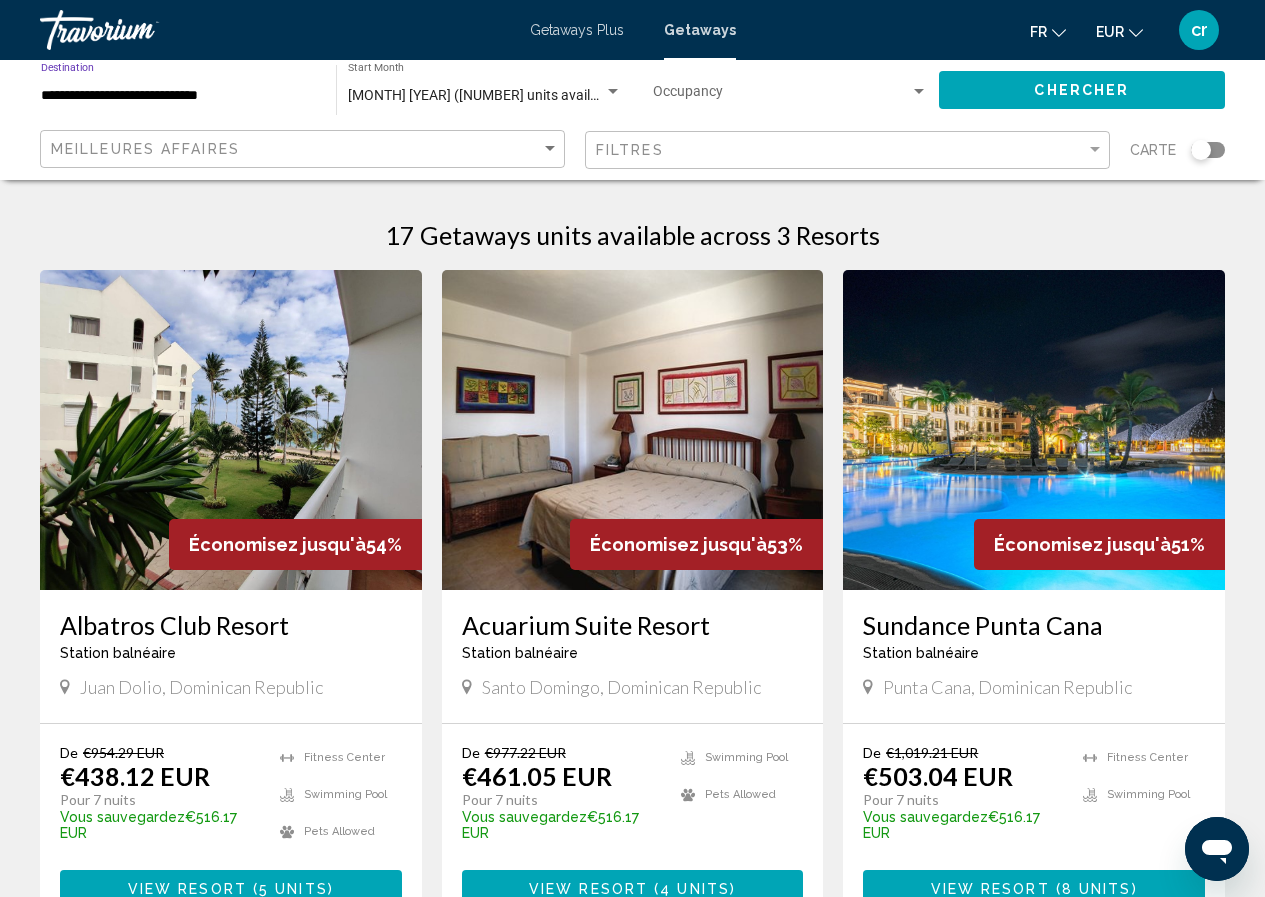 click on "Chercher" 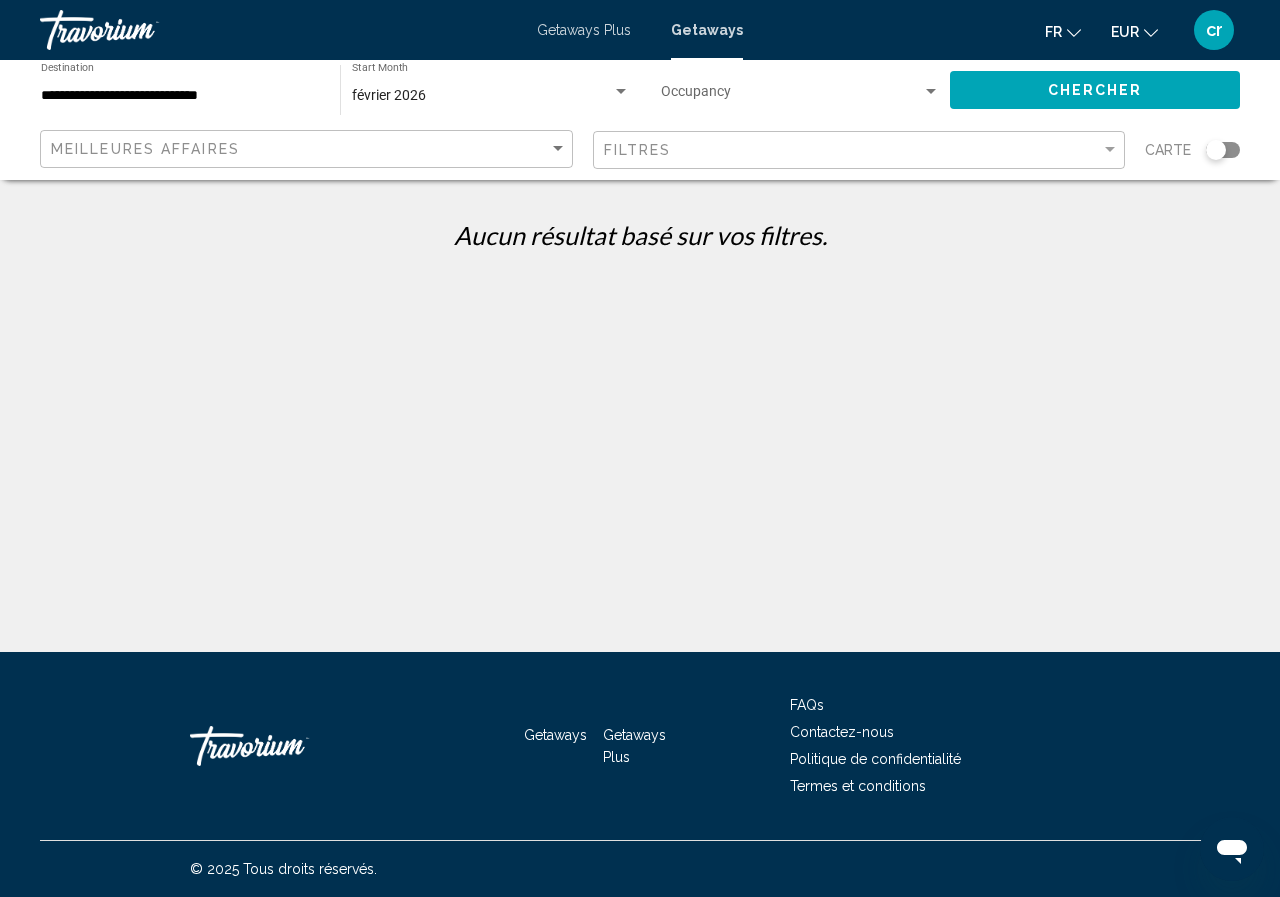 click on "**********" at bounding box center [180, 96] 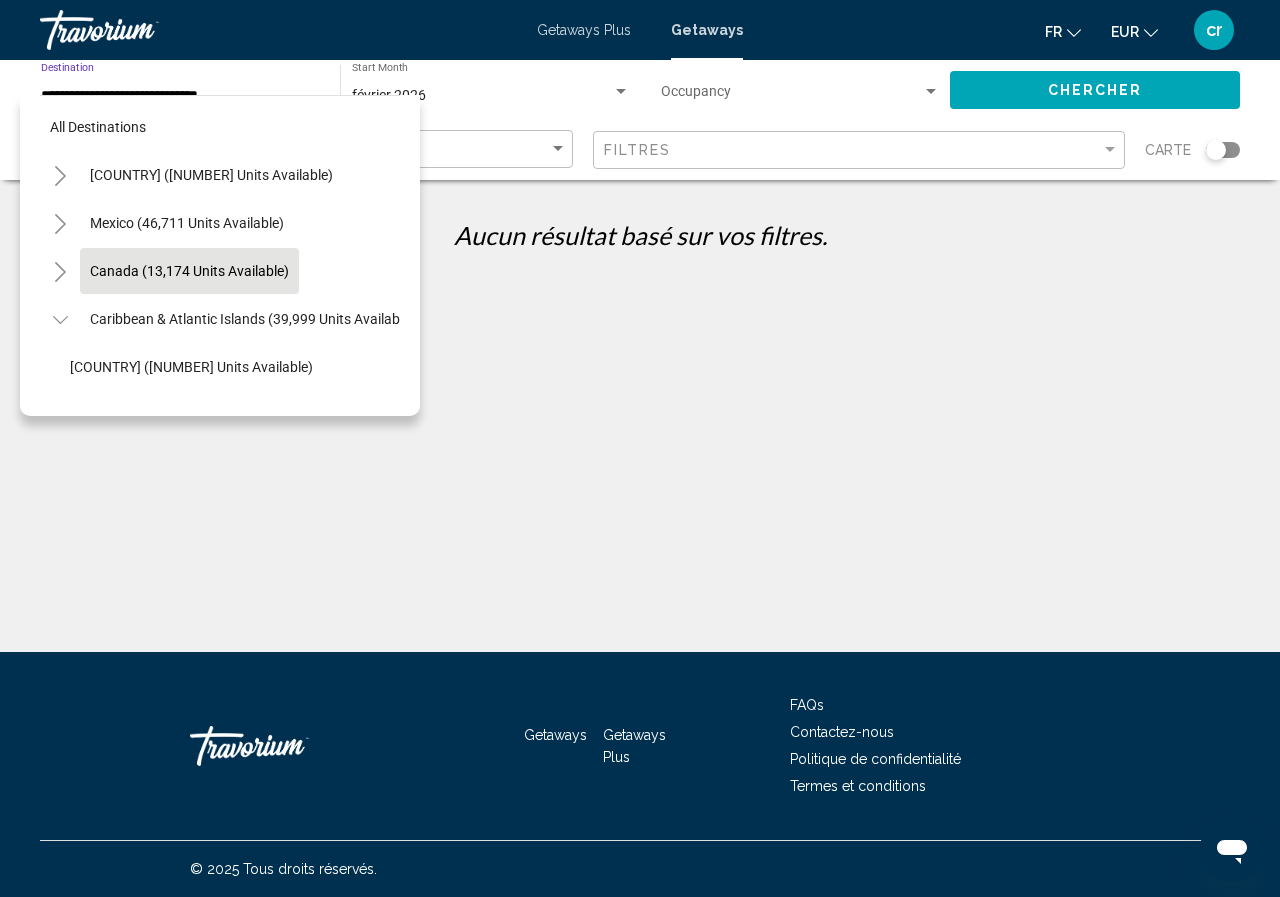 scroll, scrollTop: 0, scrollLeft: 0, axis: both 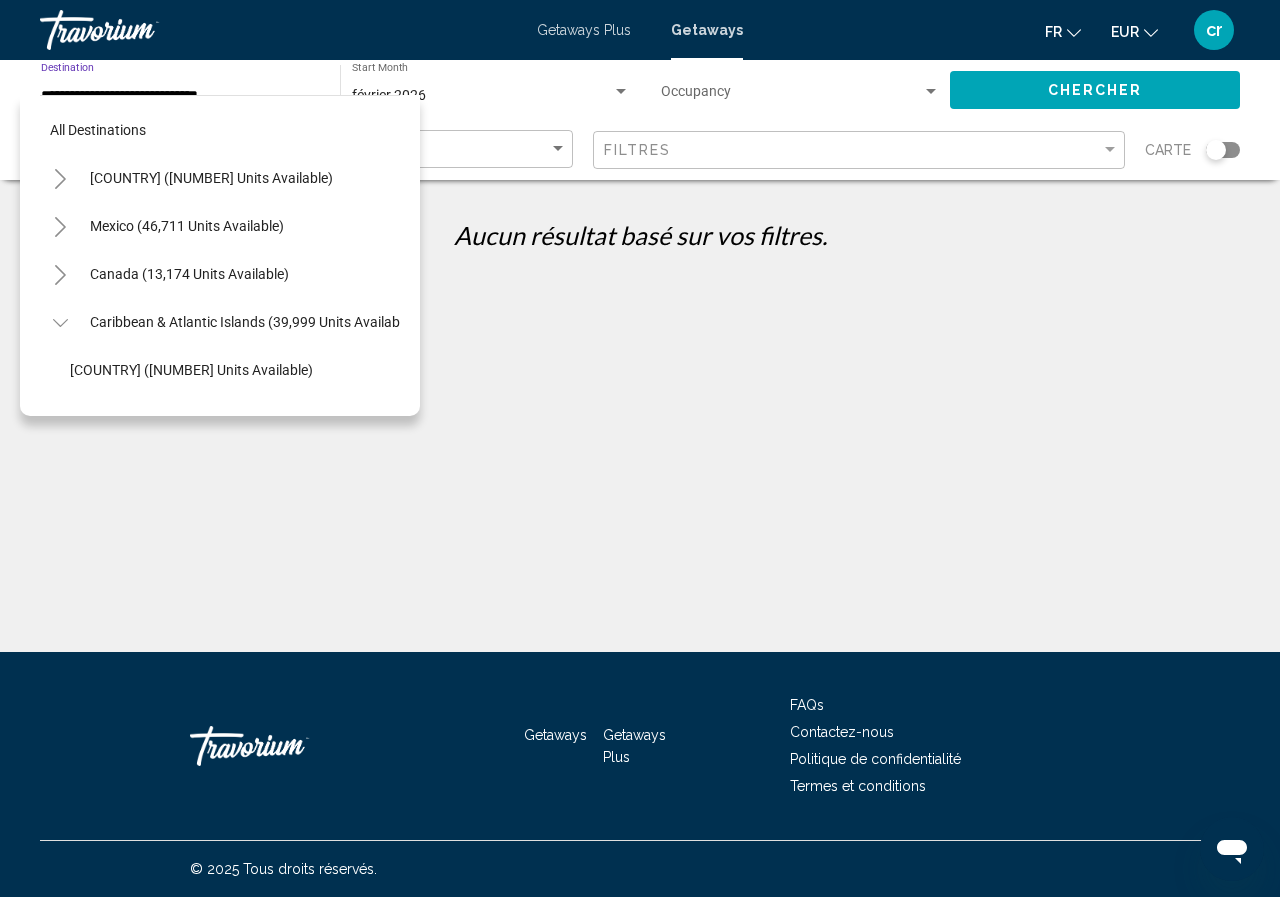 click 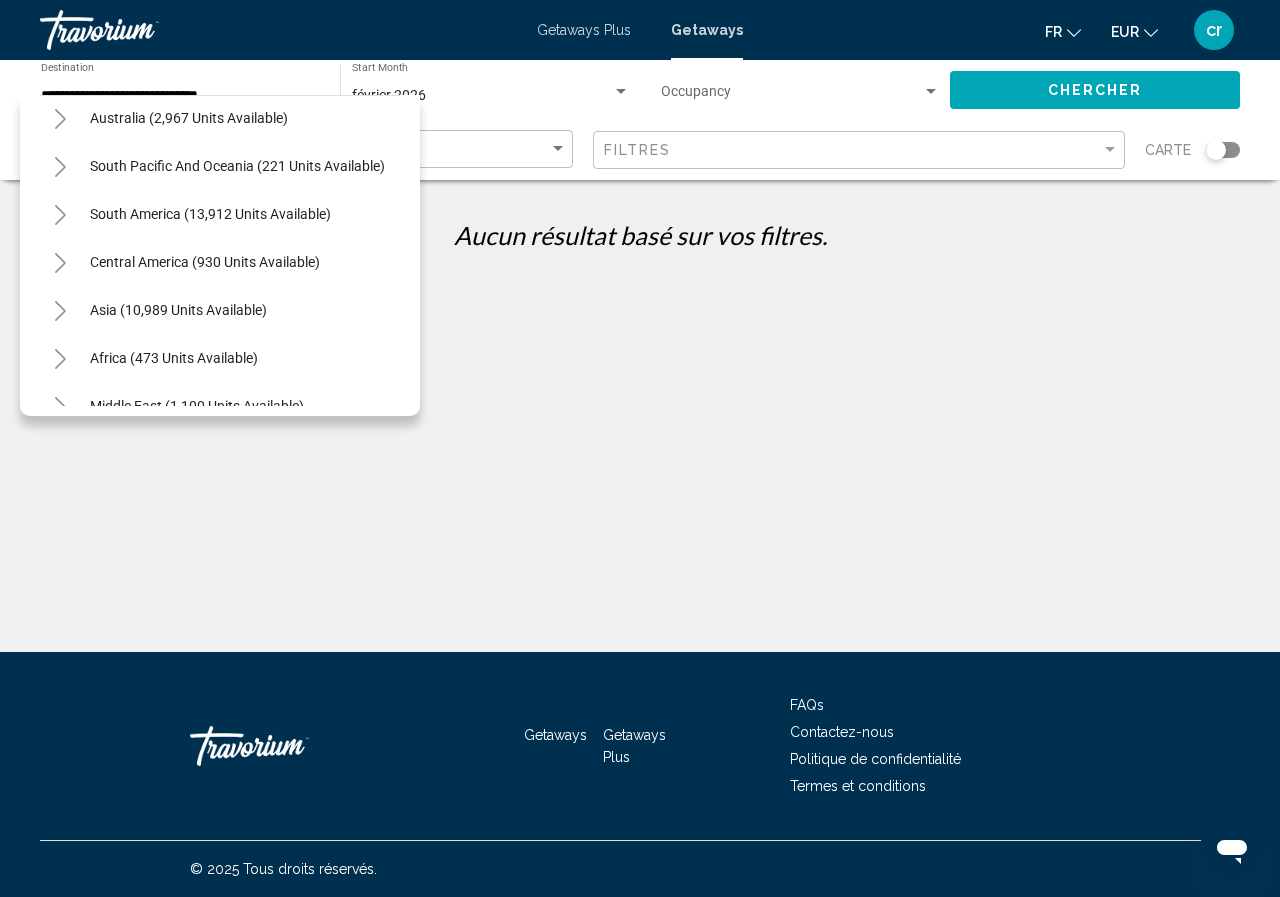 scroll, scrollTop: 339, scrollLeft: 0, axis: vertical 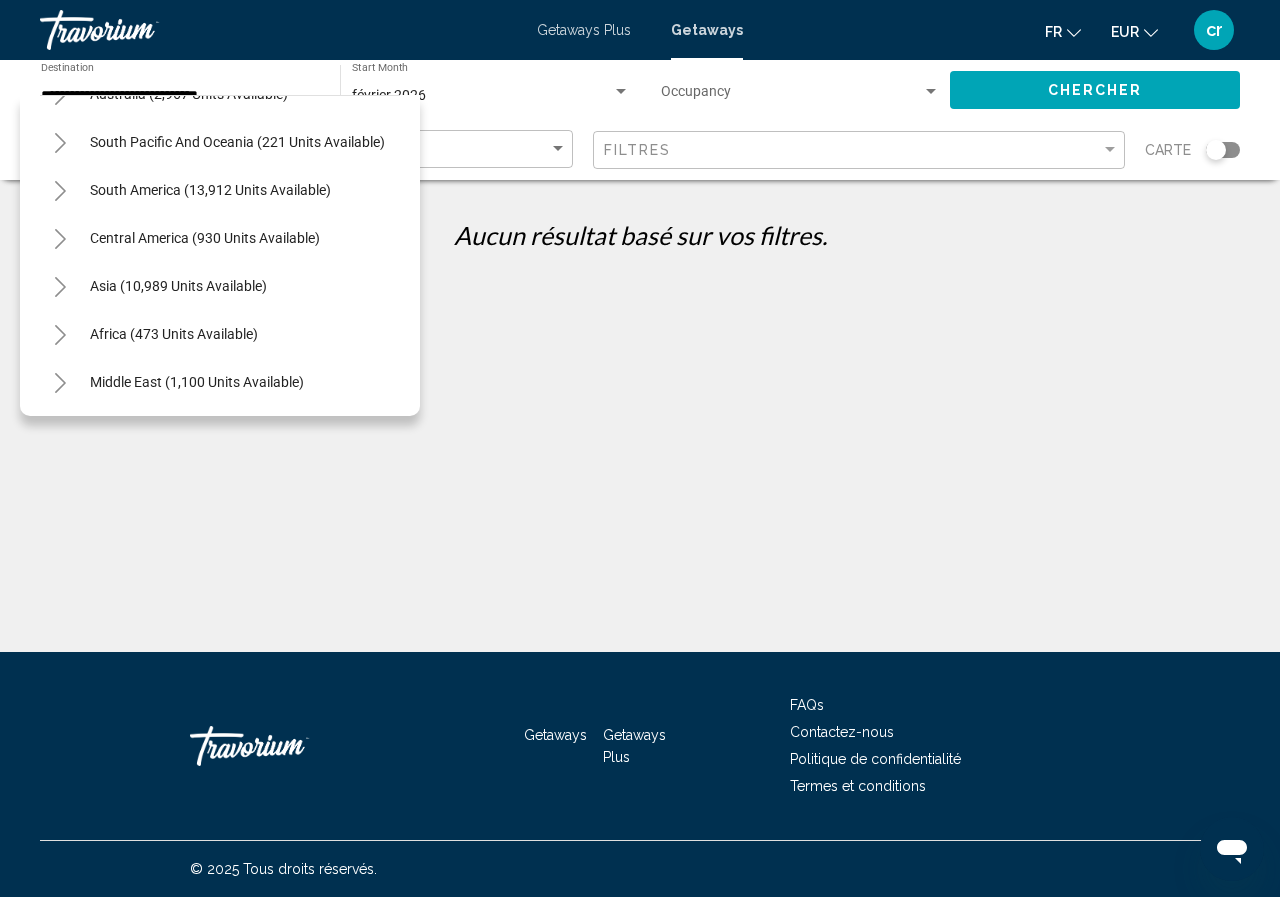 click 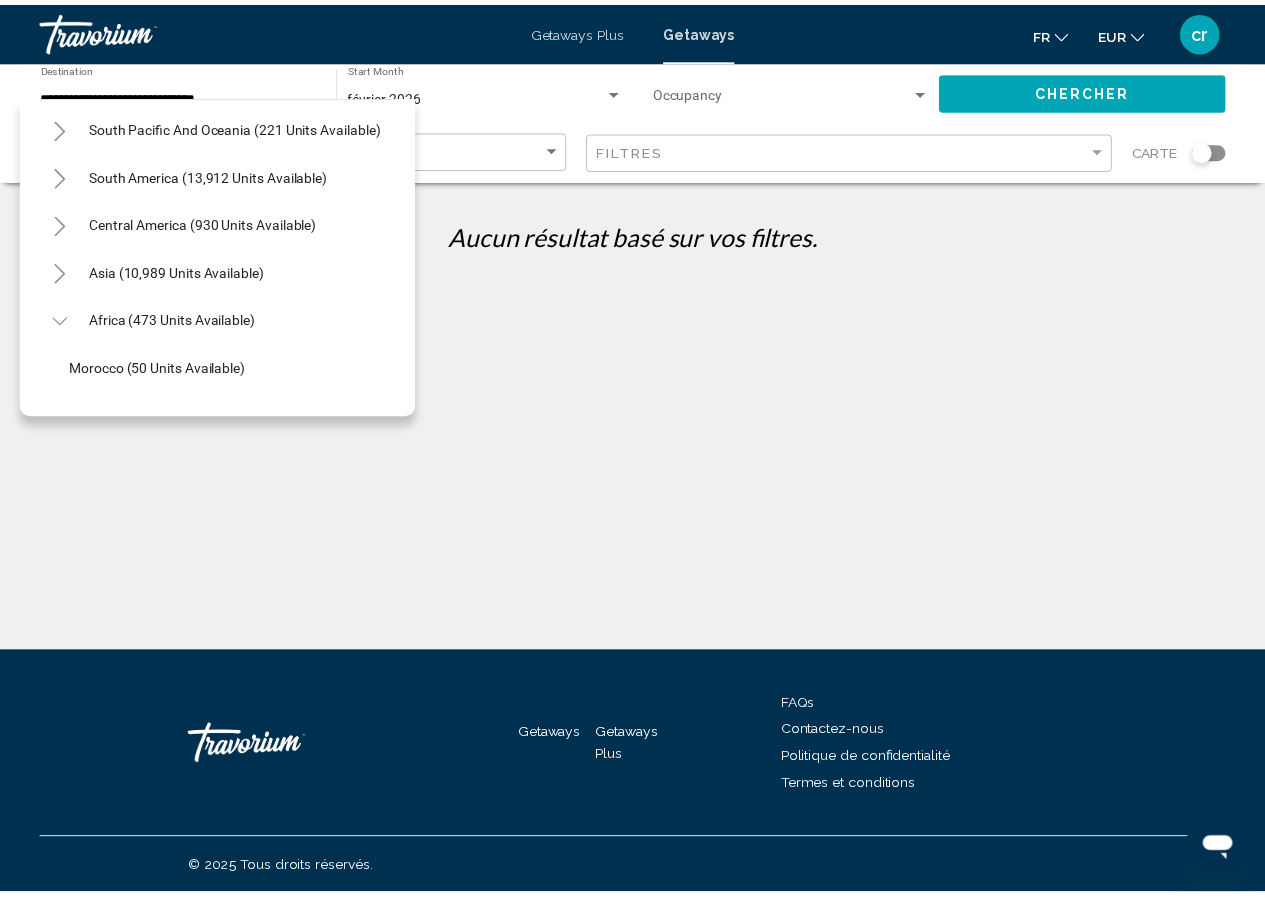 scroll, scrollTop: 439, scrollLeft: 0, axis: vertical 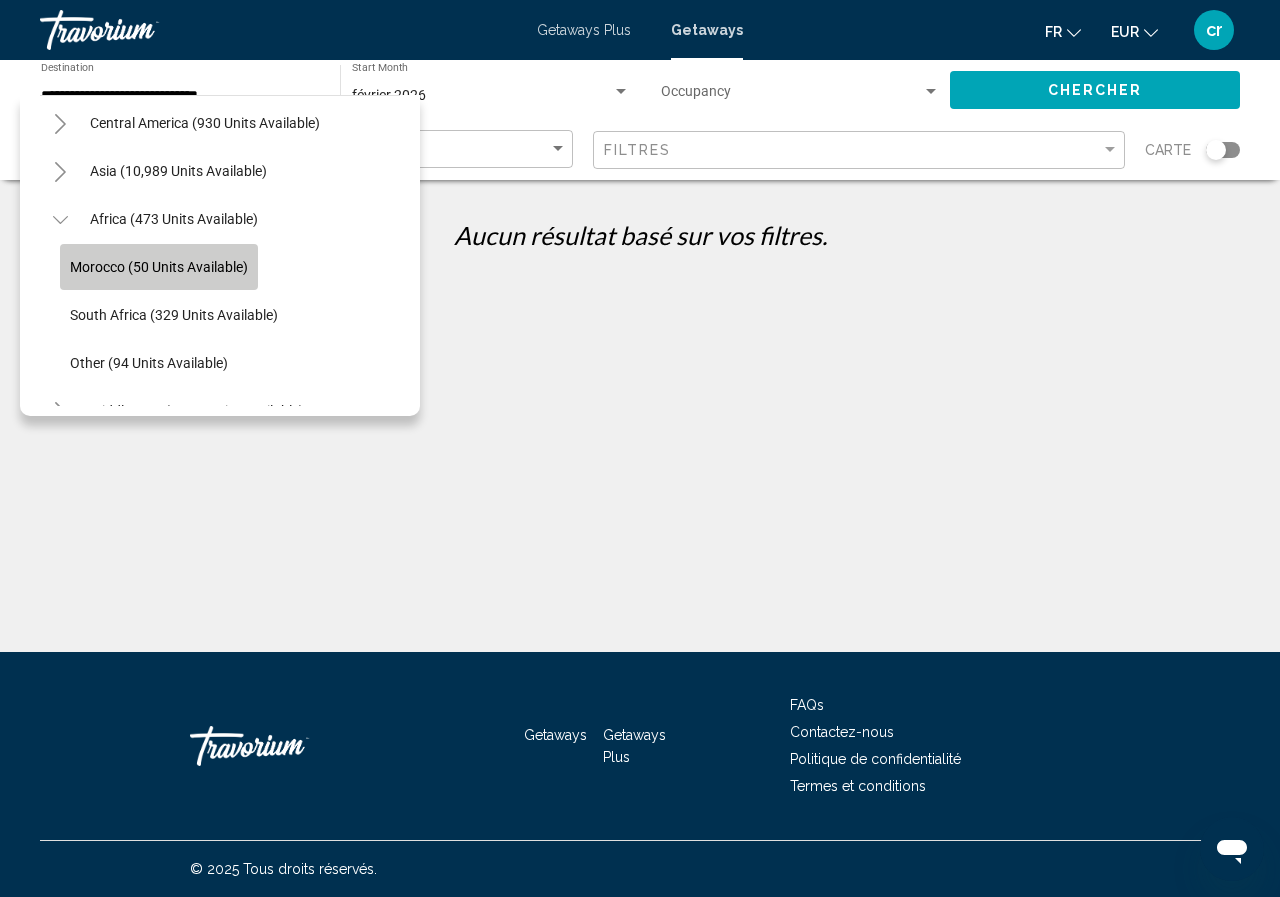 click on "Morocco (50 units available)" 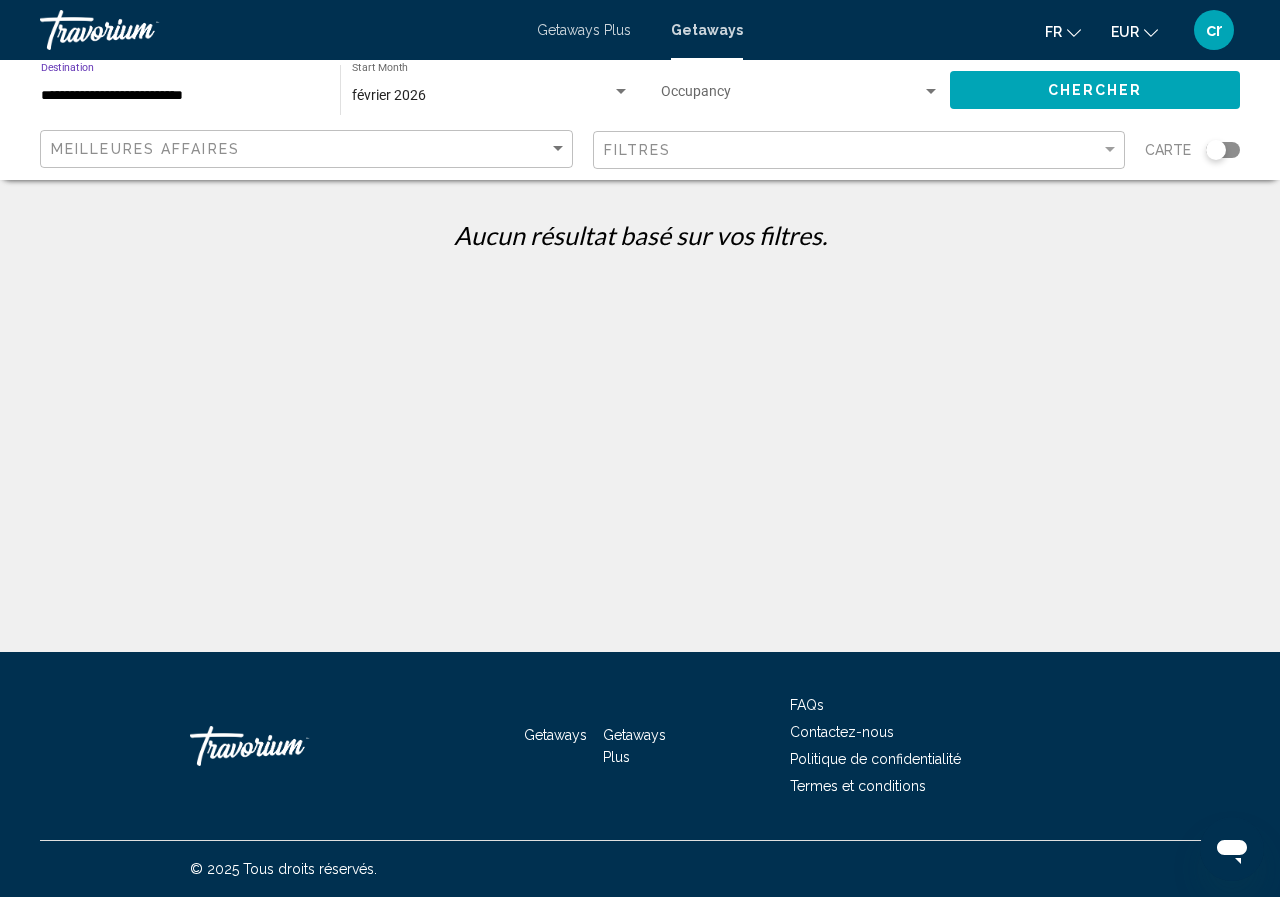 click on "février 2026 Start Month All Start Months" 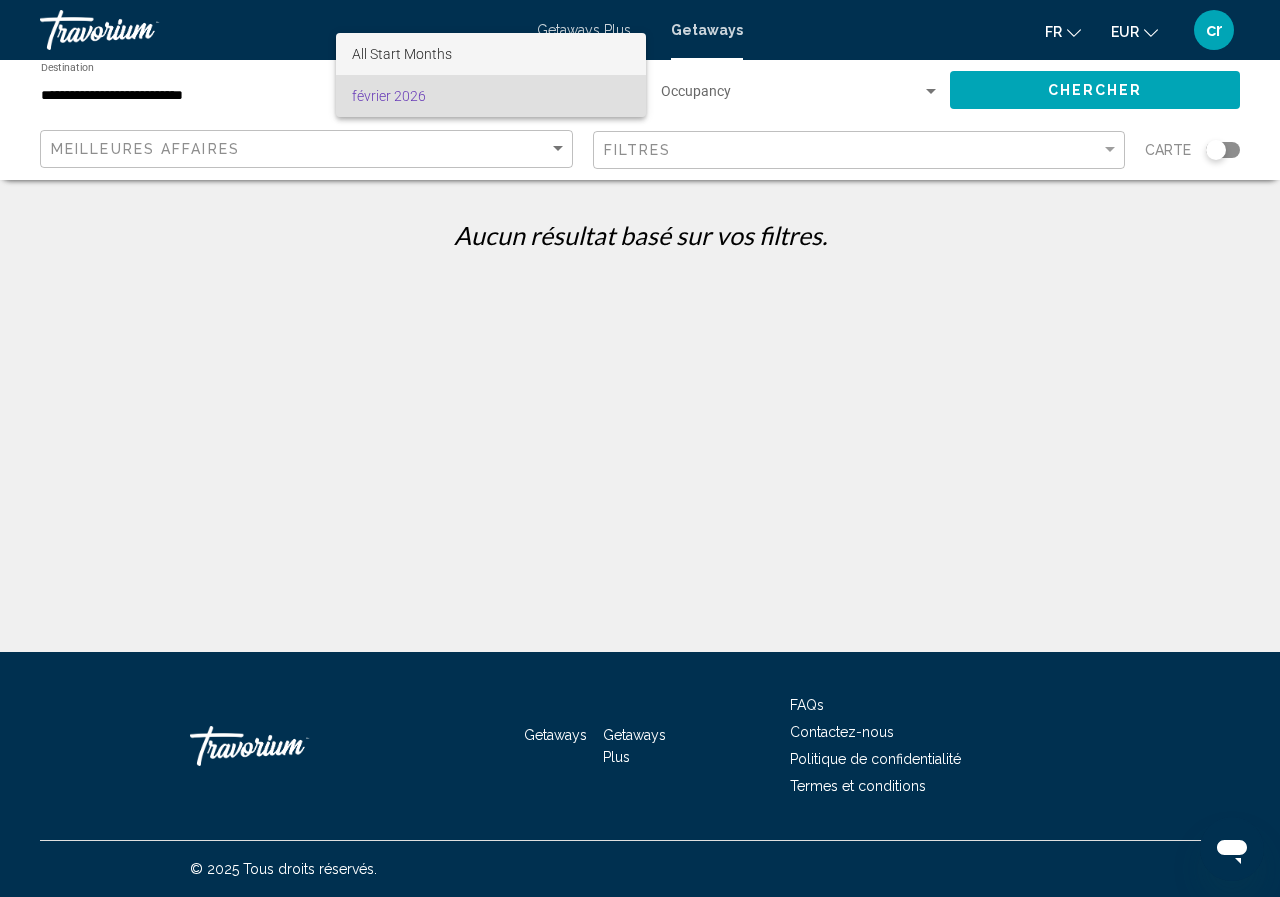 click on "All Start Months" at bounding box center (491, 54) 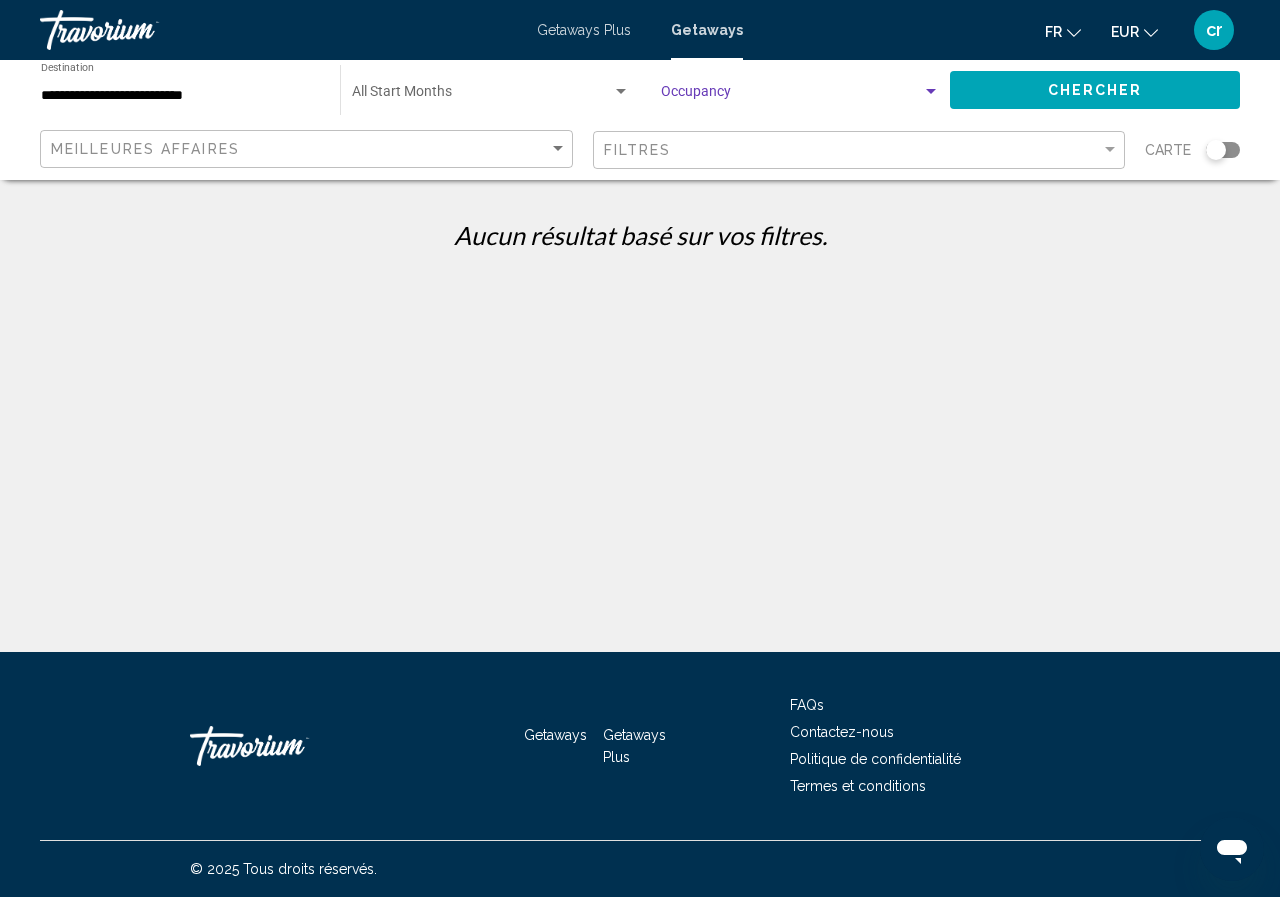 click at bounding box center (791, 96) 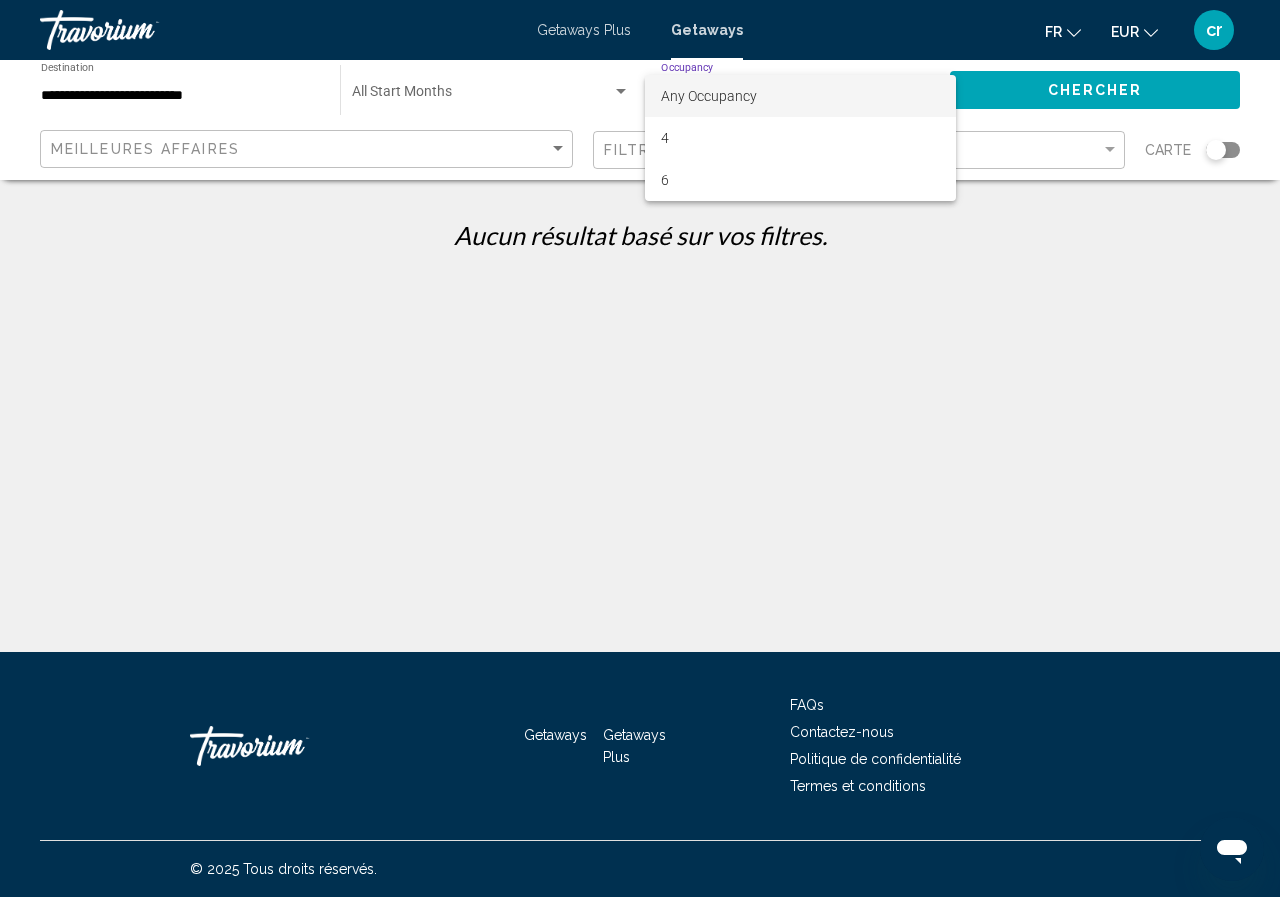 click on "Any Occupancy" at bounding box center [800, 96] 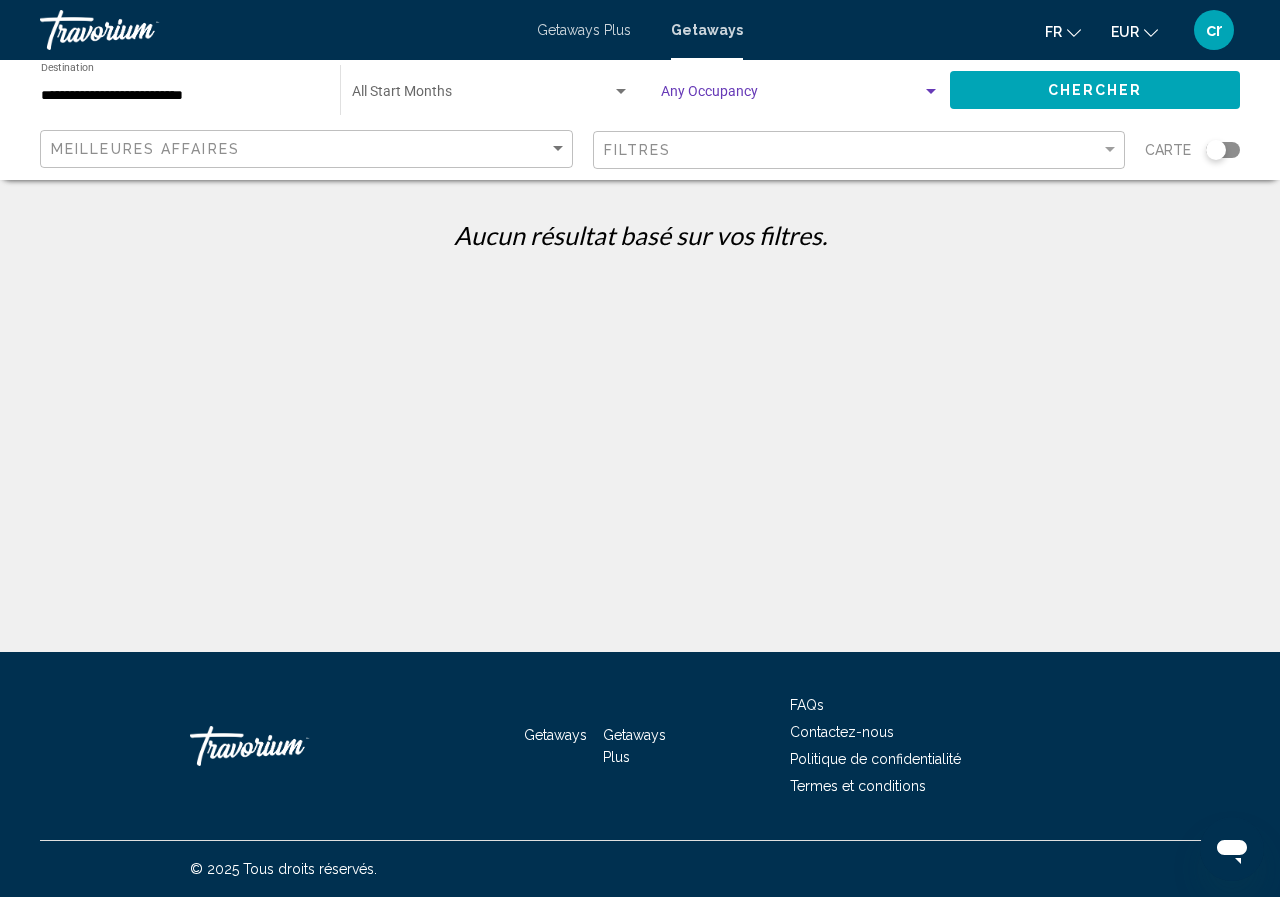 click on "Chercher" 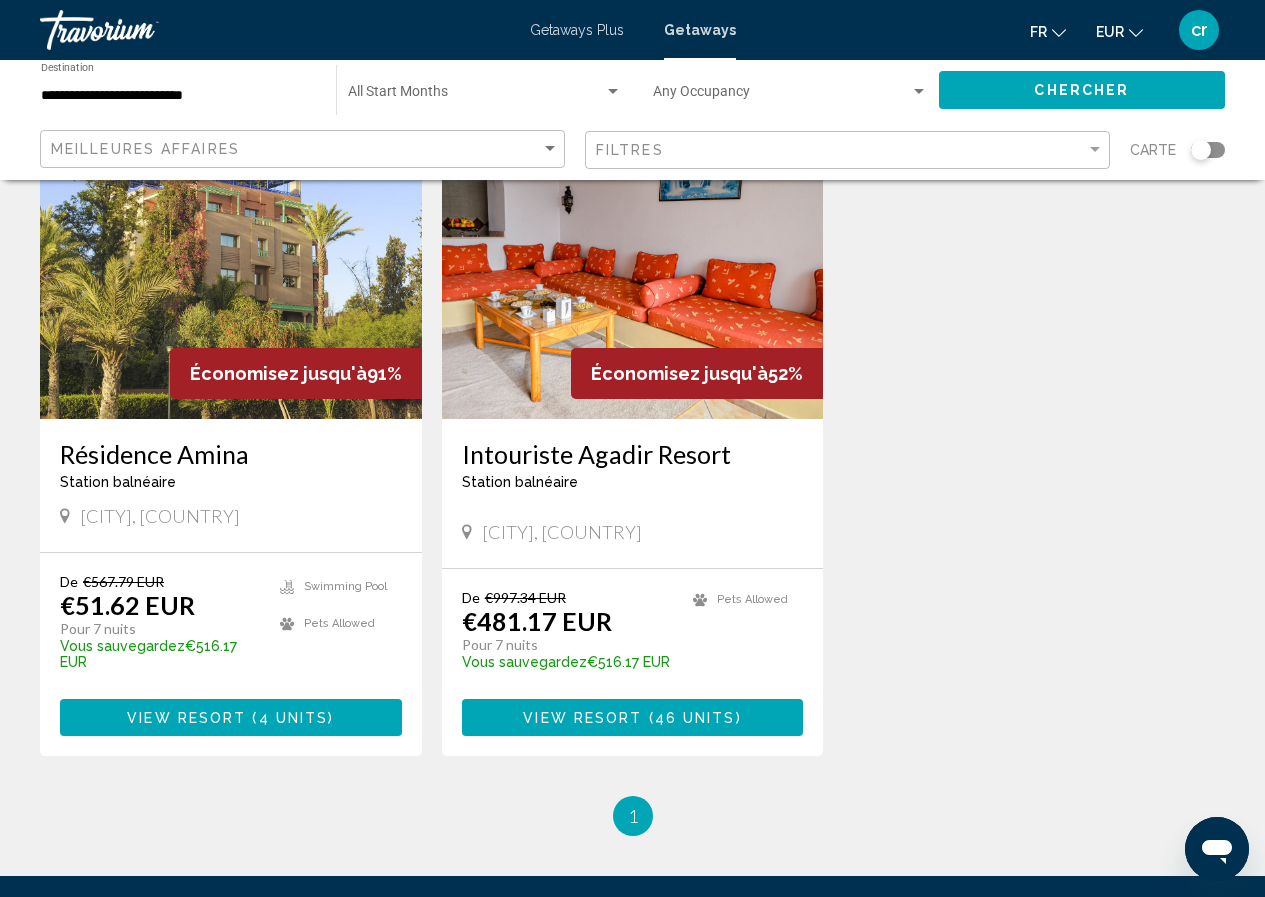 scroll, scrollTop: 200, scrollLeft: 0, axis: vertical 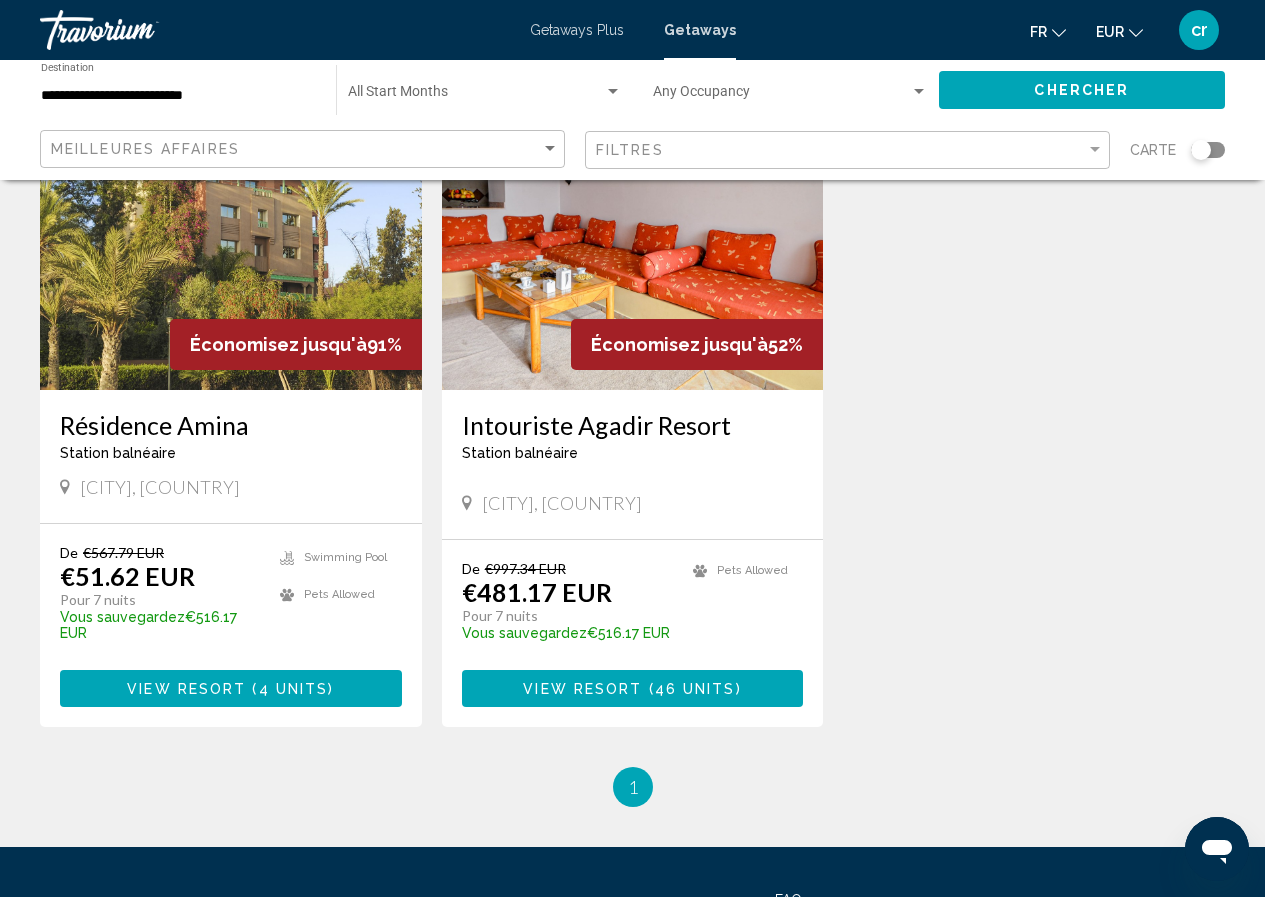 click on "Intouriste Agadir Resort" at bounding box center (633, 425) 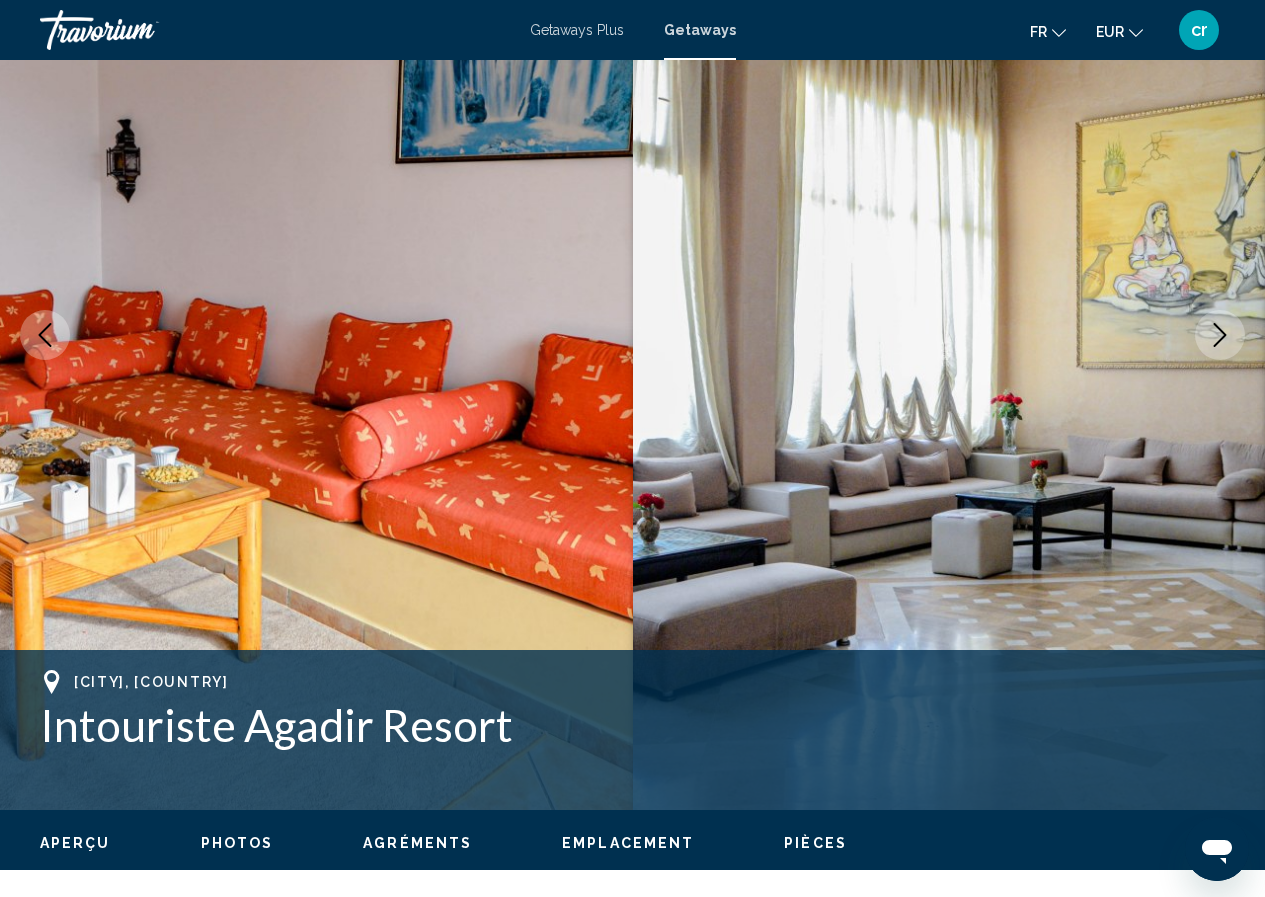 scroll, scrollTop: 87, scrollLeft: 0, axis: vertical 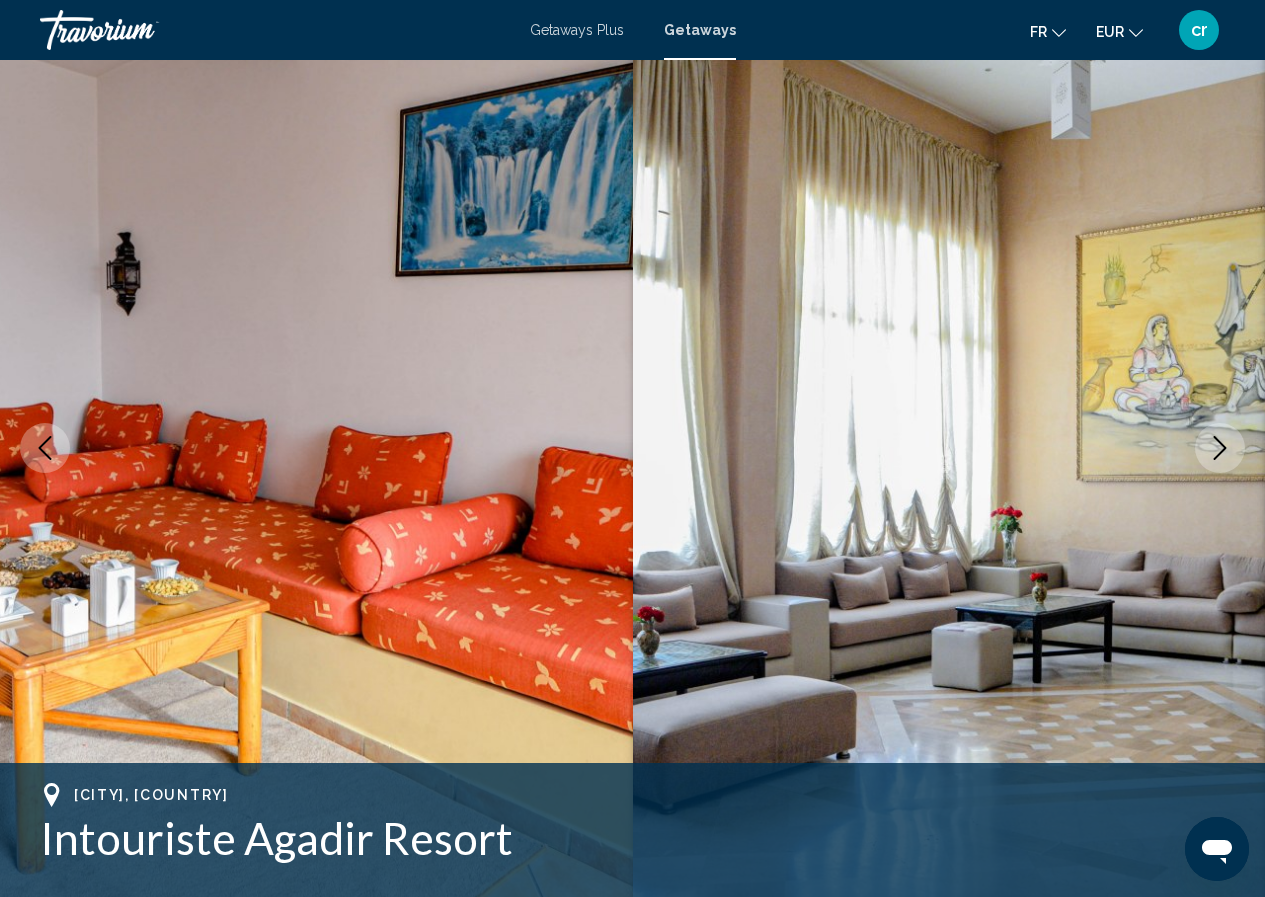 click at bounding box center (1220, 448) 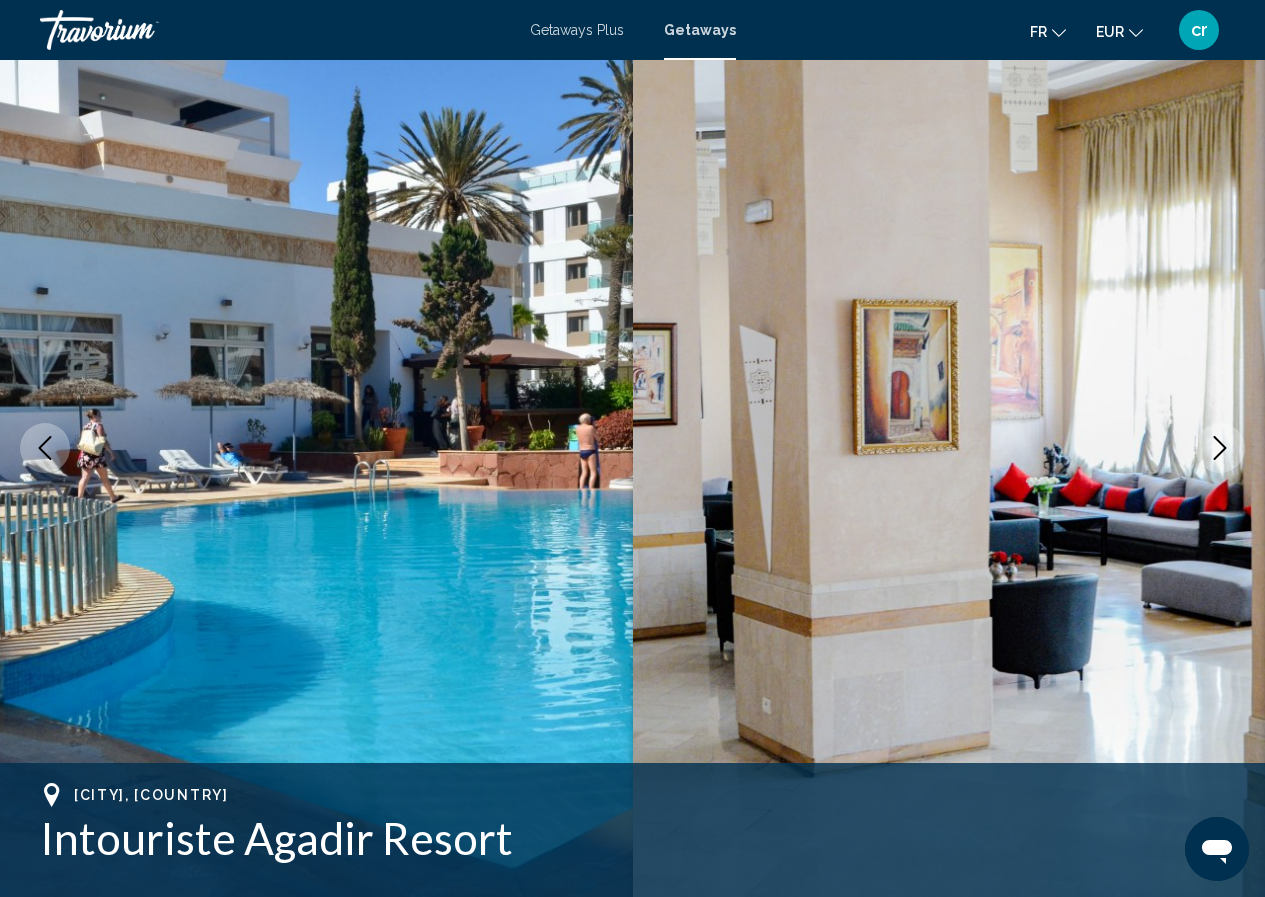 click at bounding box center [1220, 448] 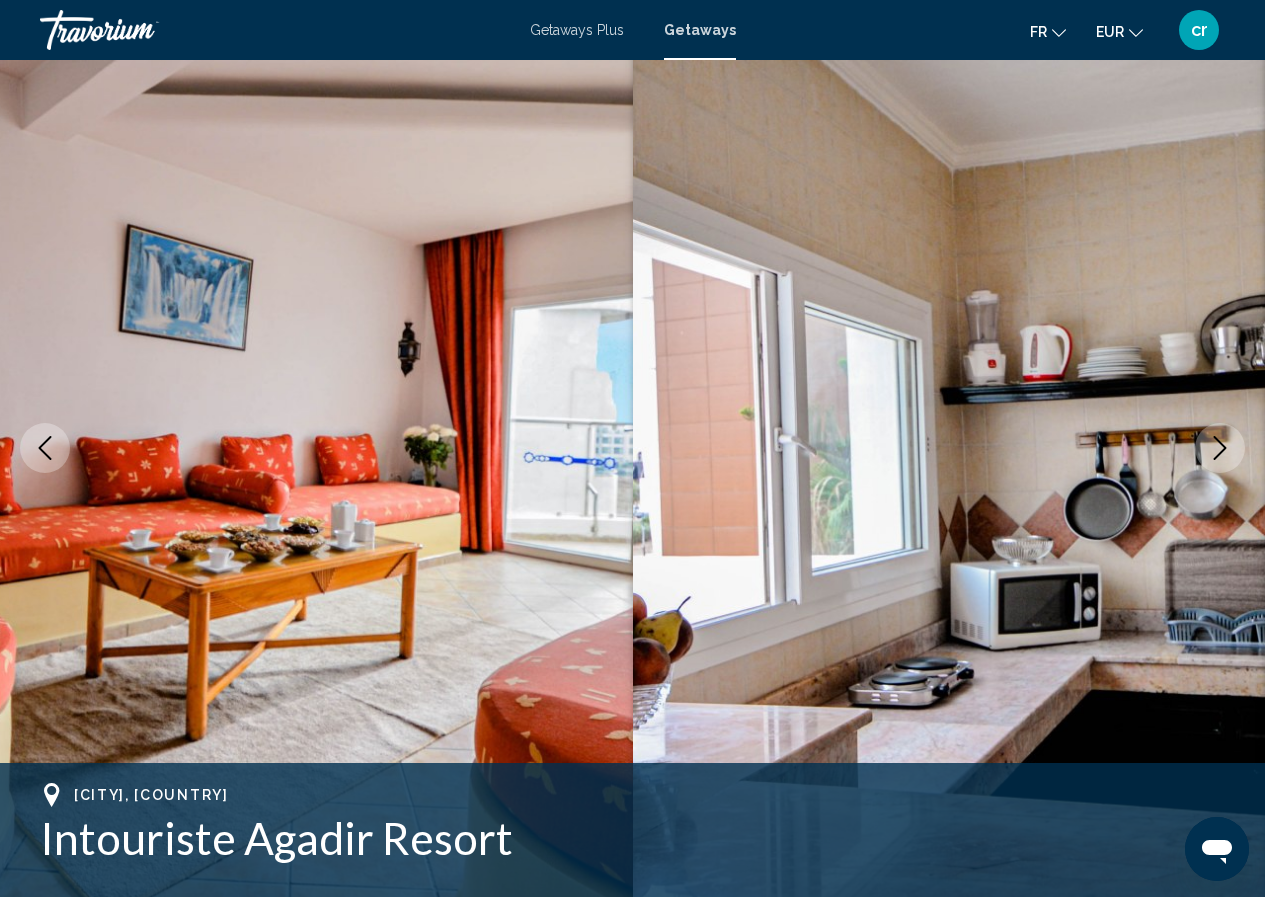 click at bounding box center [1220, 448] 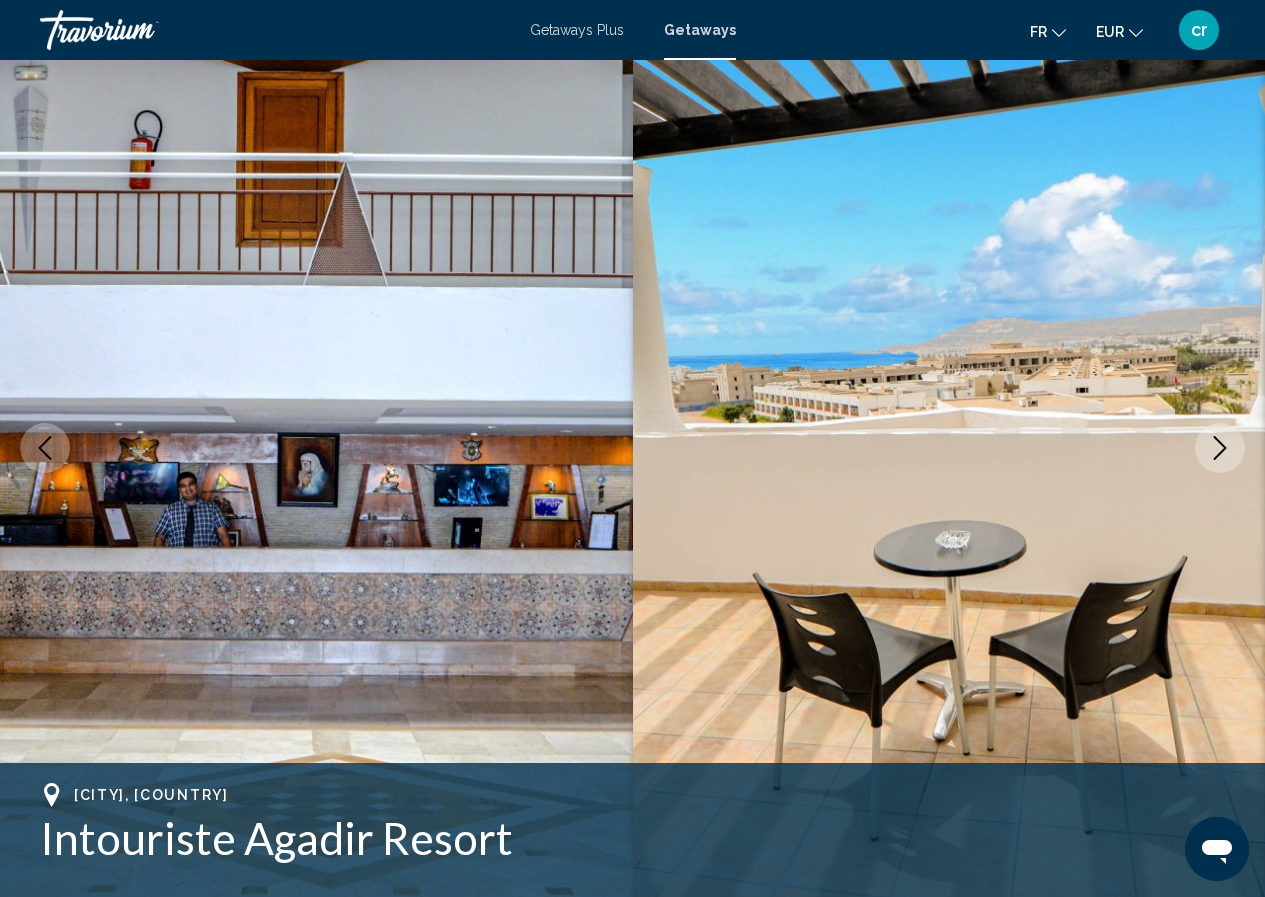 click at bounding box center (1220, 448) 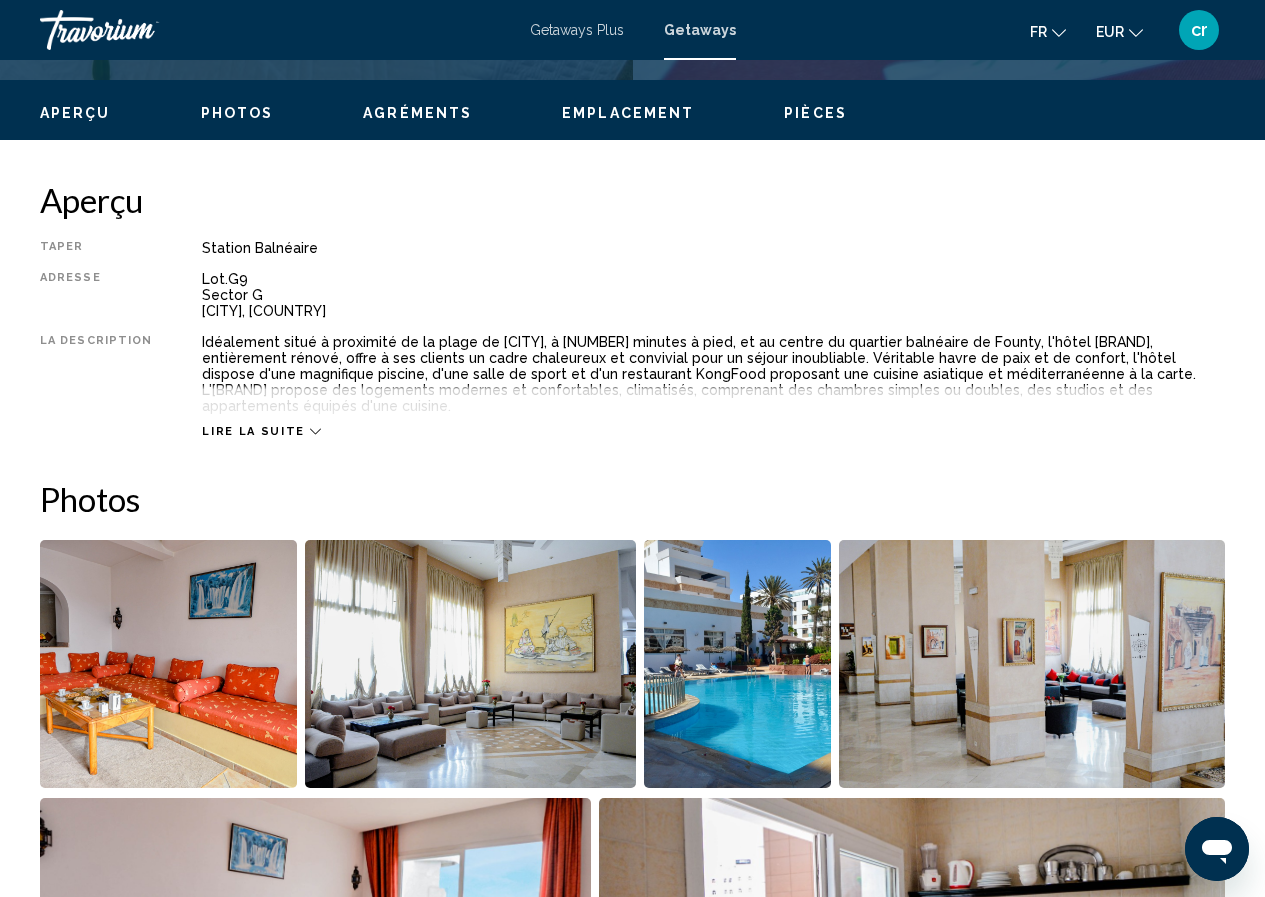 scroll, scrollTop: 1087, scrollLeft: 0, axis: vertical 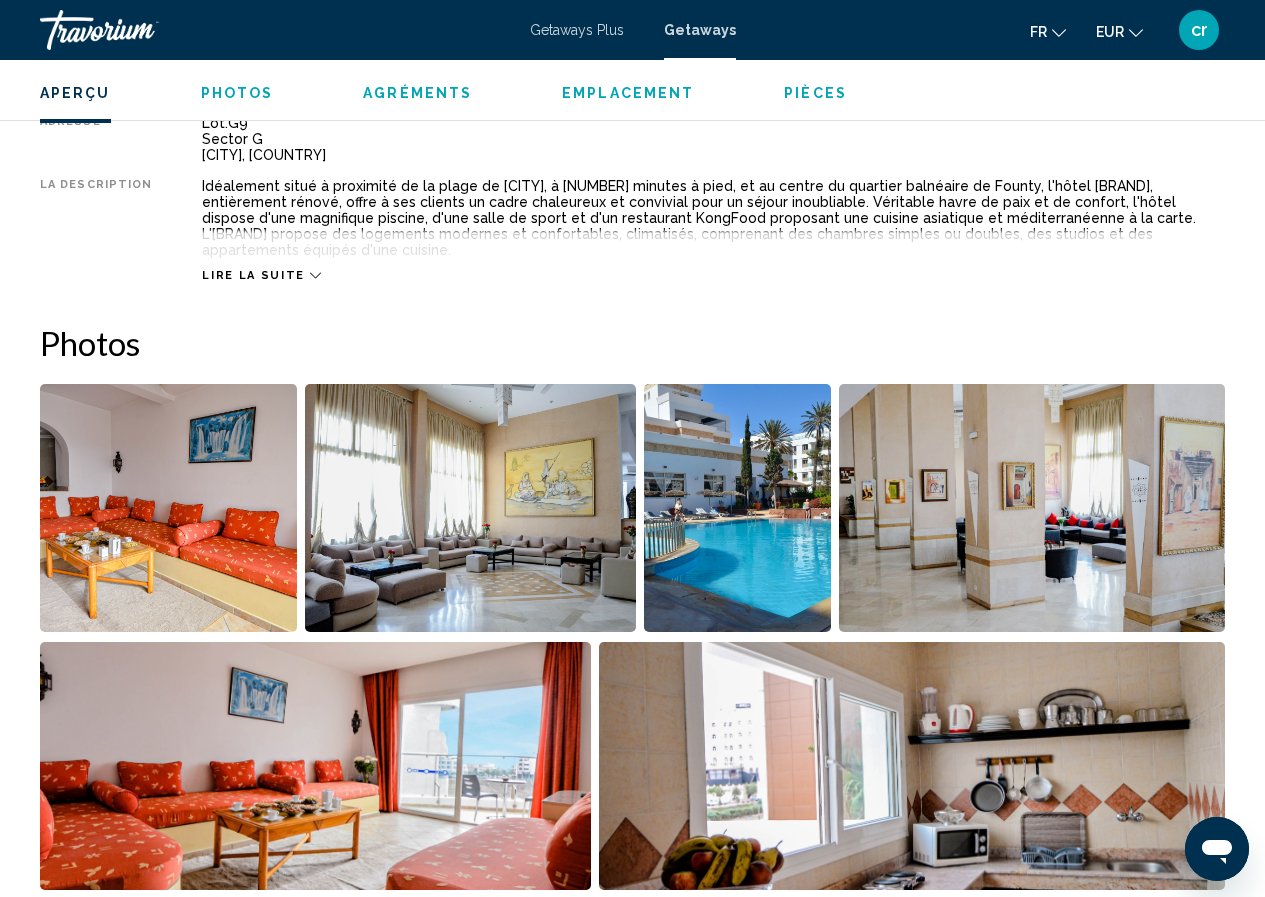 click on "Lire la suite" at bounding box center (713, 255) 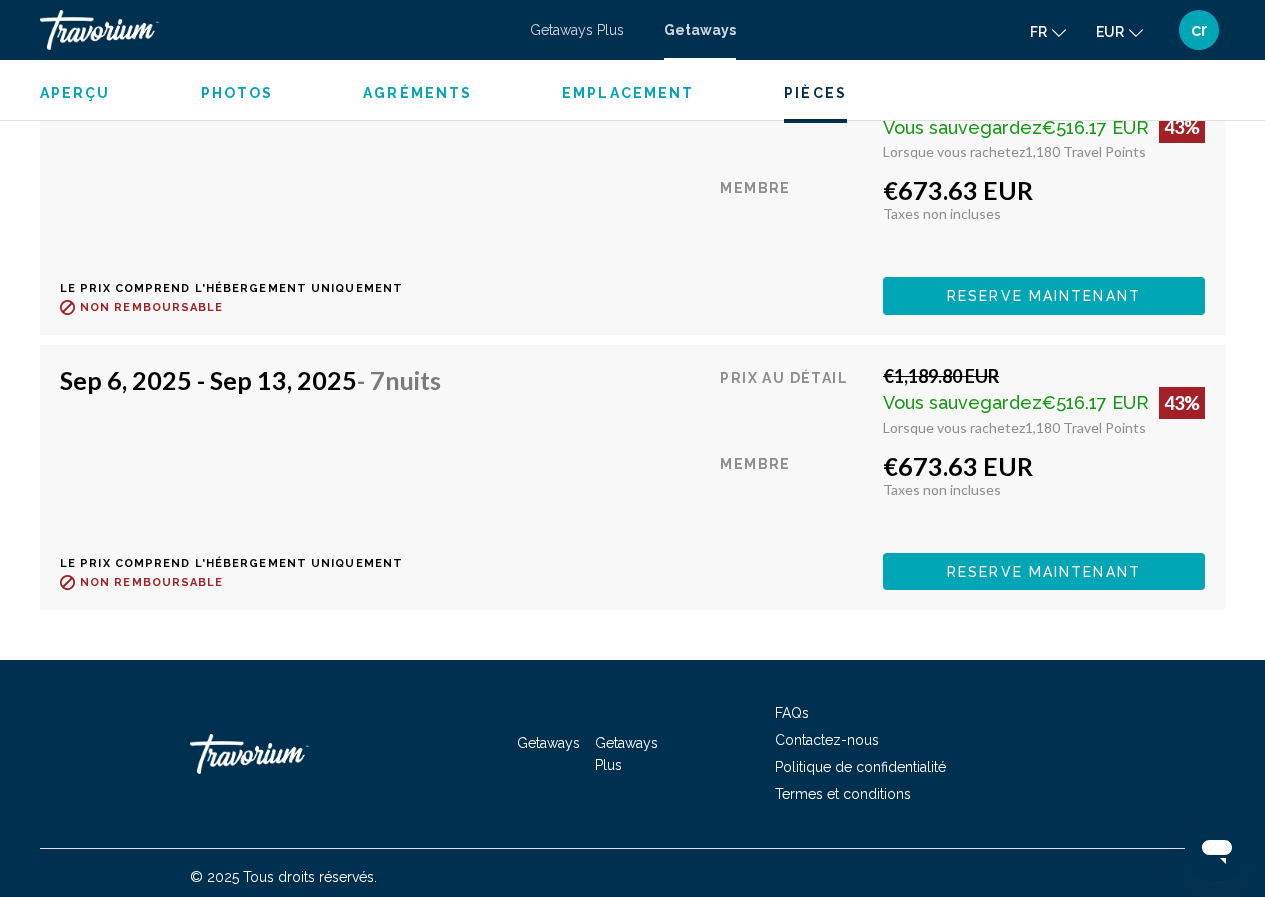 scroll, scrollTop: 7087, scrollLeft: 0, axis: vertical 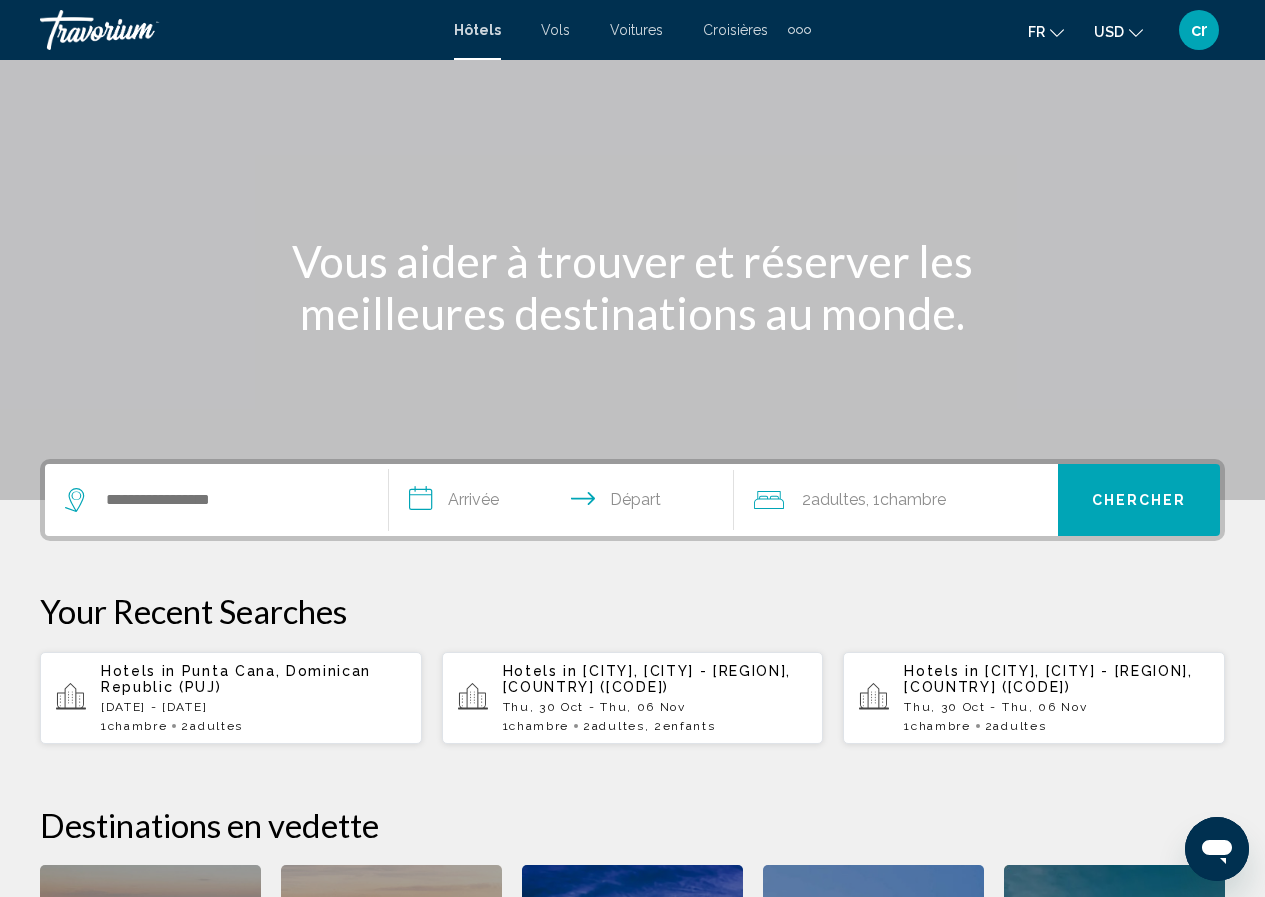 click on "Hotels in    [CITY], [CITY] - [REGION], [COUNTRY] ([CODE])  [DATE] - [DATE] [NUMBER]  Chambre pièces [NUMBER]  Adulte Adultes , [NUMBER]  Enfant Enfants" at bounding box center (655, 698) 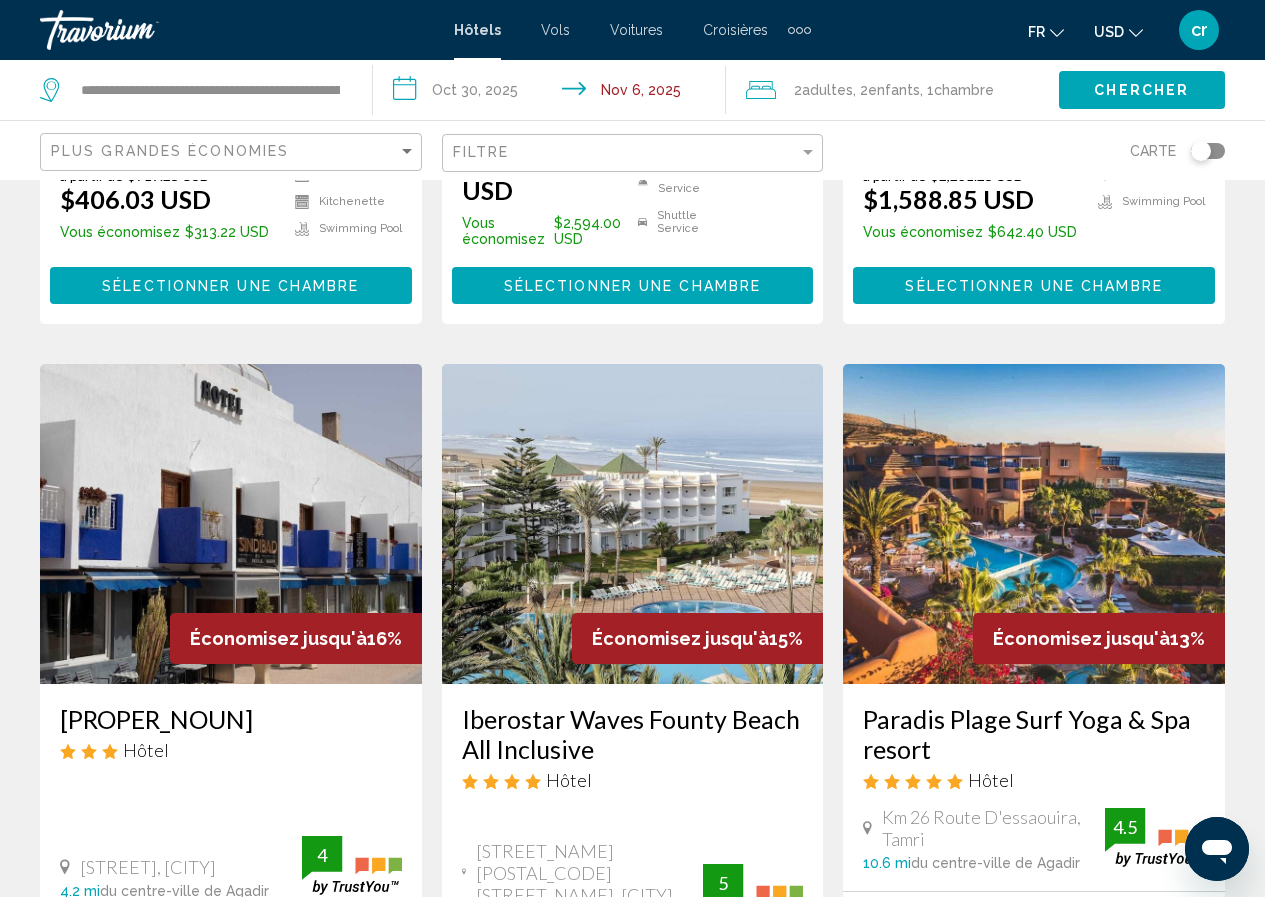 scroll, scrollTop: 700, scrollLeft: 0, axis: vertical 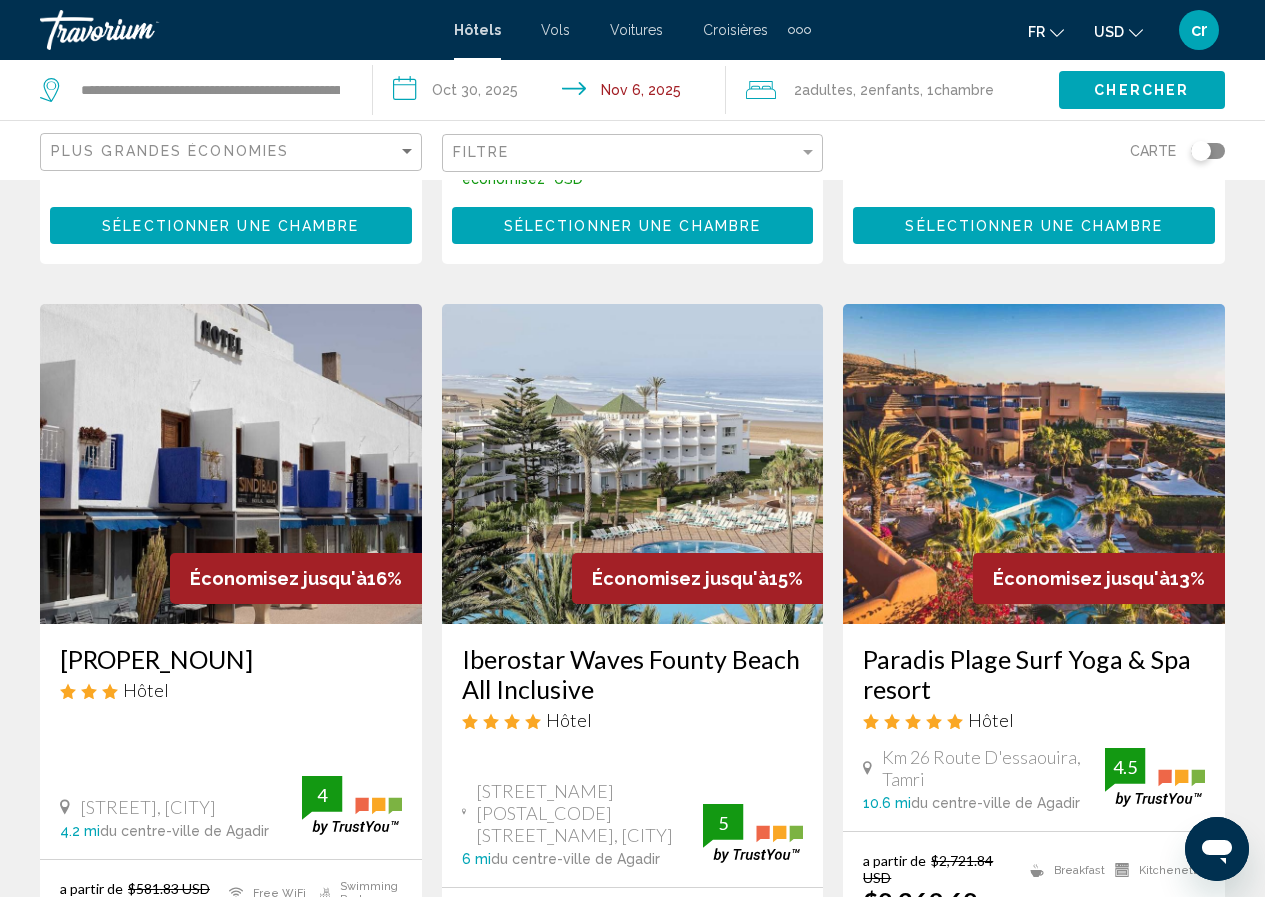 click 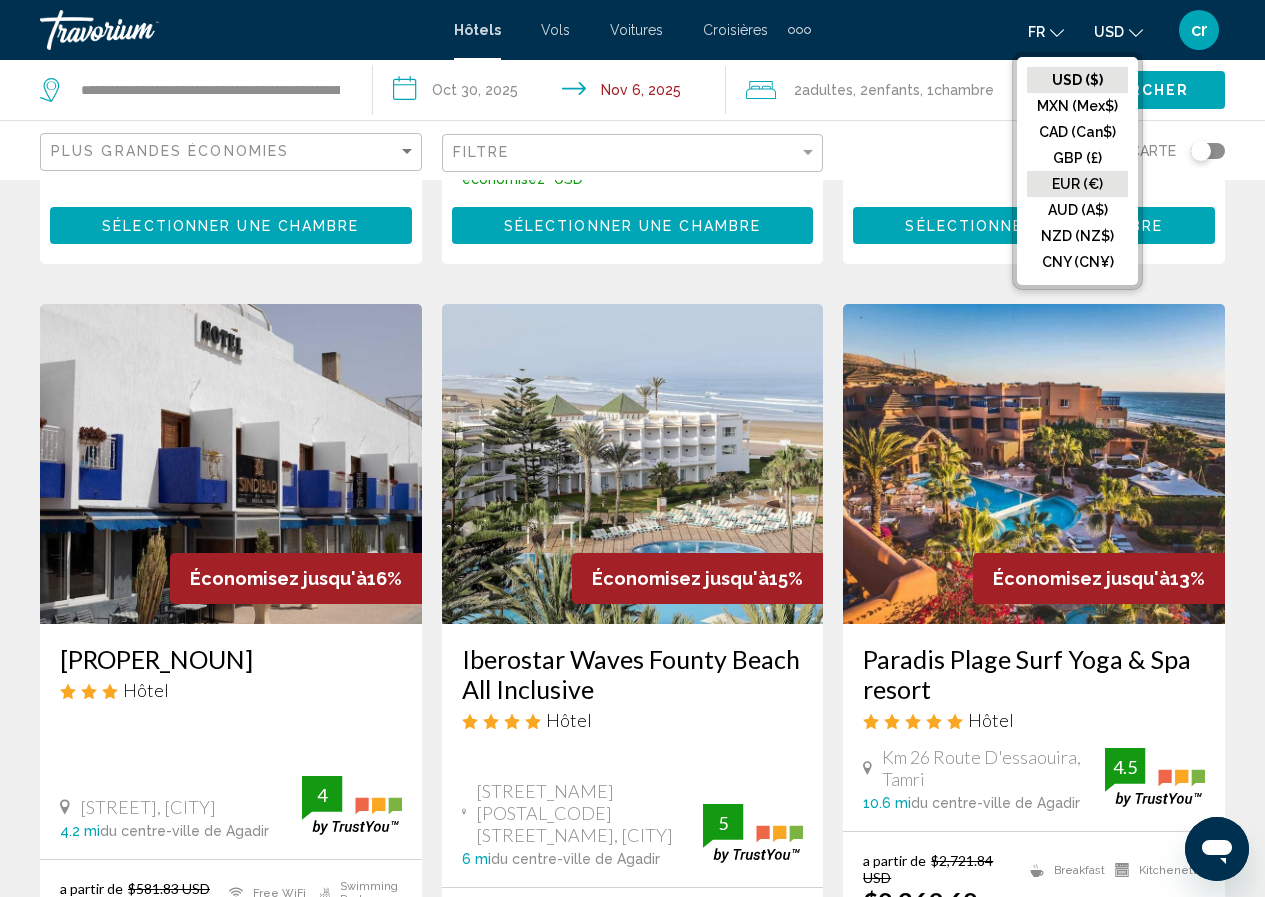 click on "EUR (€)" 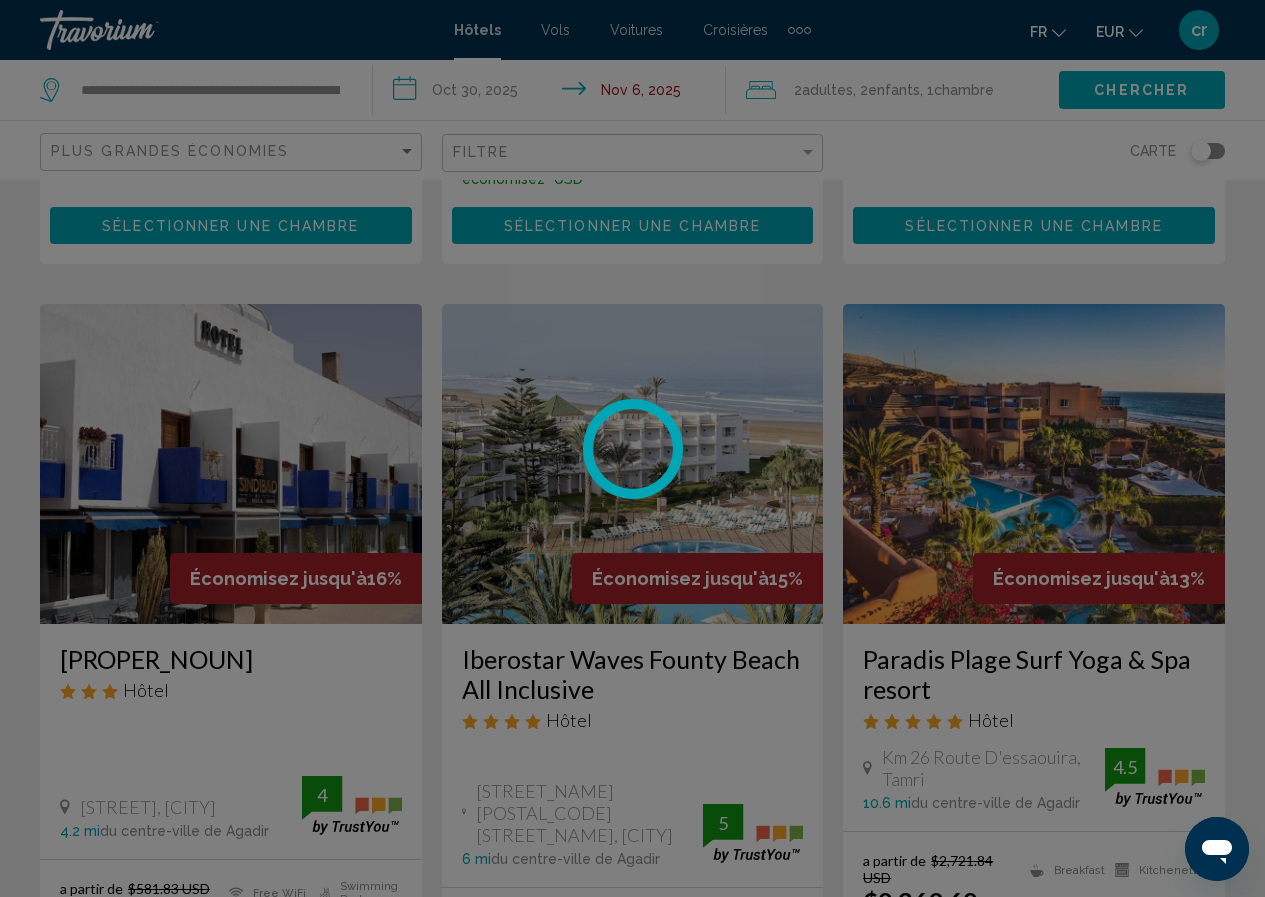 scroll, scrollTop: 0, scrollLeft: 0, axis: both 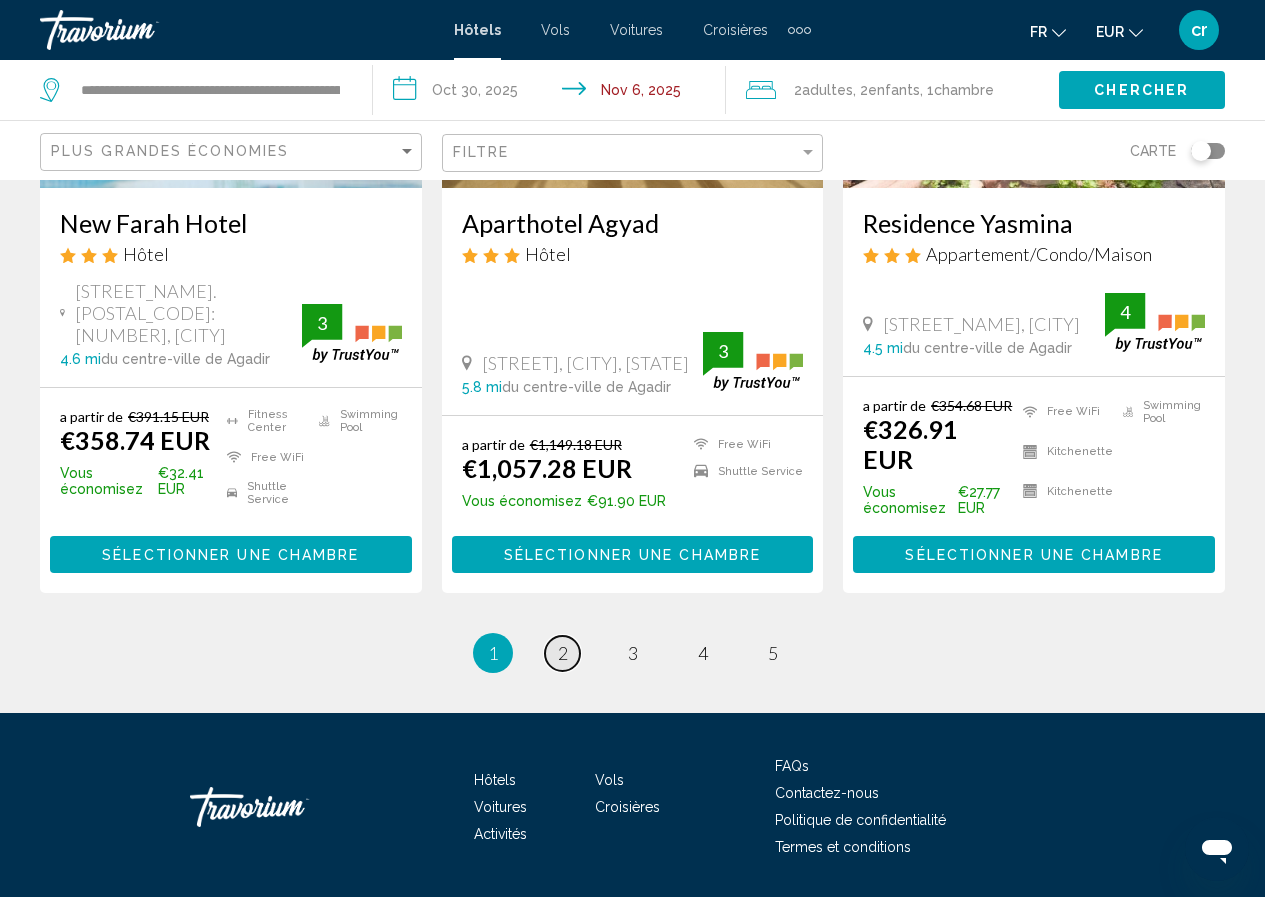click on "page  2" at bounding box center (562, 653) 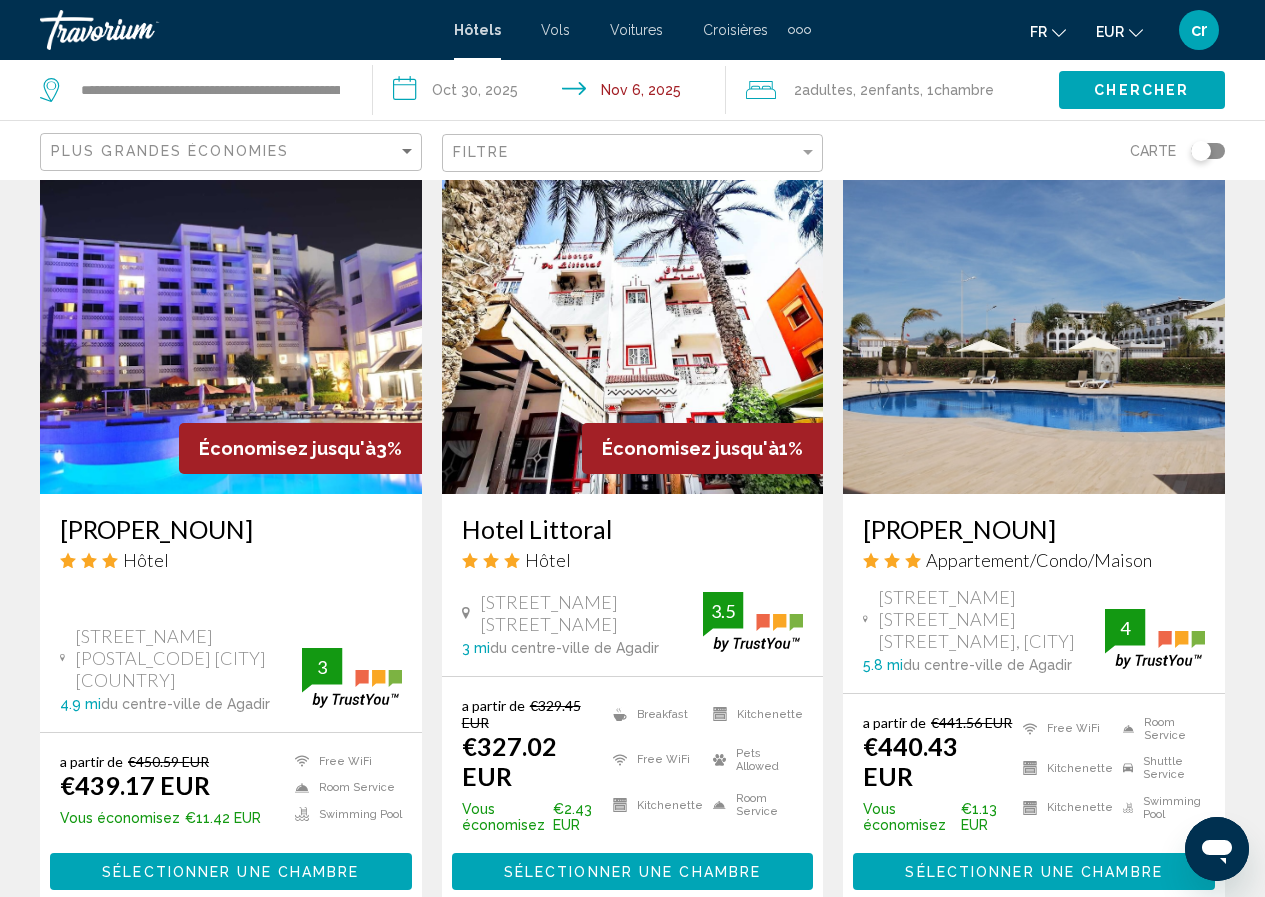 scroll, scrollTop: 1700, scrollLeft: 0, axis: vertical 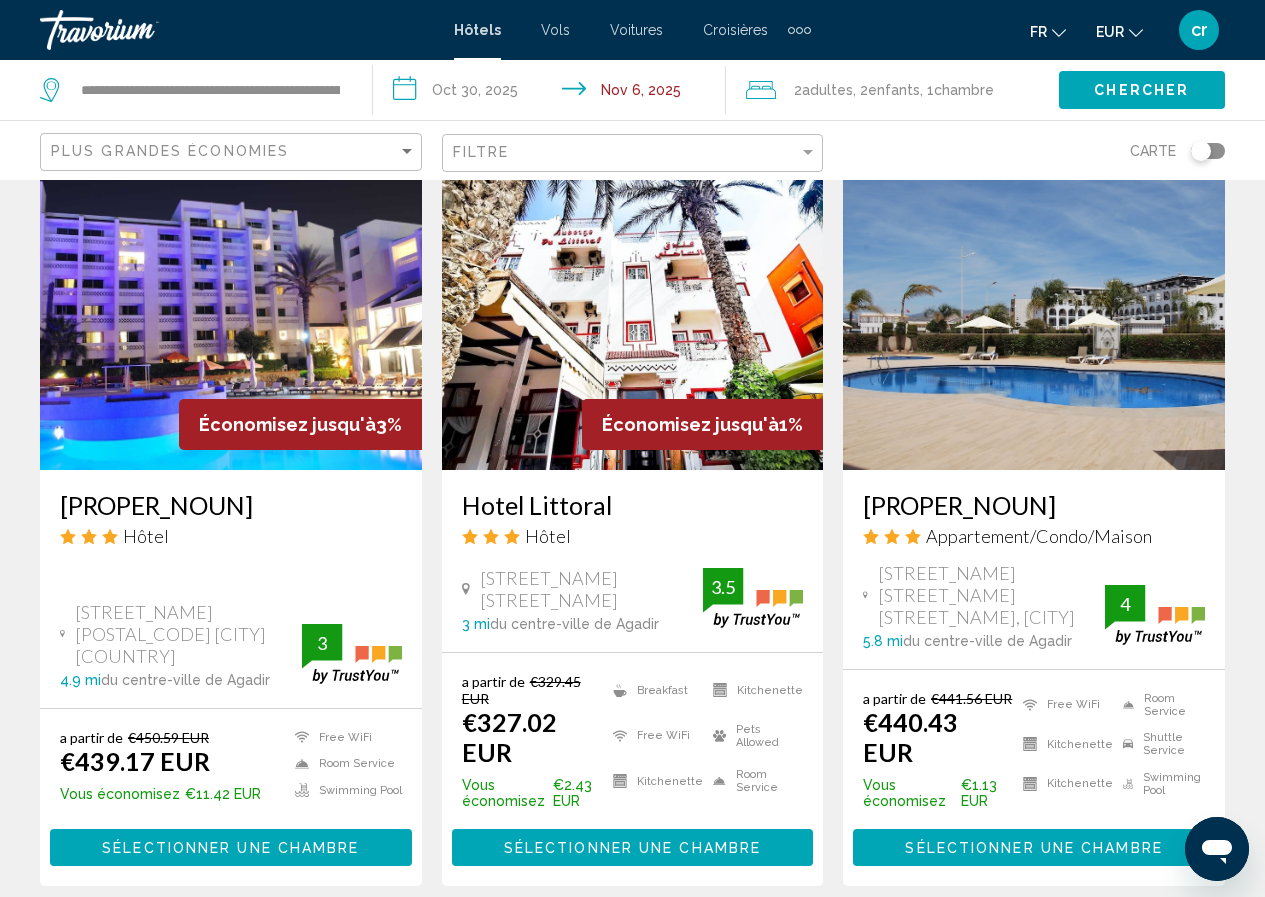 click on ", [NUMBER]  Enfant Enfants" 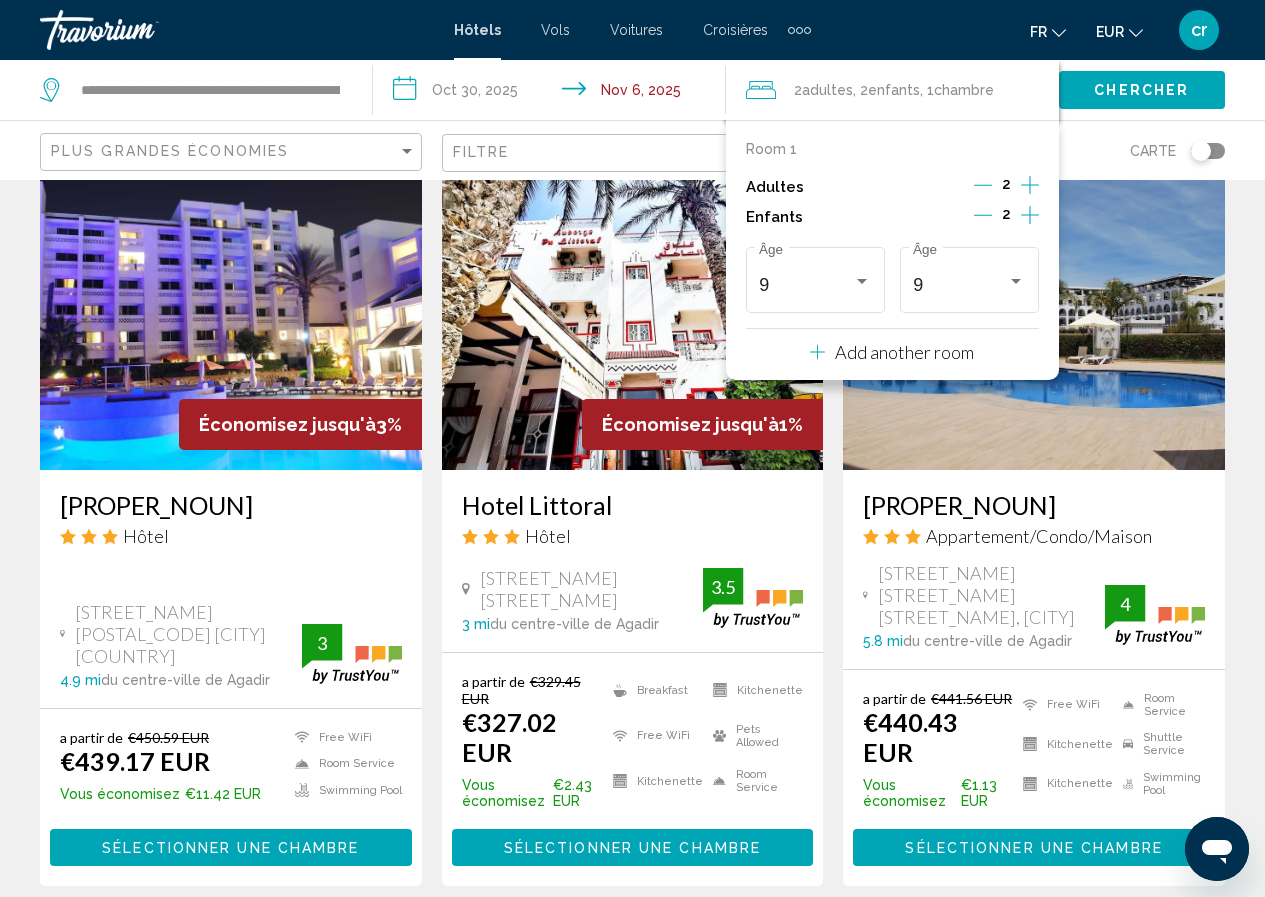 click 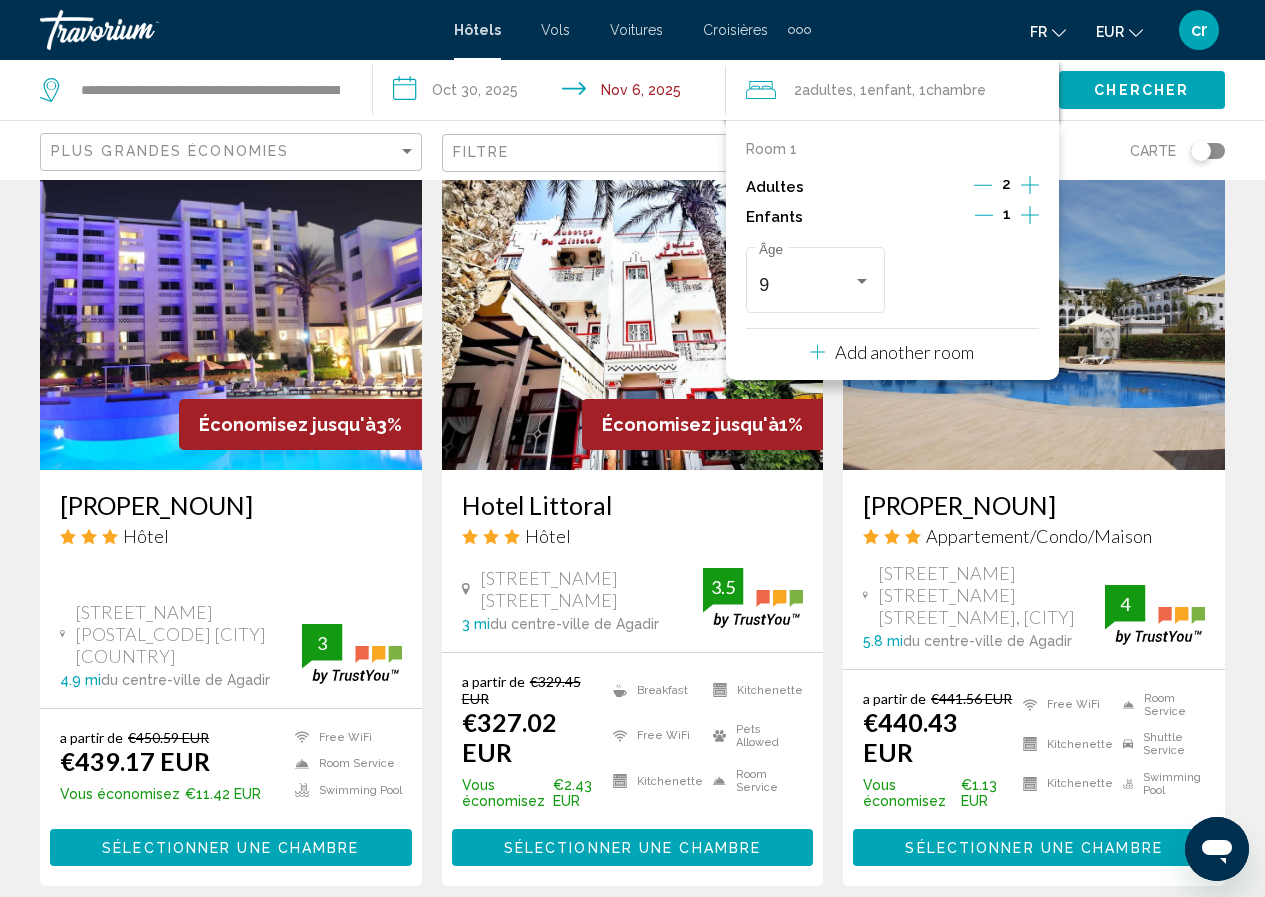 click 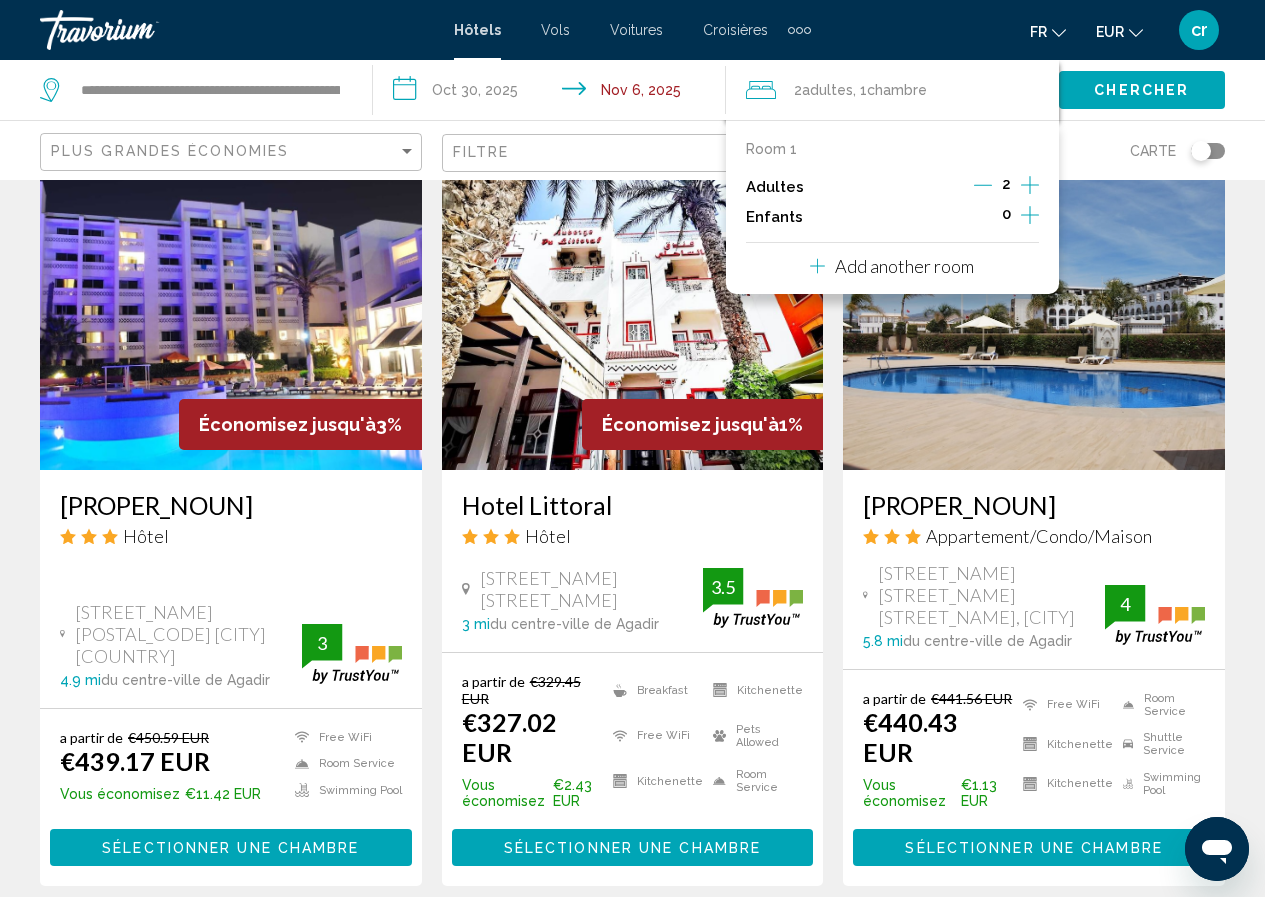 click on "Chercher" 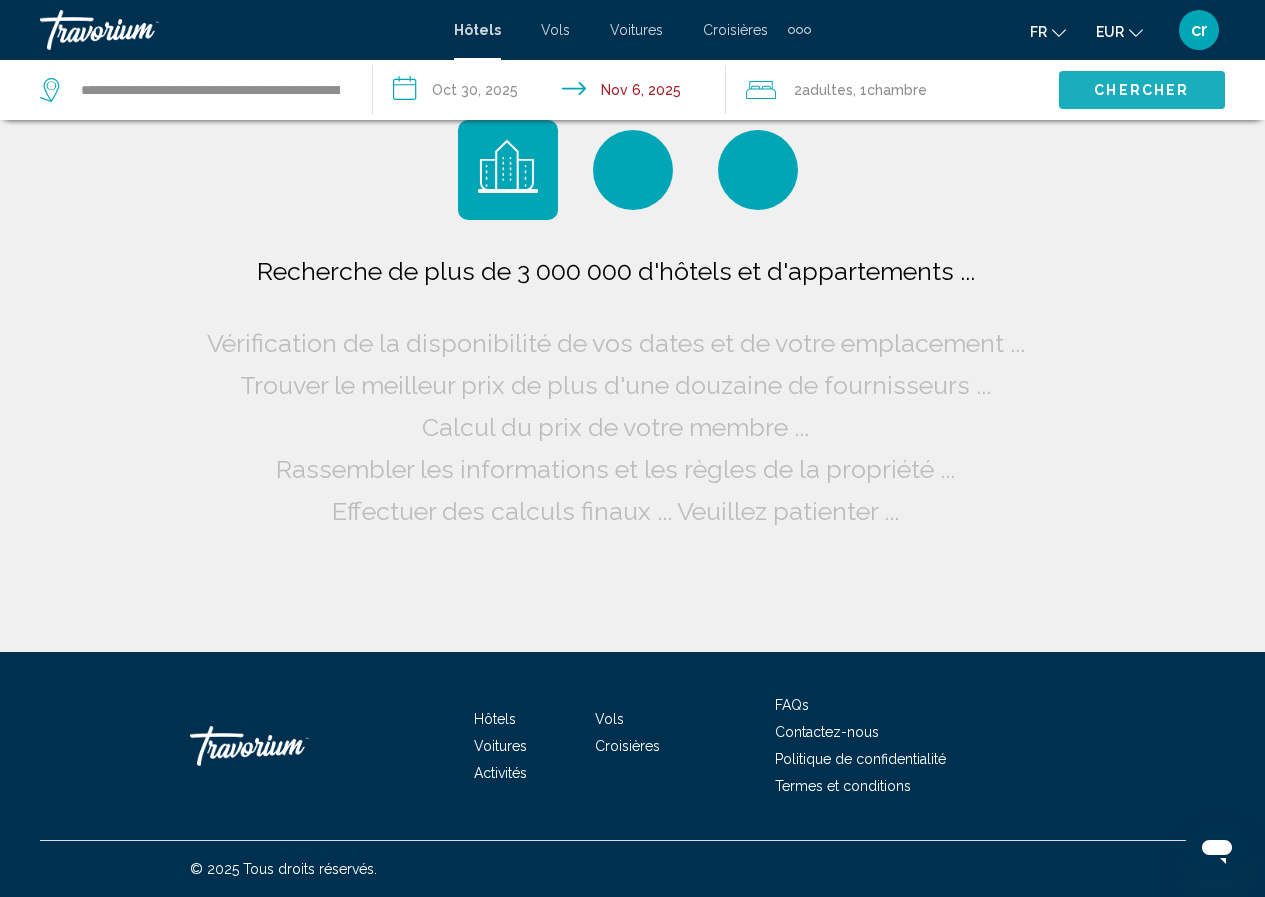 scroll, scrollTop: 0, scrollLeft: 0, axis: both 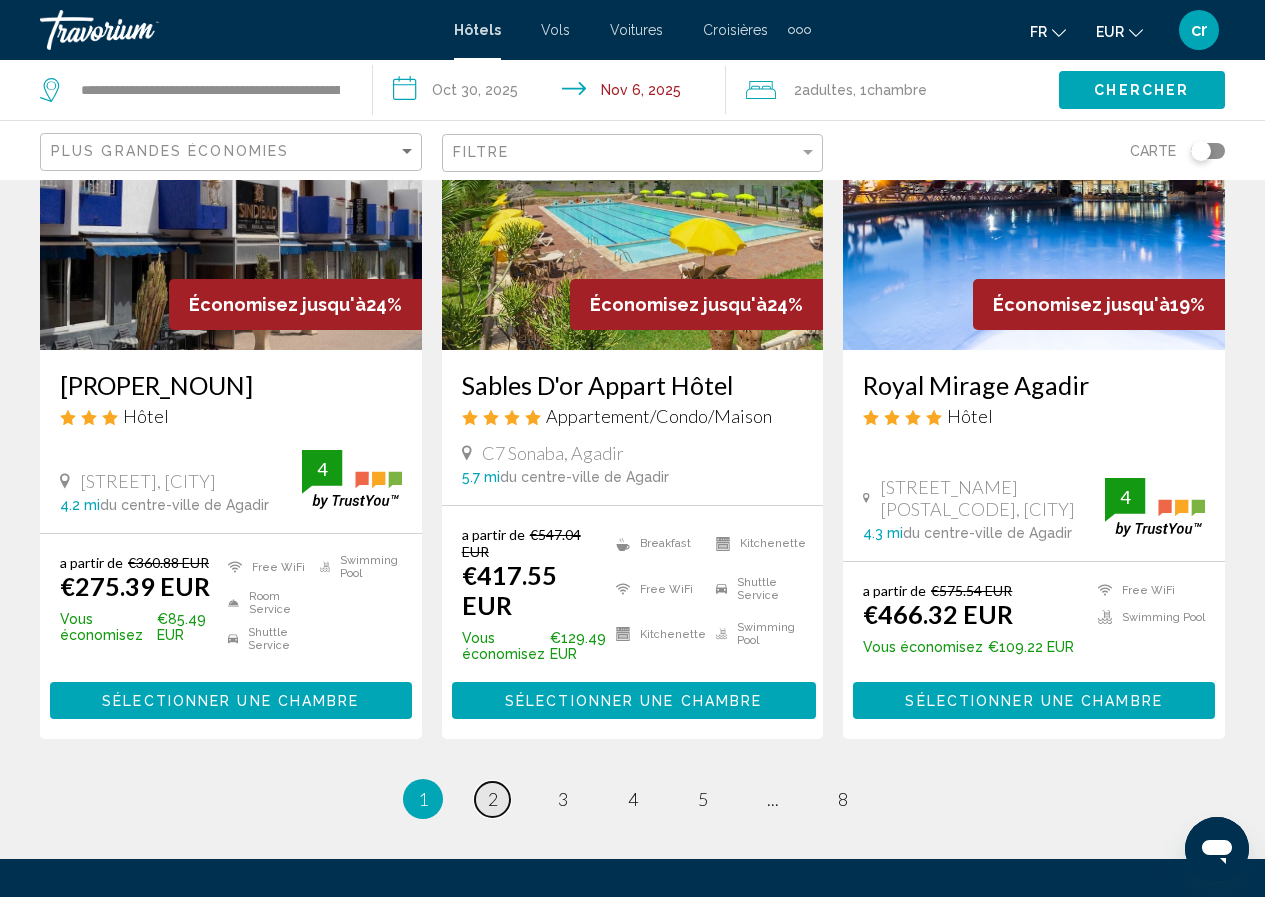 click on "page  2" at bounding box center [492, 799] 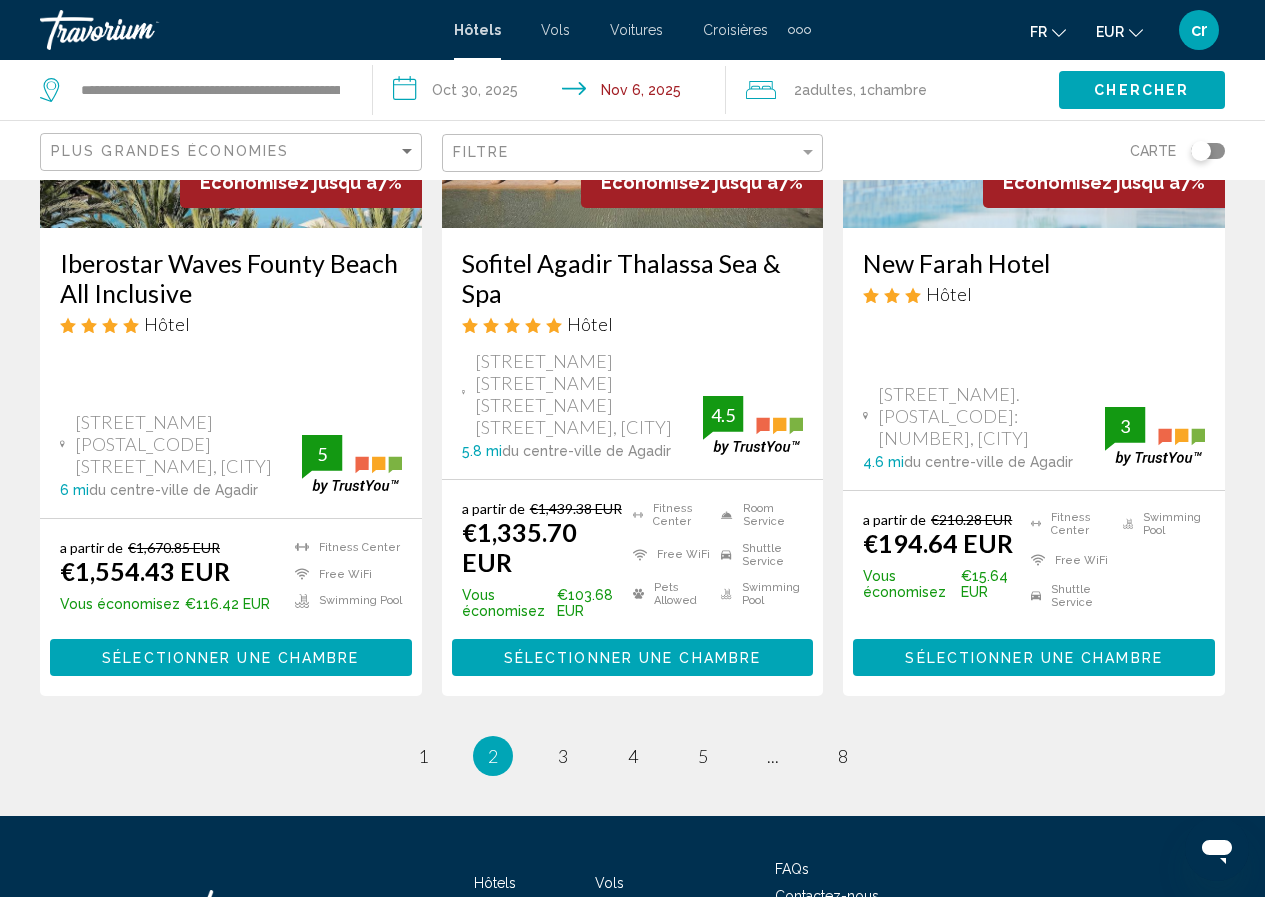 scroll, scrollTop: 2794, scrollLeft: 0, axis: vertical 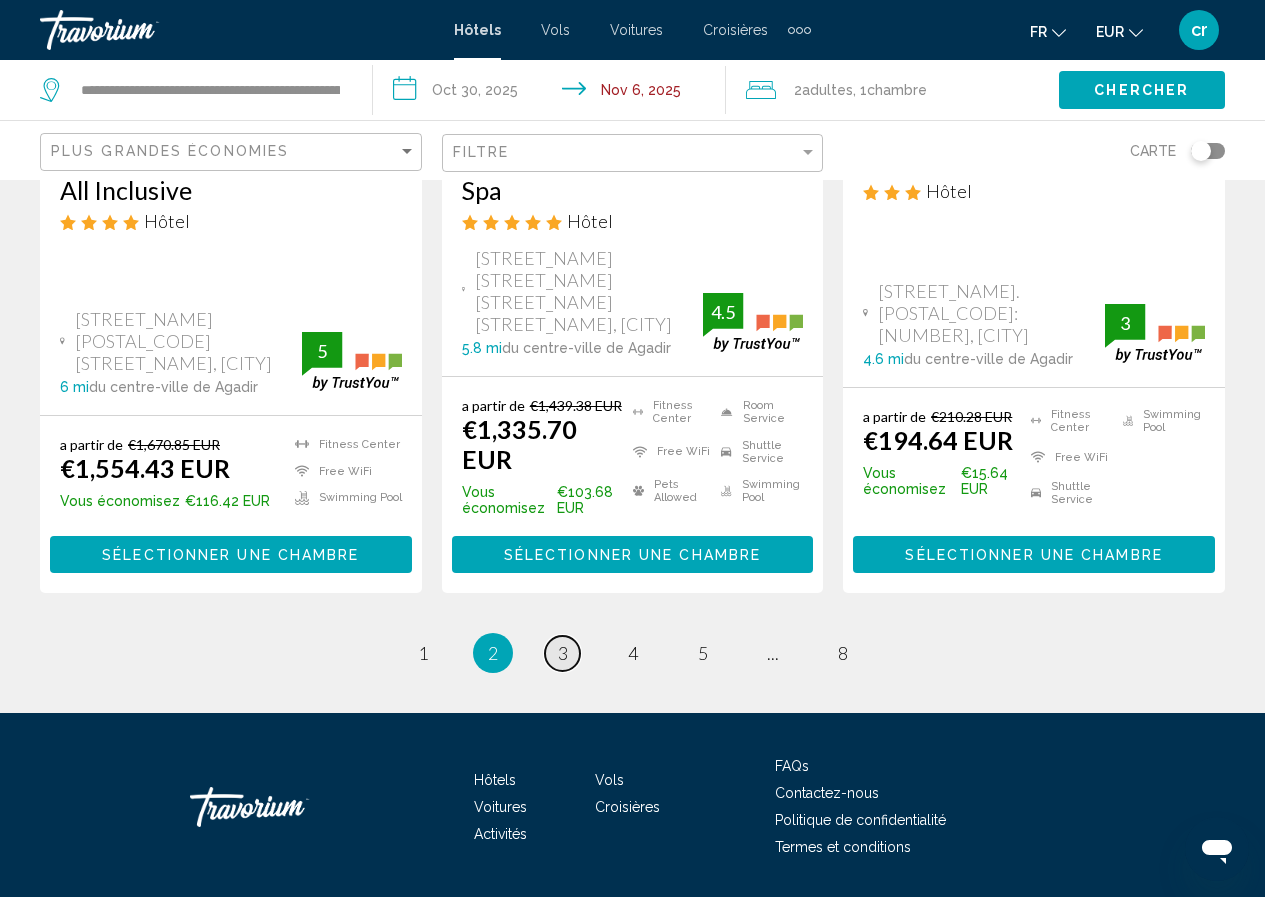 click on "page  3" at bounding box center [562, 653] 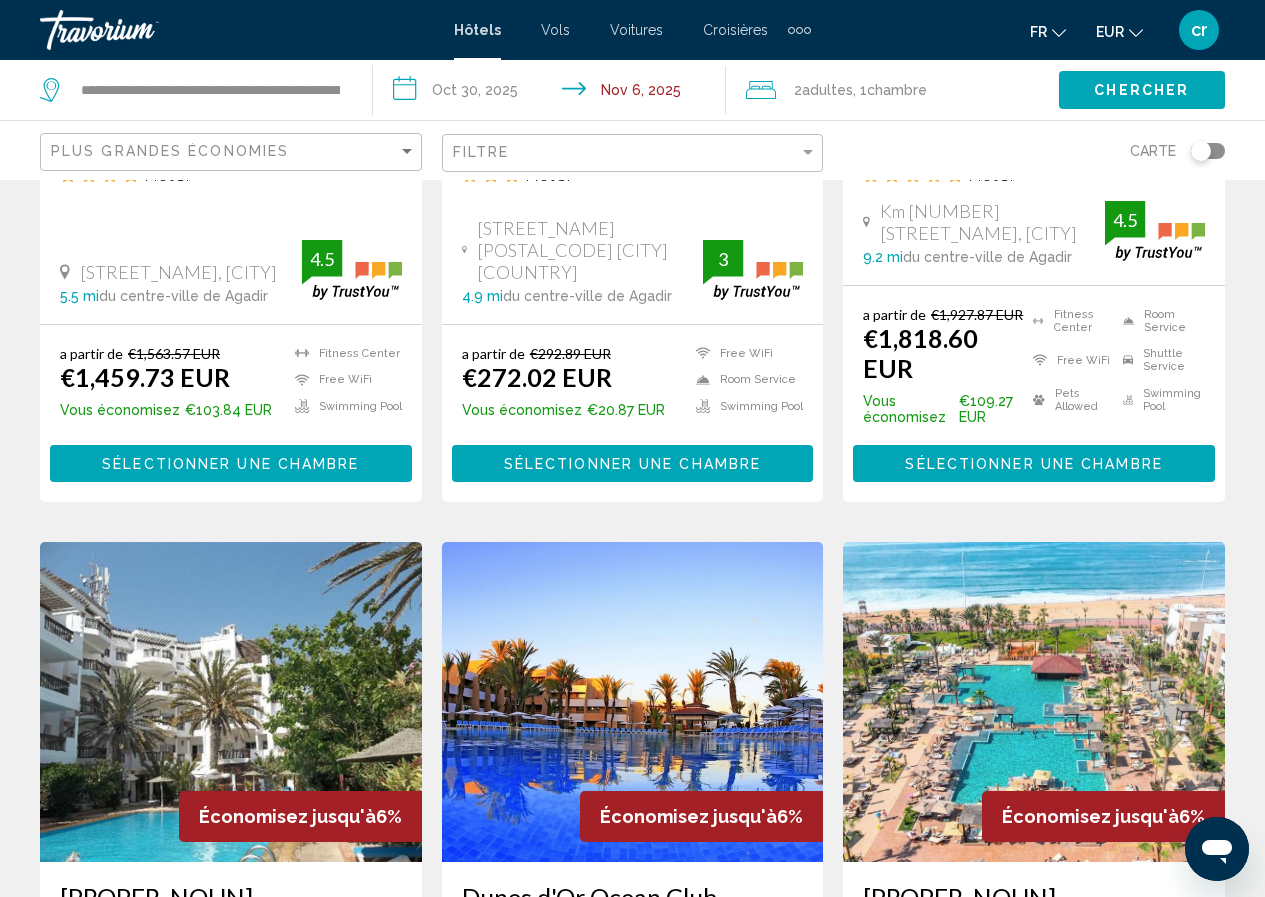 scroll, scrollTop: 1000, scrollLeft: 0, axis: vertical 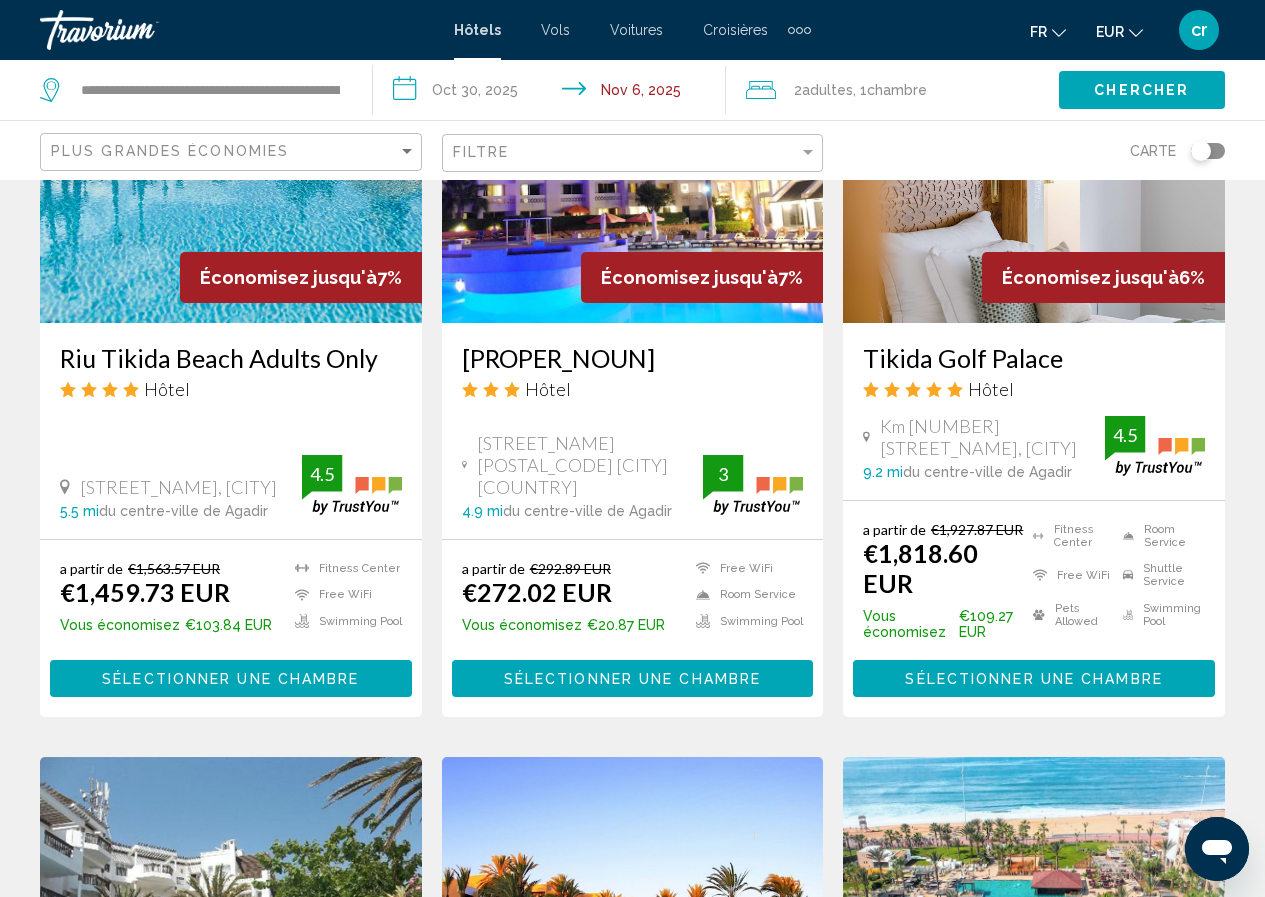 click on "[PROPER_NOUN] [PROPER_NOUN] [PROPER_NOUN]
Hôtel
[STREET_NAME] [STREET_NAME], [CITY] [DISTANCE] du centre-ville de [CITY] de l'hôtel [RATING]" at bounding box center [231, 431] 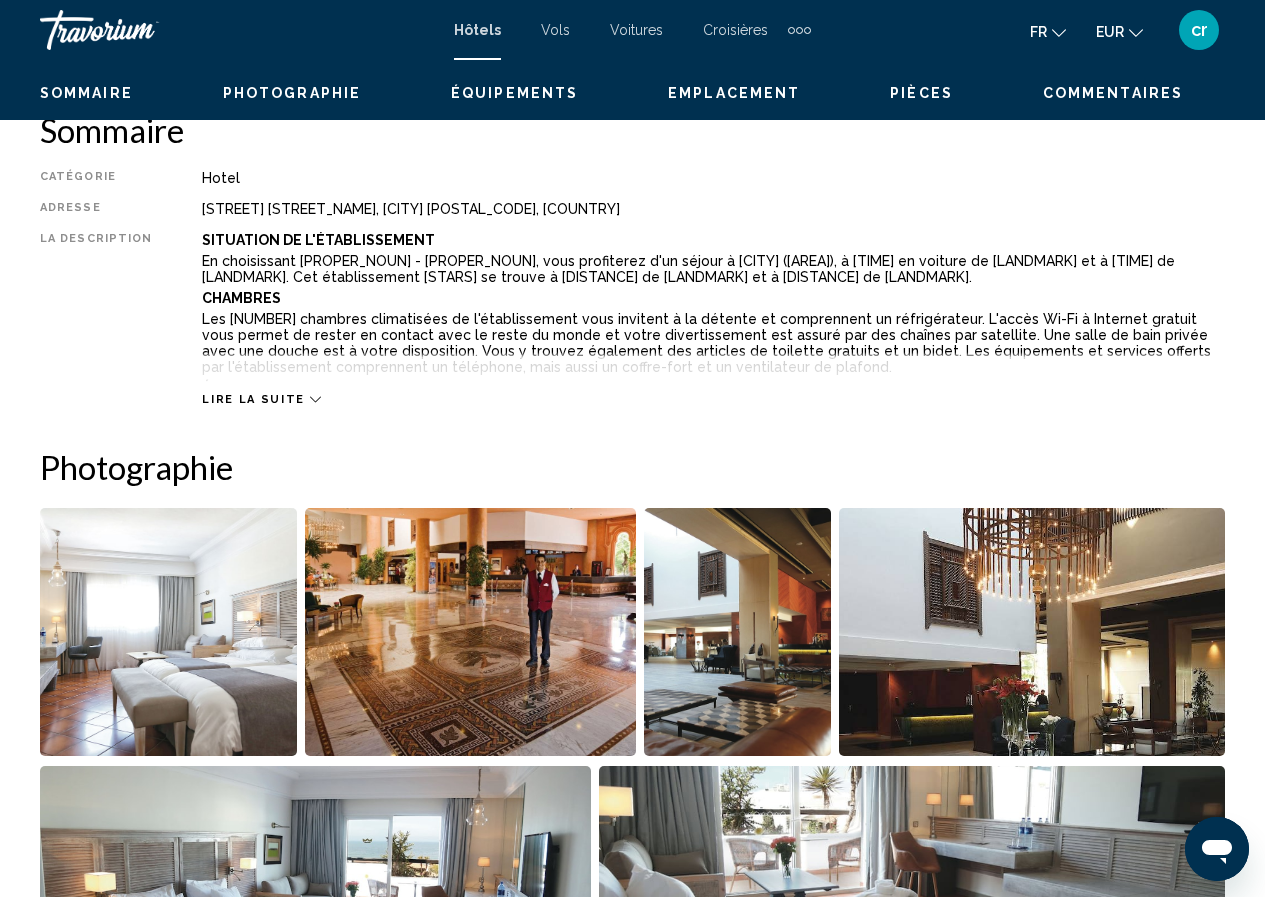 scroll, scrollTop: 86, scrollLeft: 0, axis: vertical 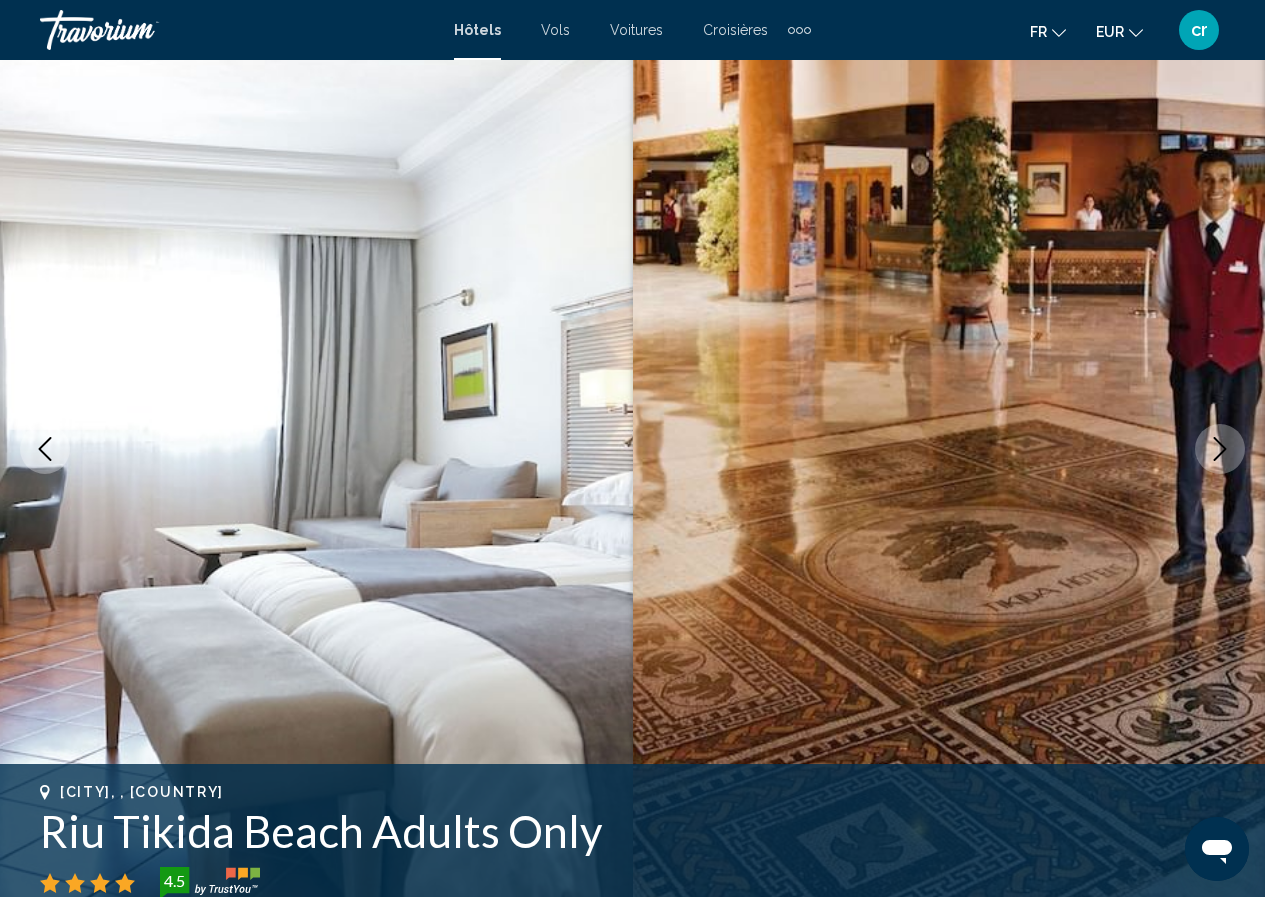 click at bounding box center (1220, 449) 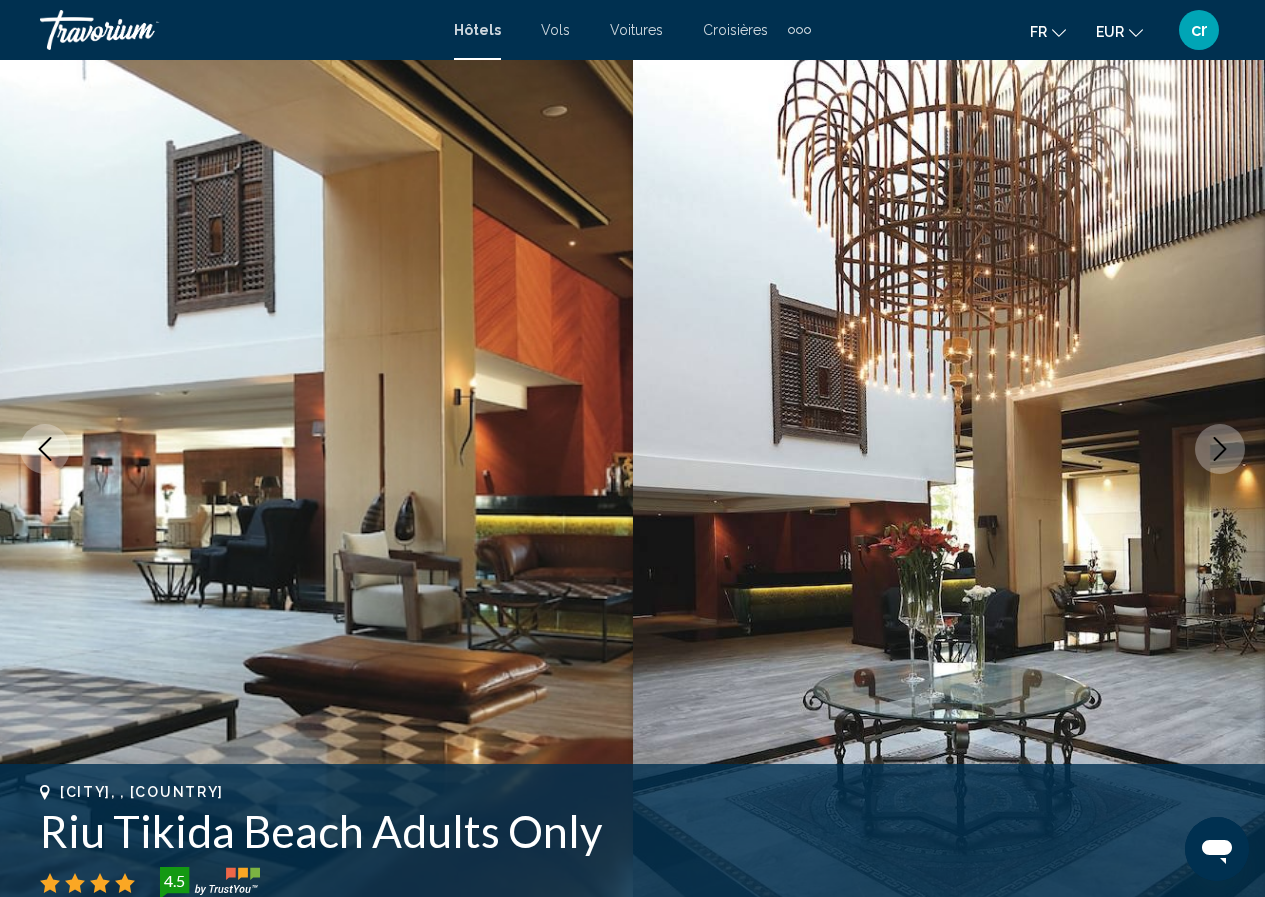 click at bounding box center [1220, 449] 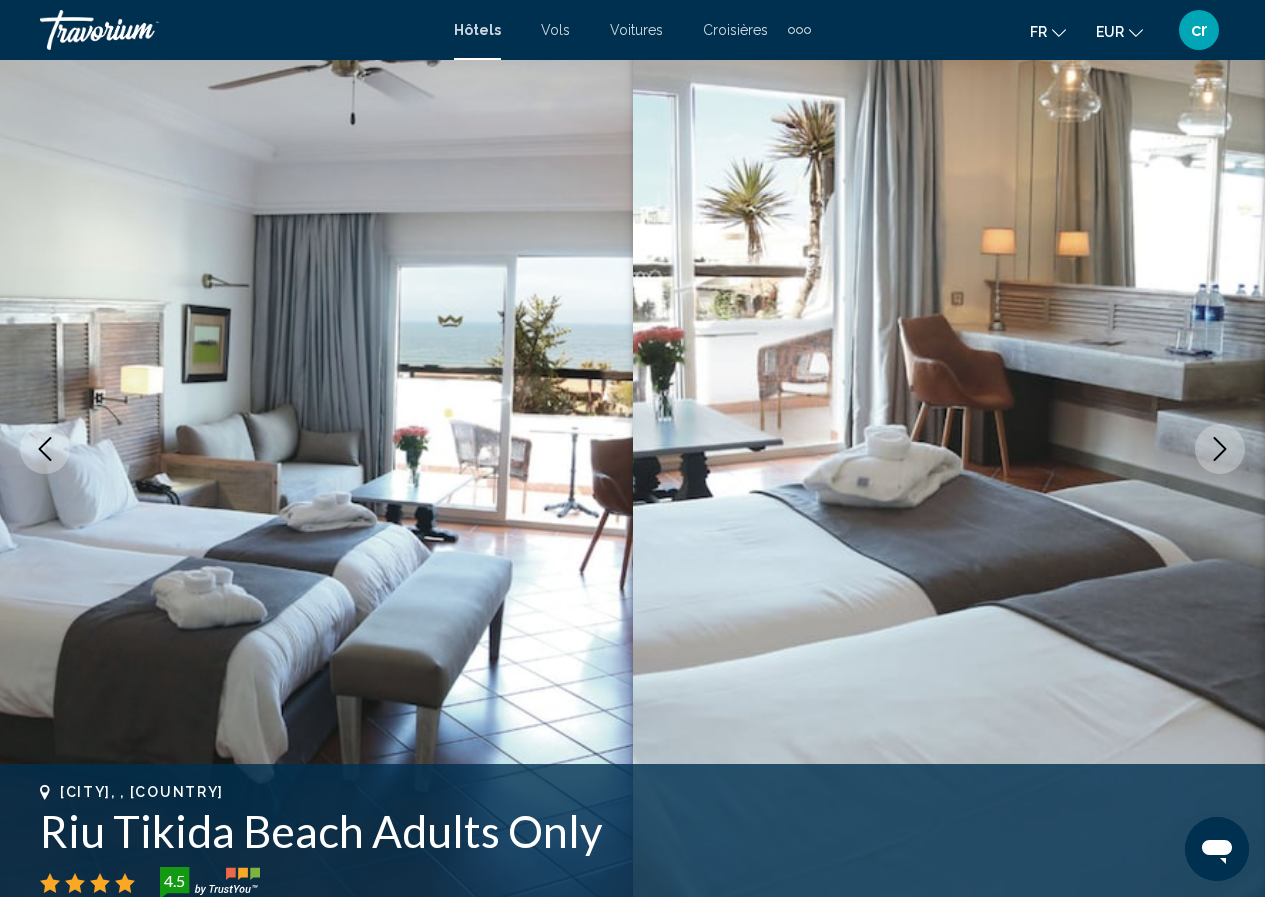 click at bounding box center (1220, 449) 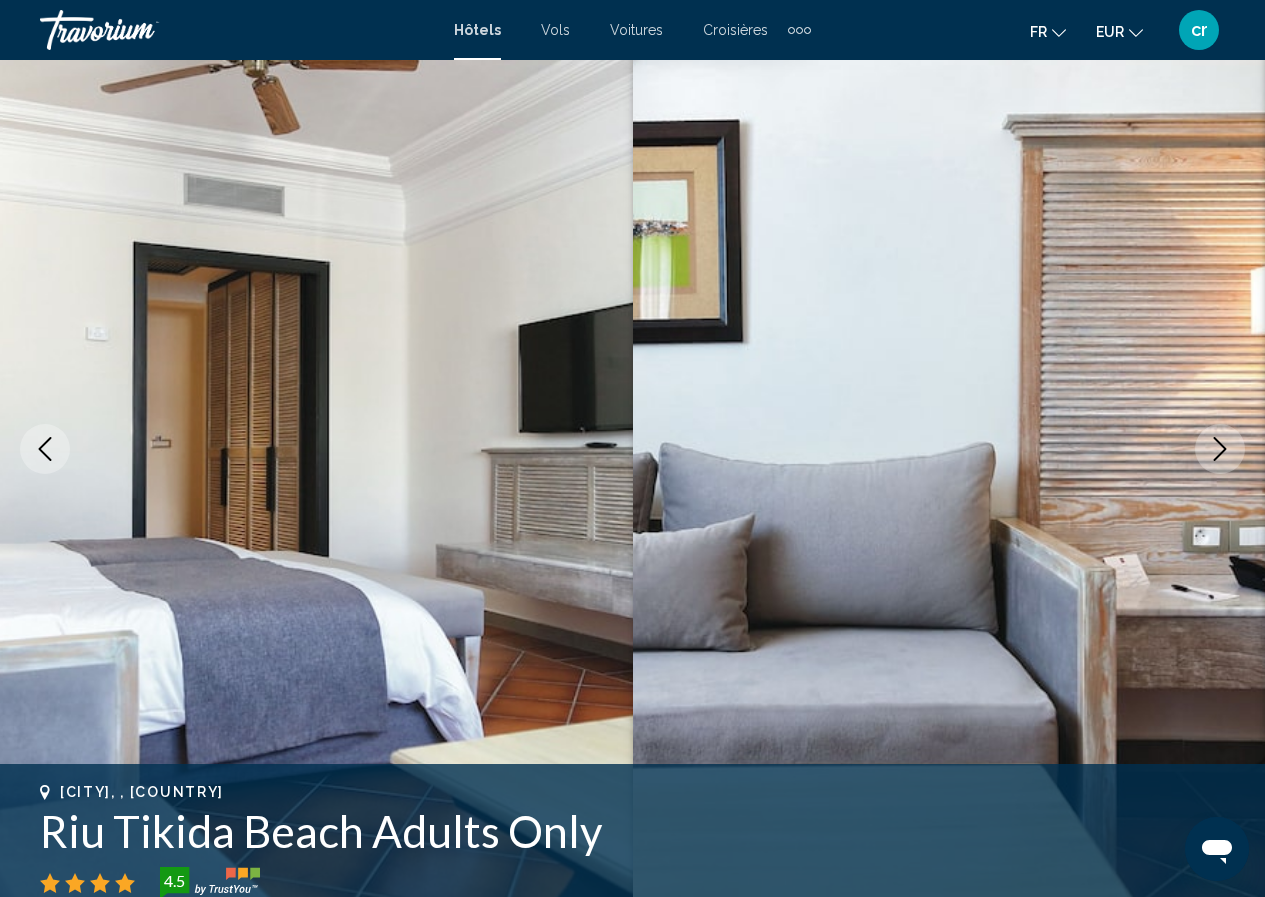 click at bounding box center [1220, 449] 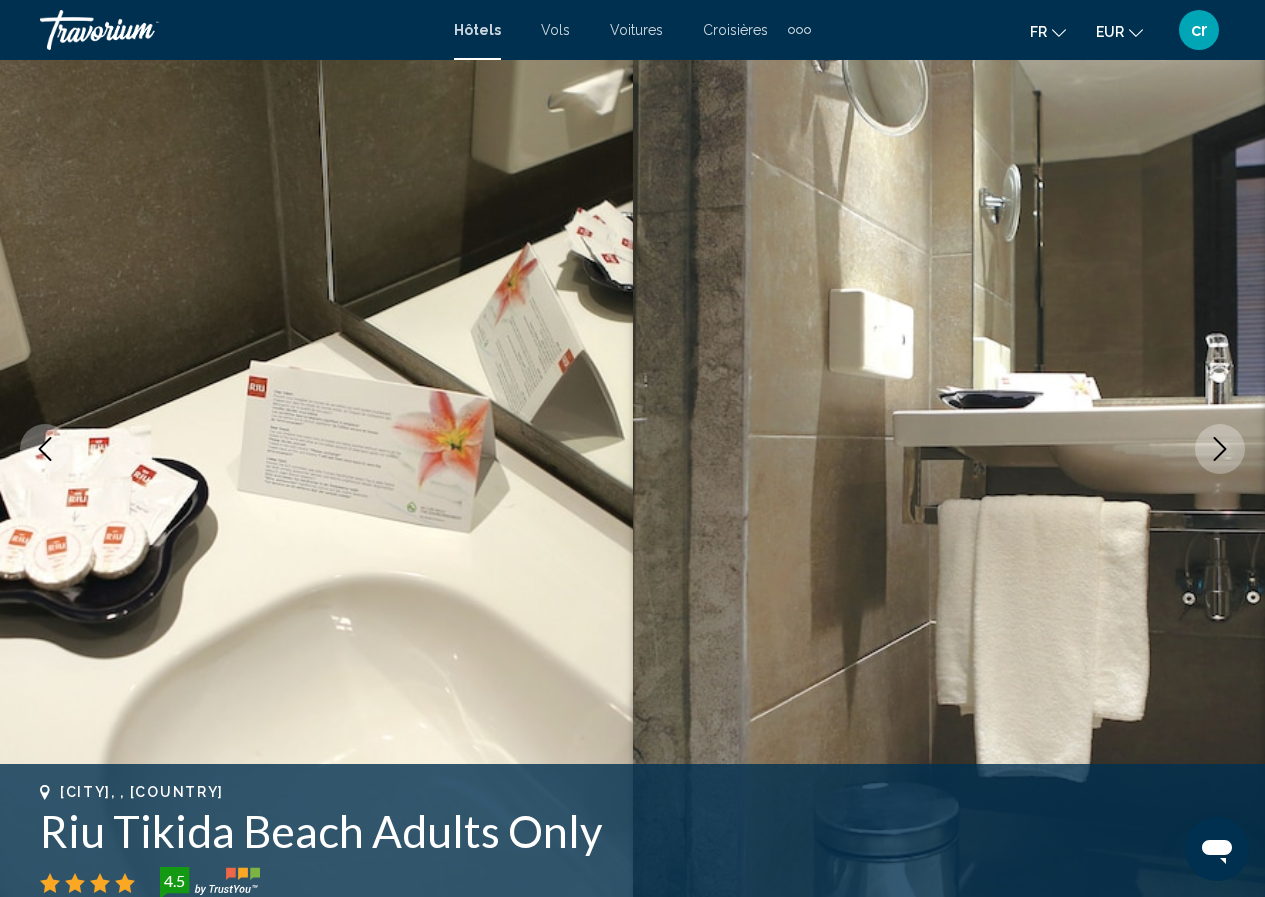 click at bounding box center [1220, 449] 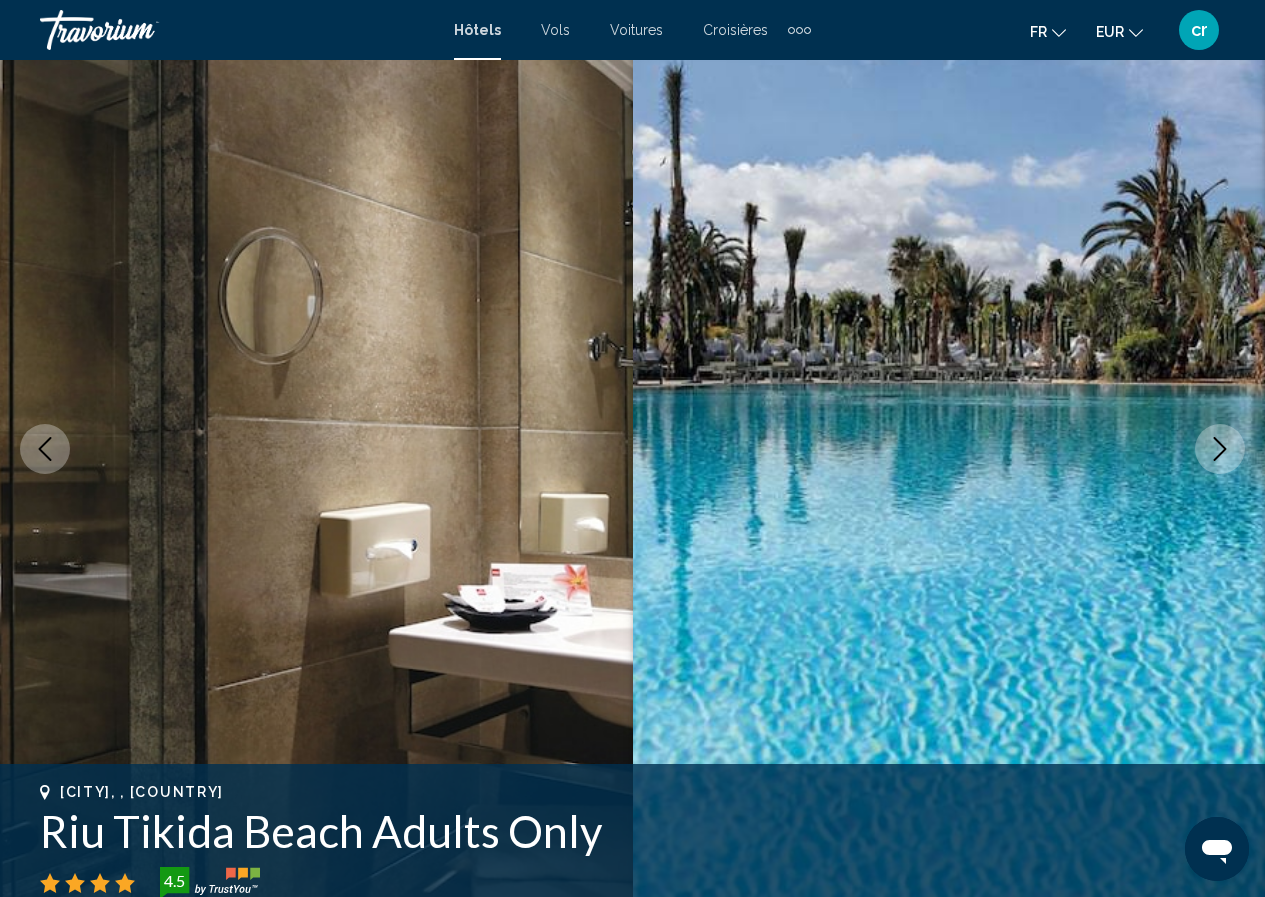 click at bounding box center (1220, 449) 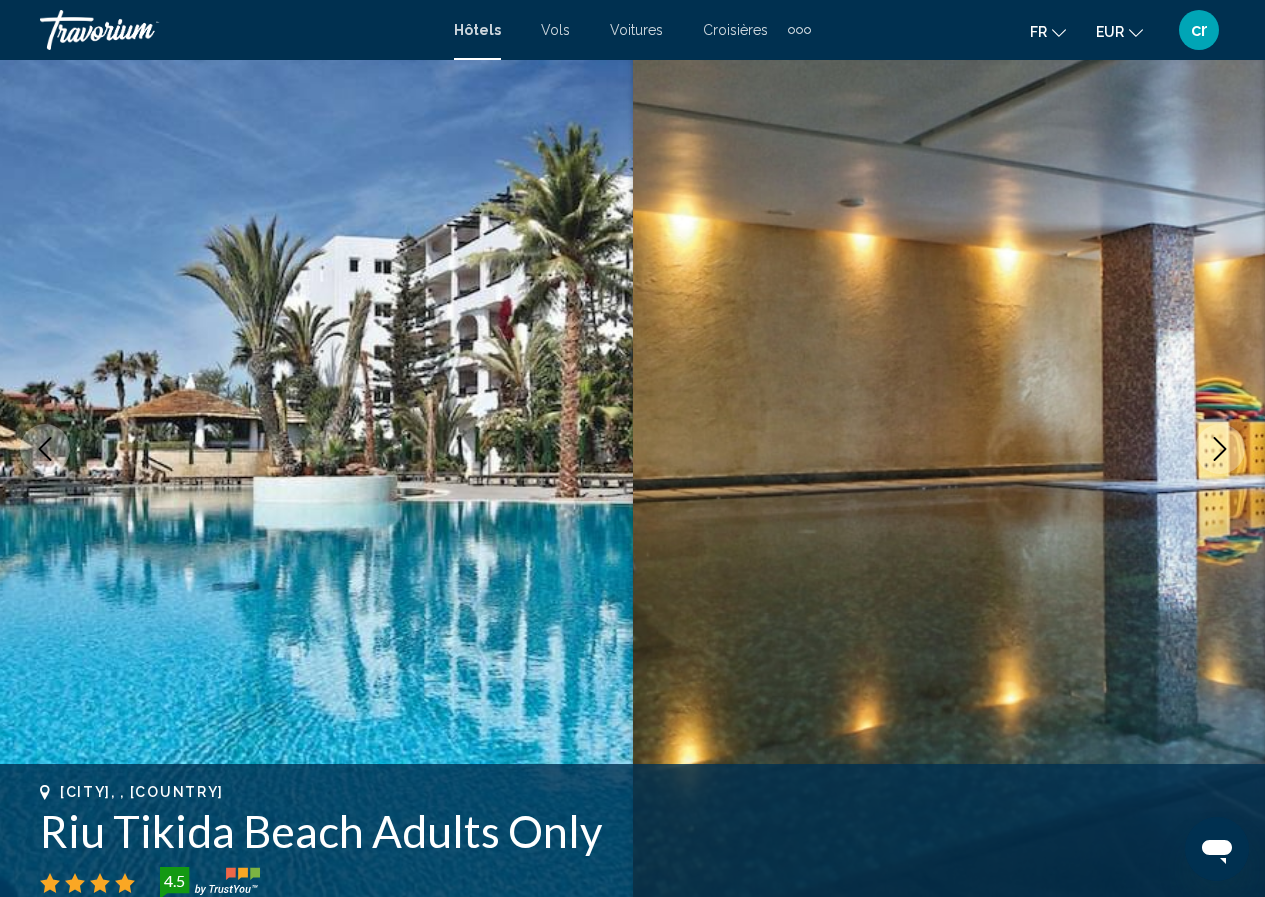 click at bounding box center [1220, 449] 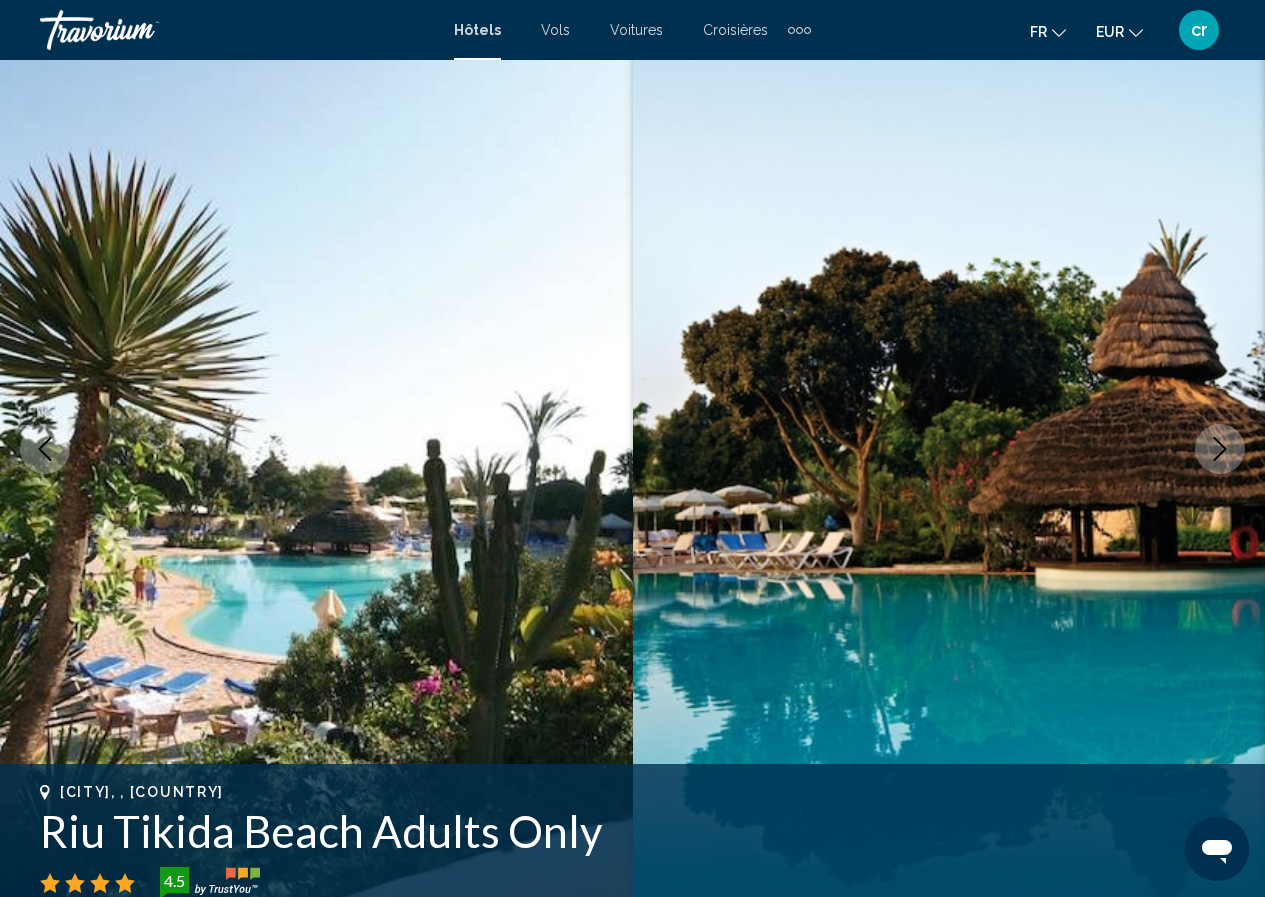 click at bounding box center [1220, 449] 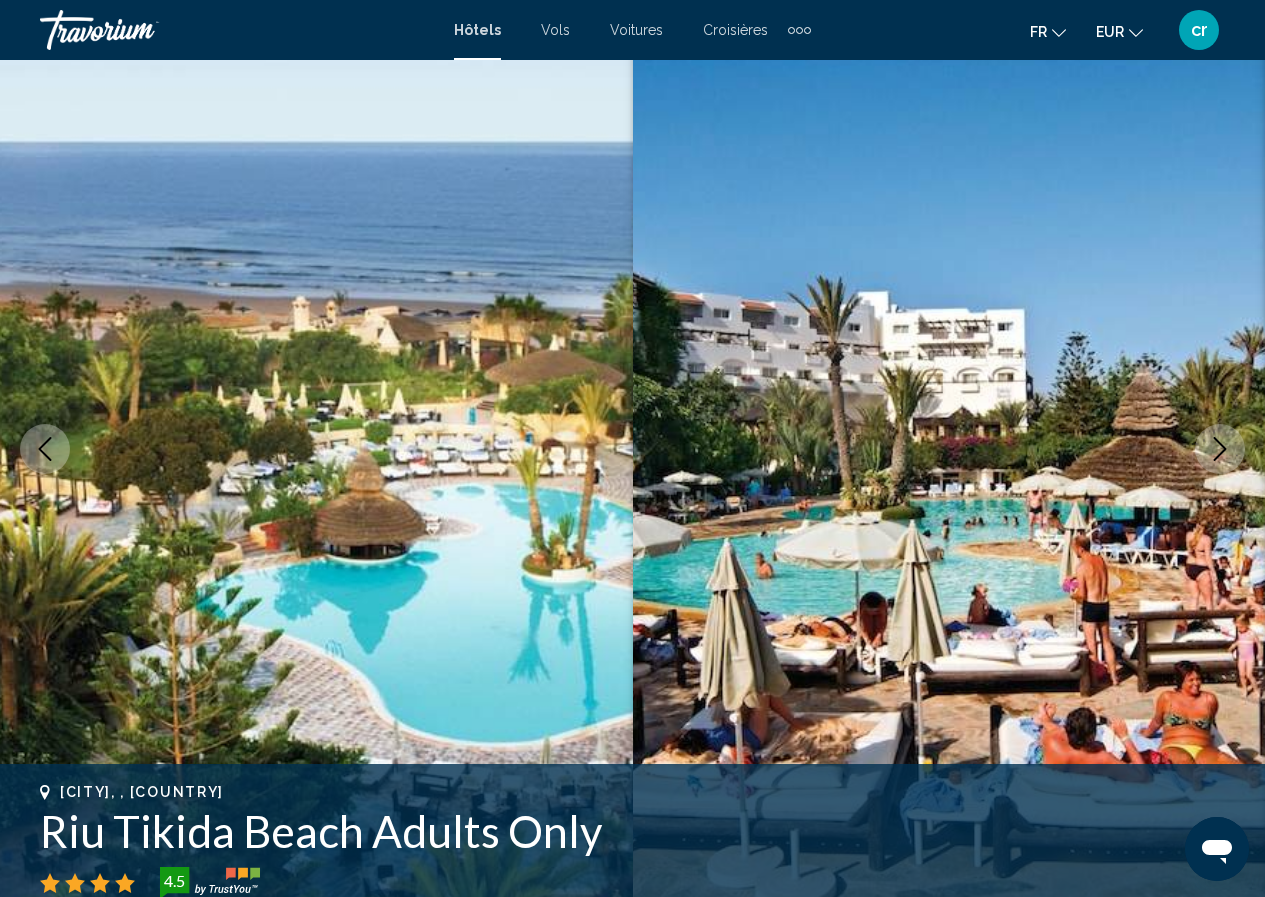click at bounding box center [1220, 449] 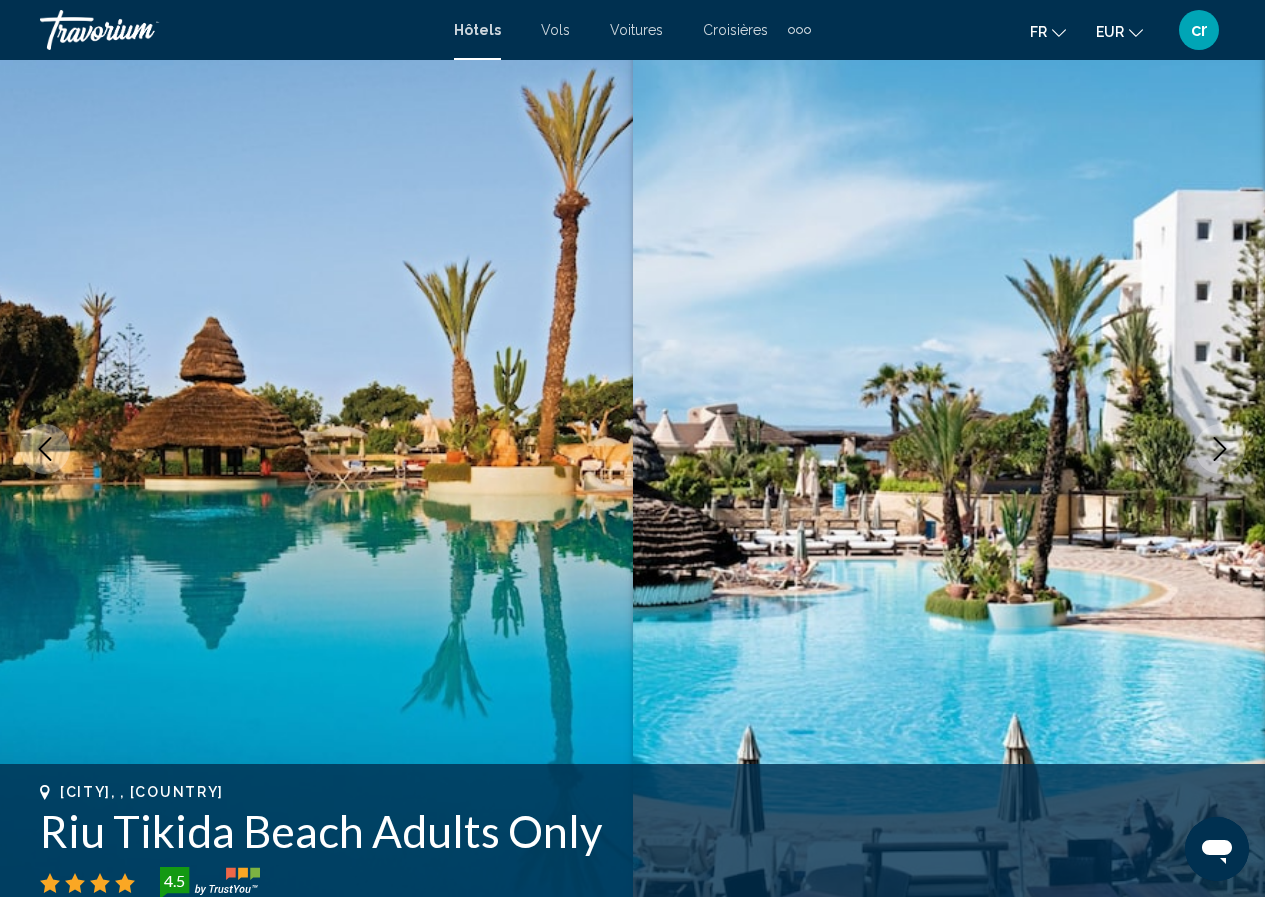 click at bounding box center (1220, 449) 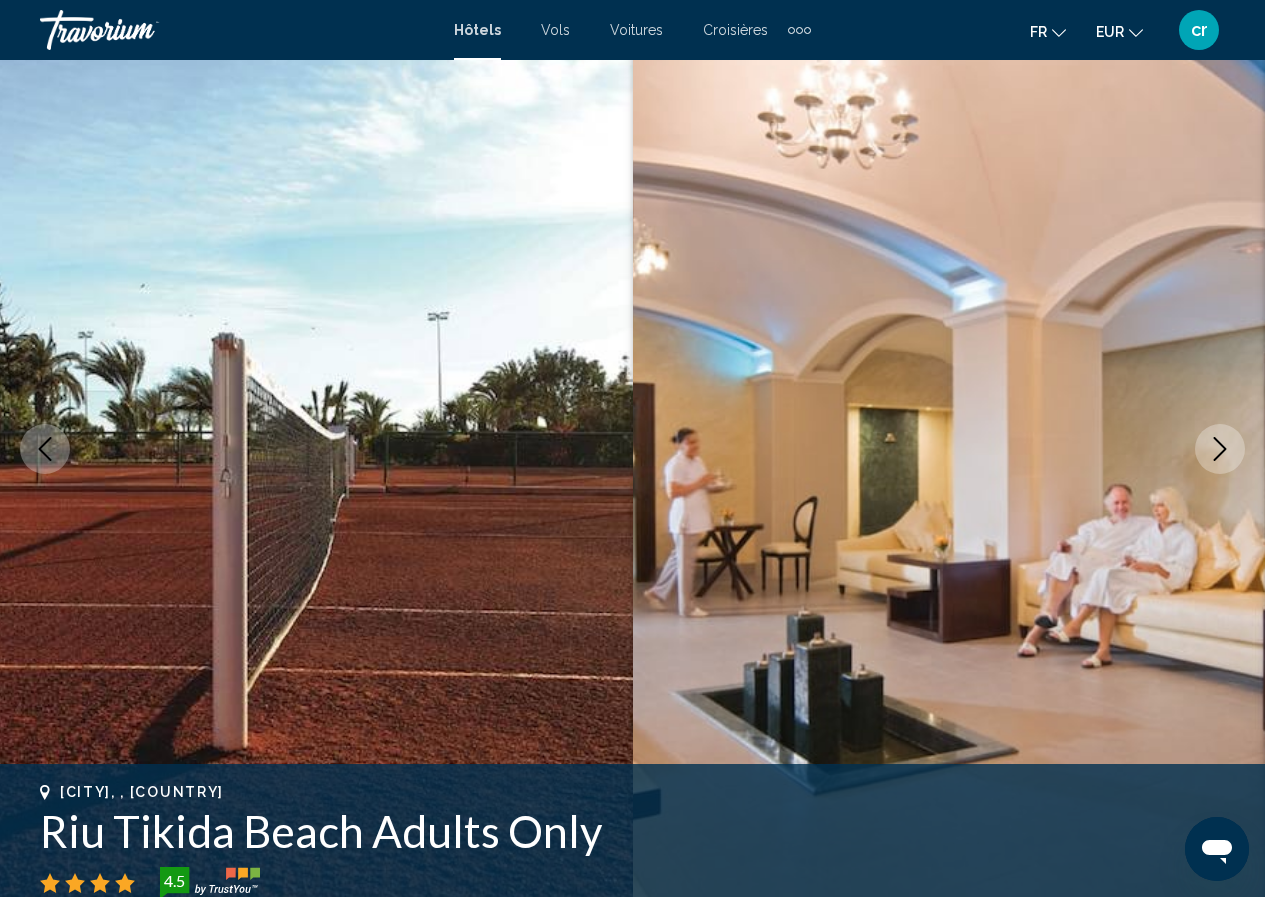 click at bounding box center [1220, 449] 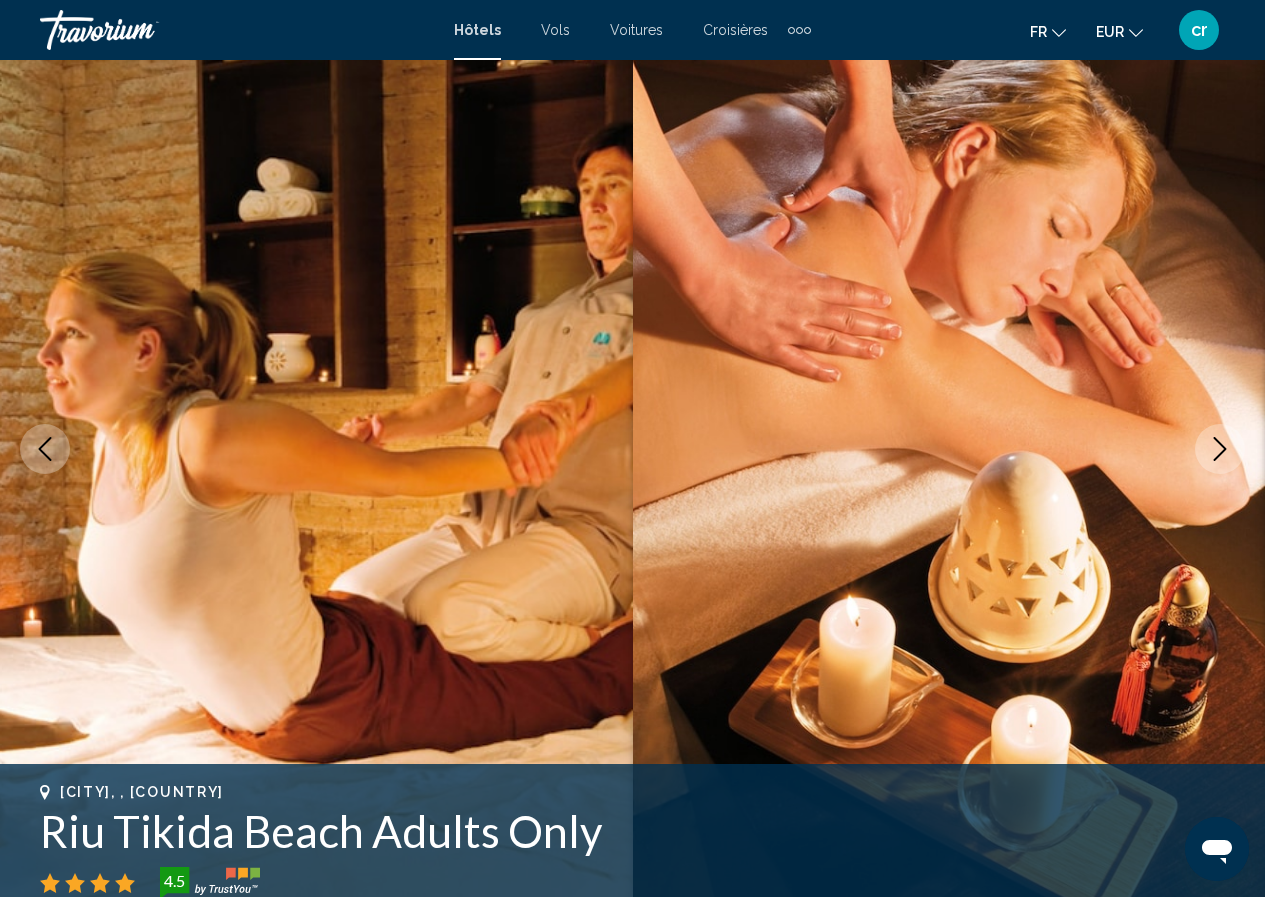 click at bounding box center (1220, 449) 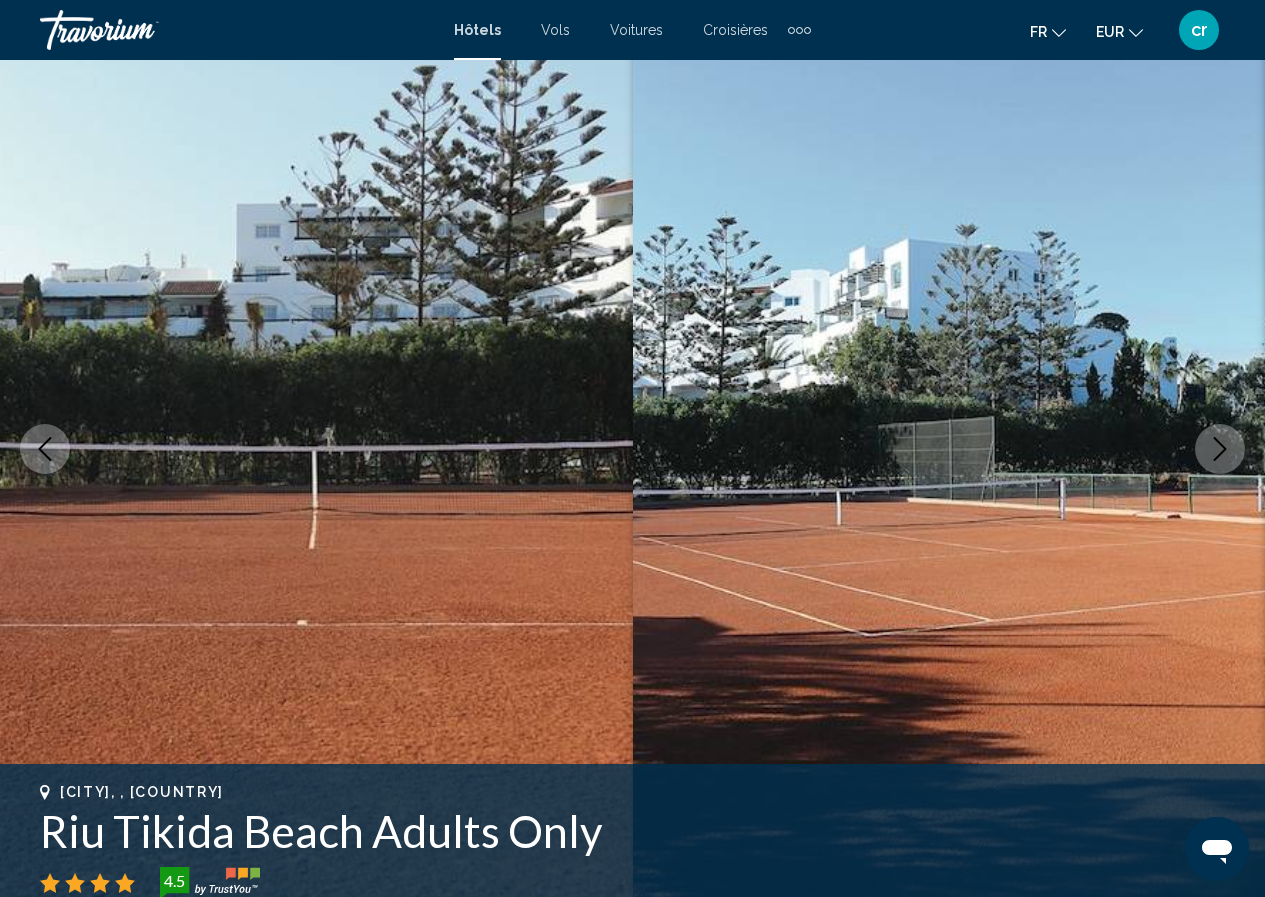 click at bounding box center [1220, 449] 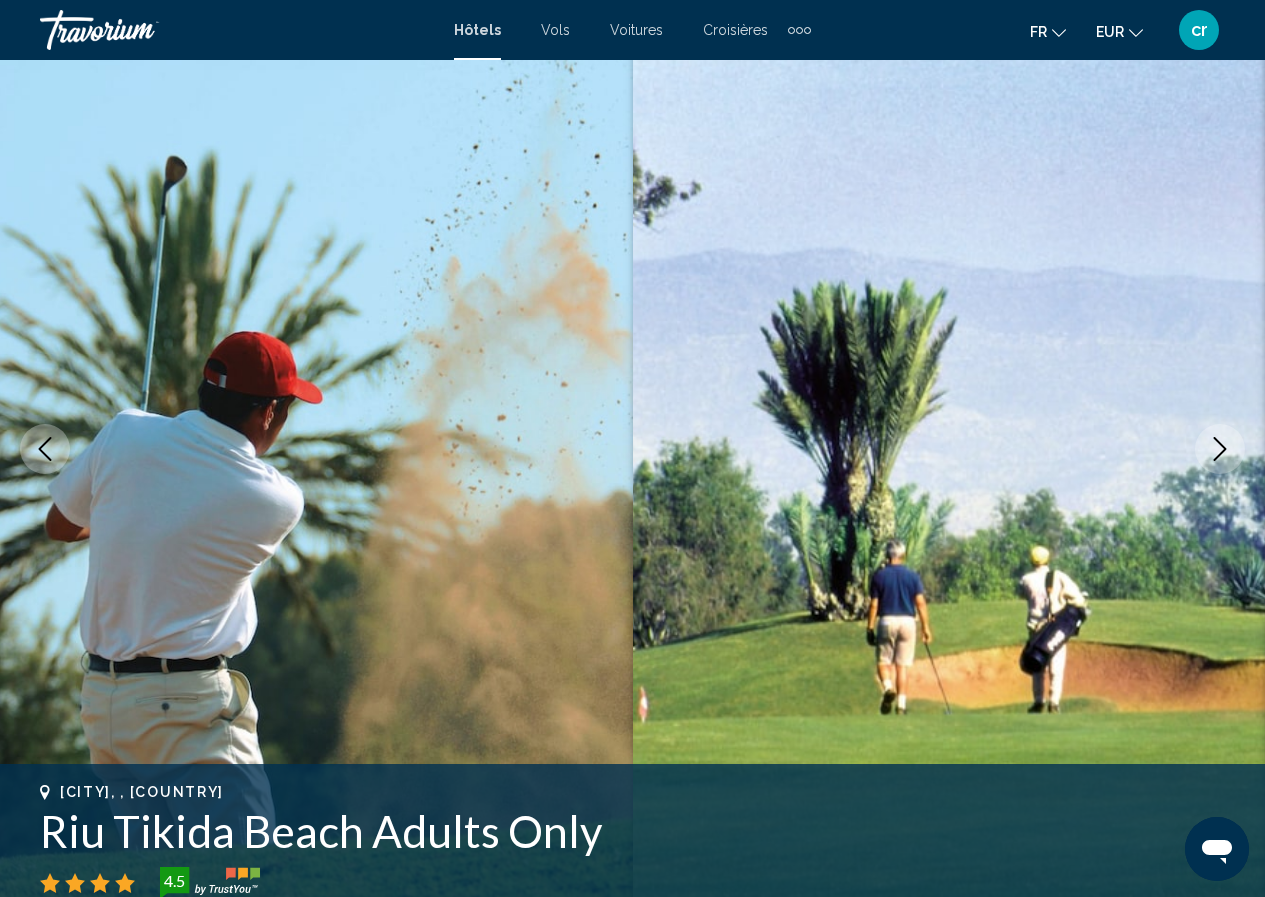 click at bounding box center [1220, 449] 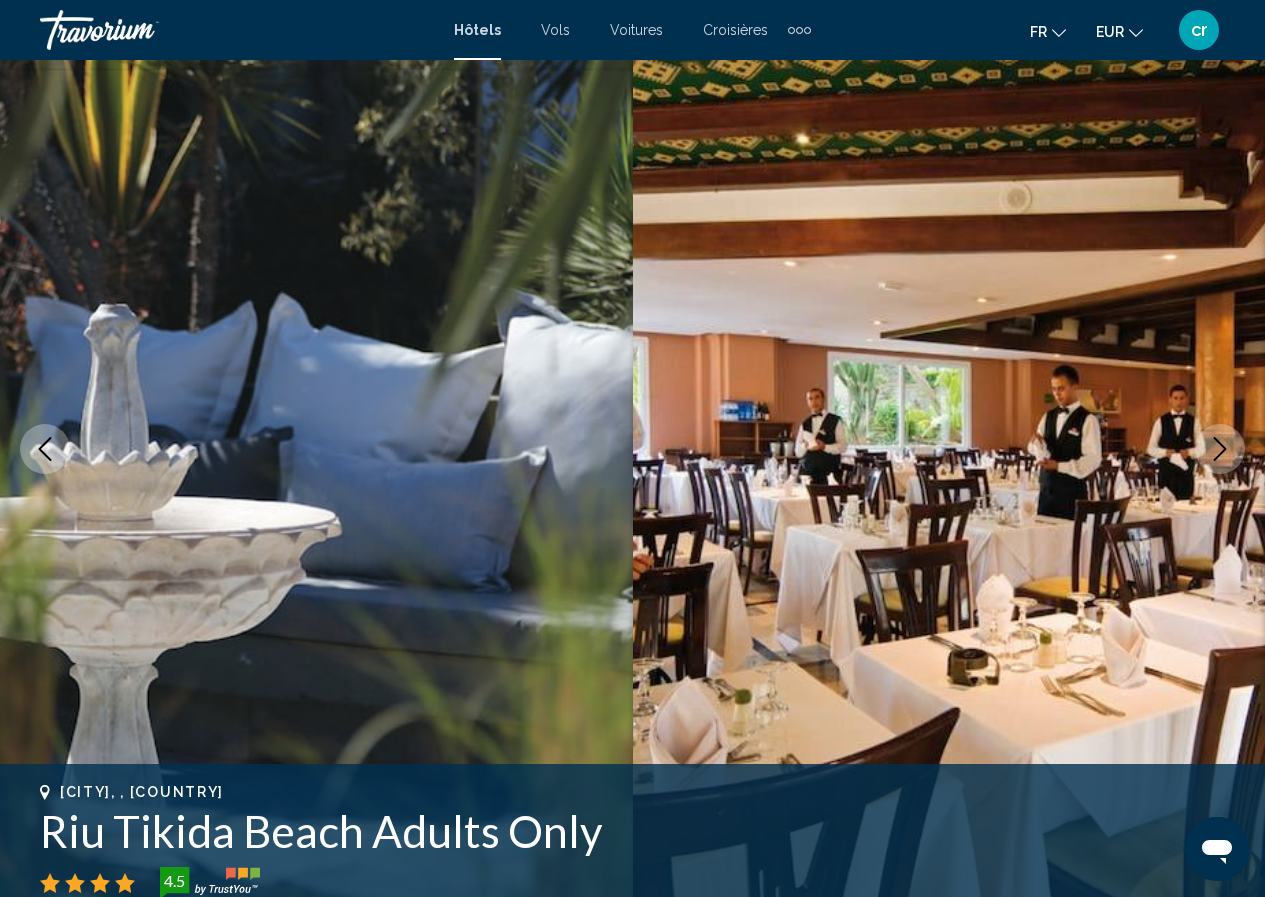 click at bounding box center [1220, 449] 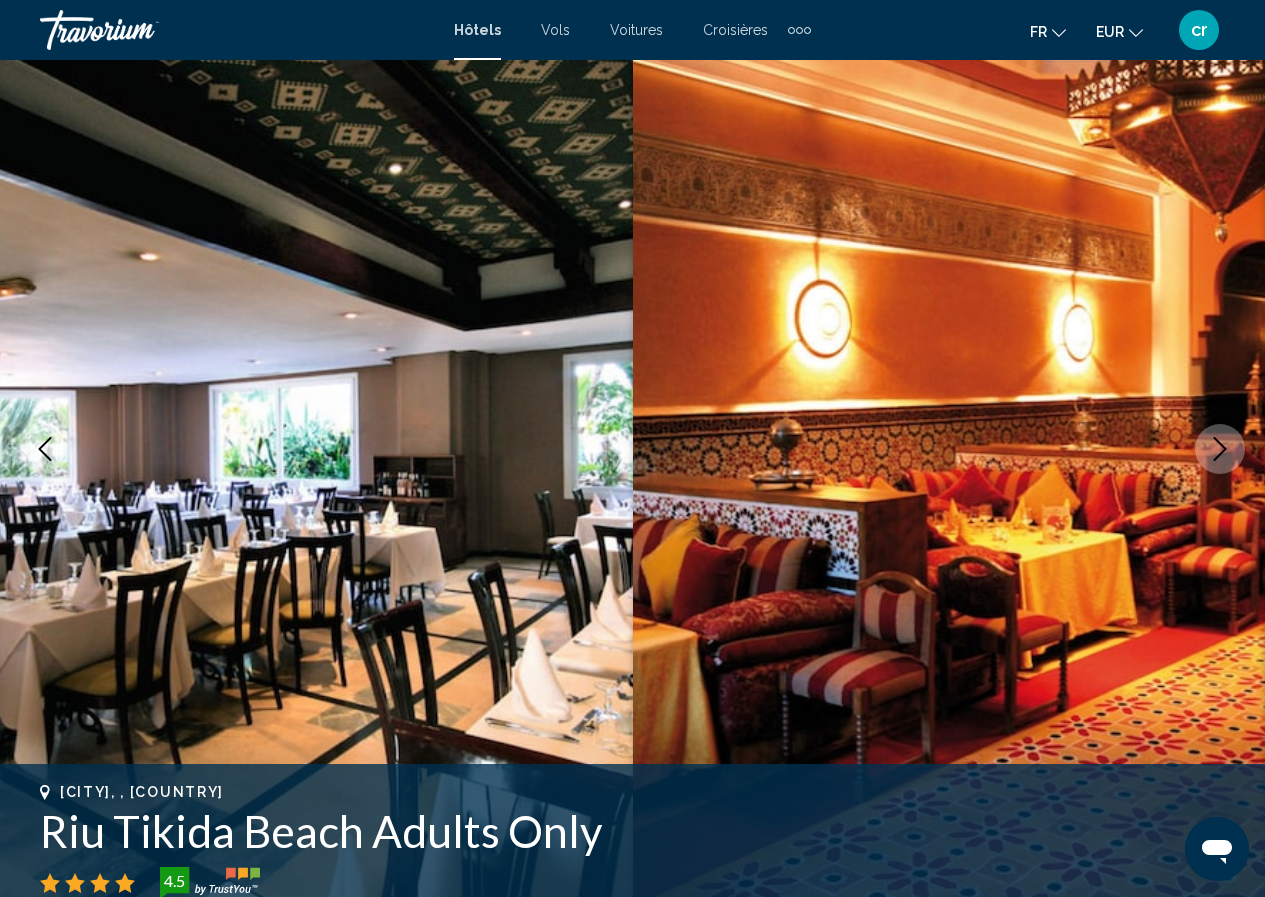click at bounding box center (1220, 449) 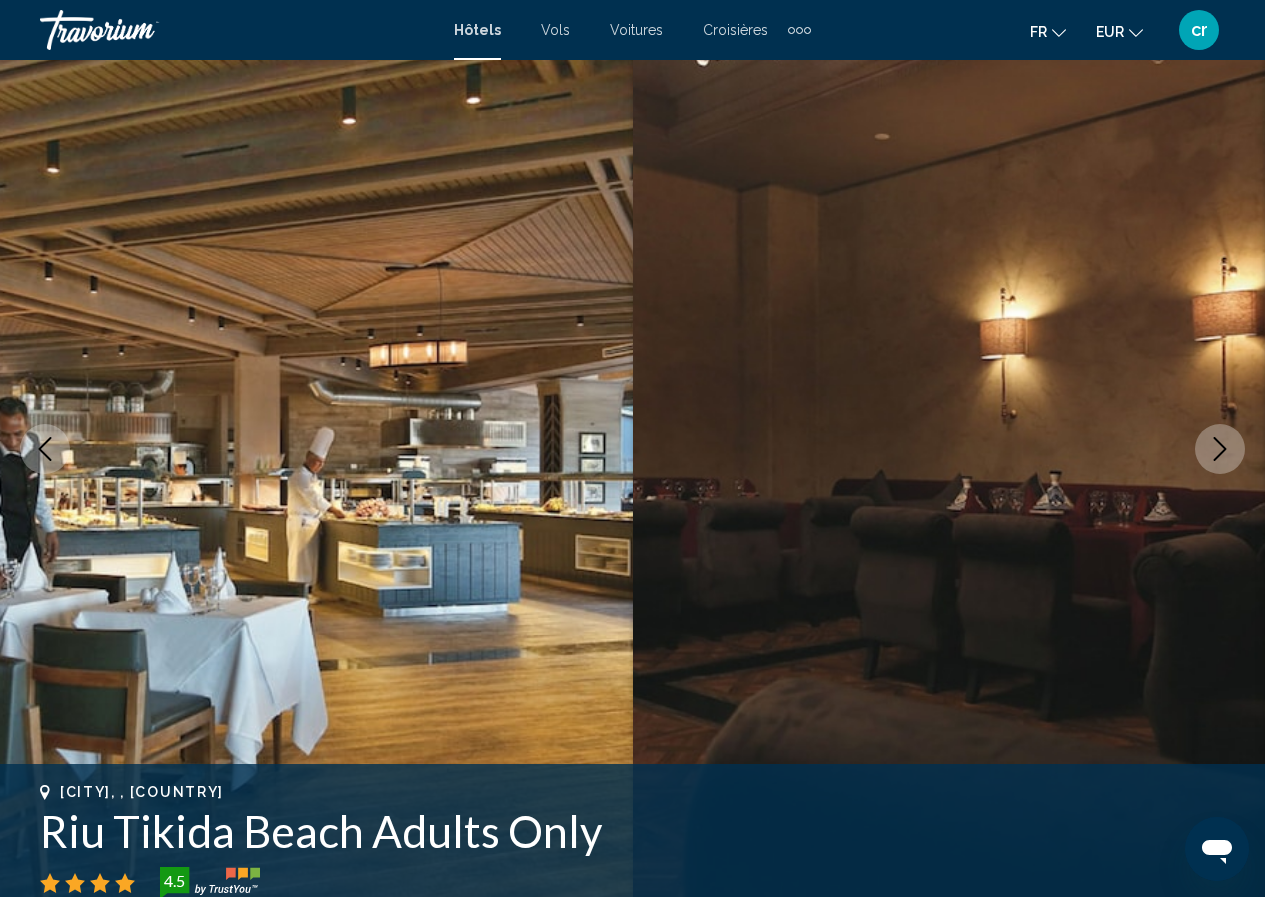 click at bounding box center [1220, 449] 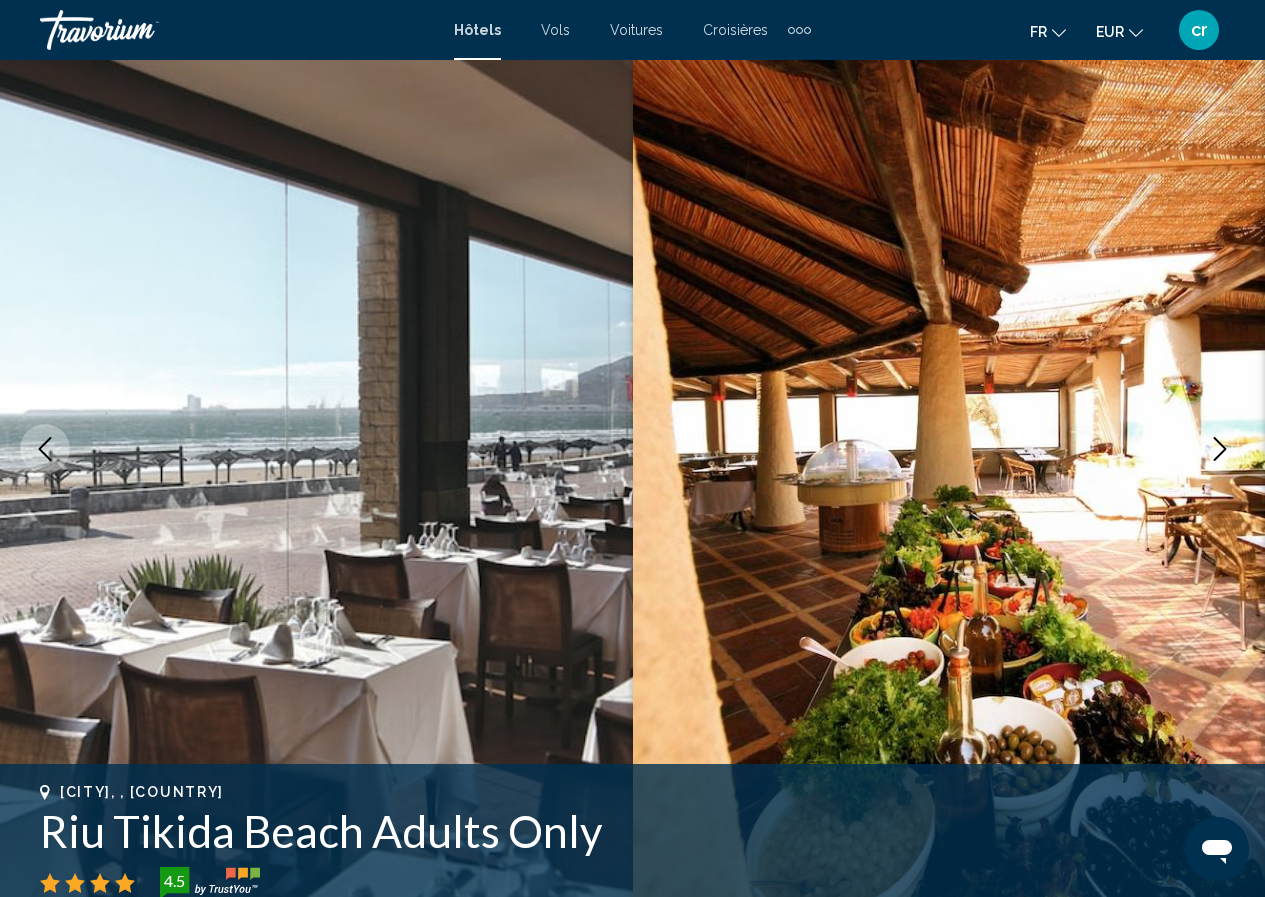 click at bounding box center [1220, 449] 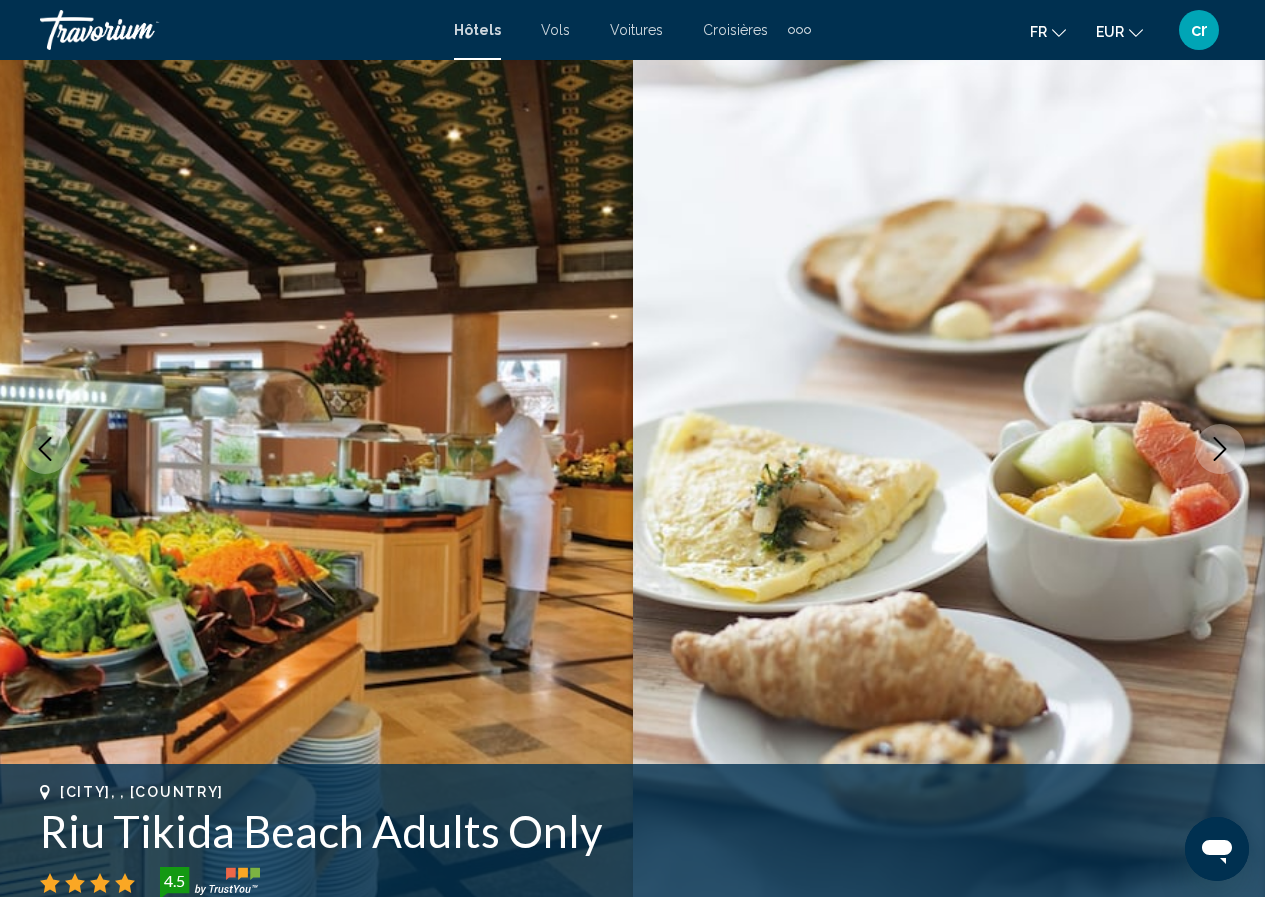 click at bounding box center (1220, 449) 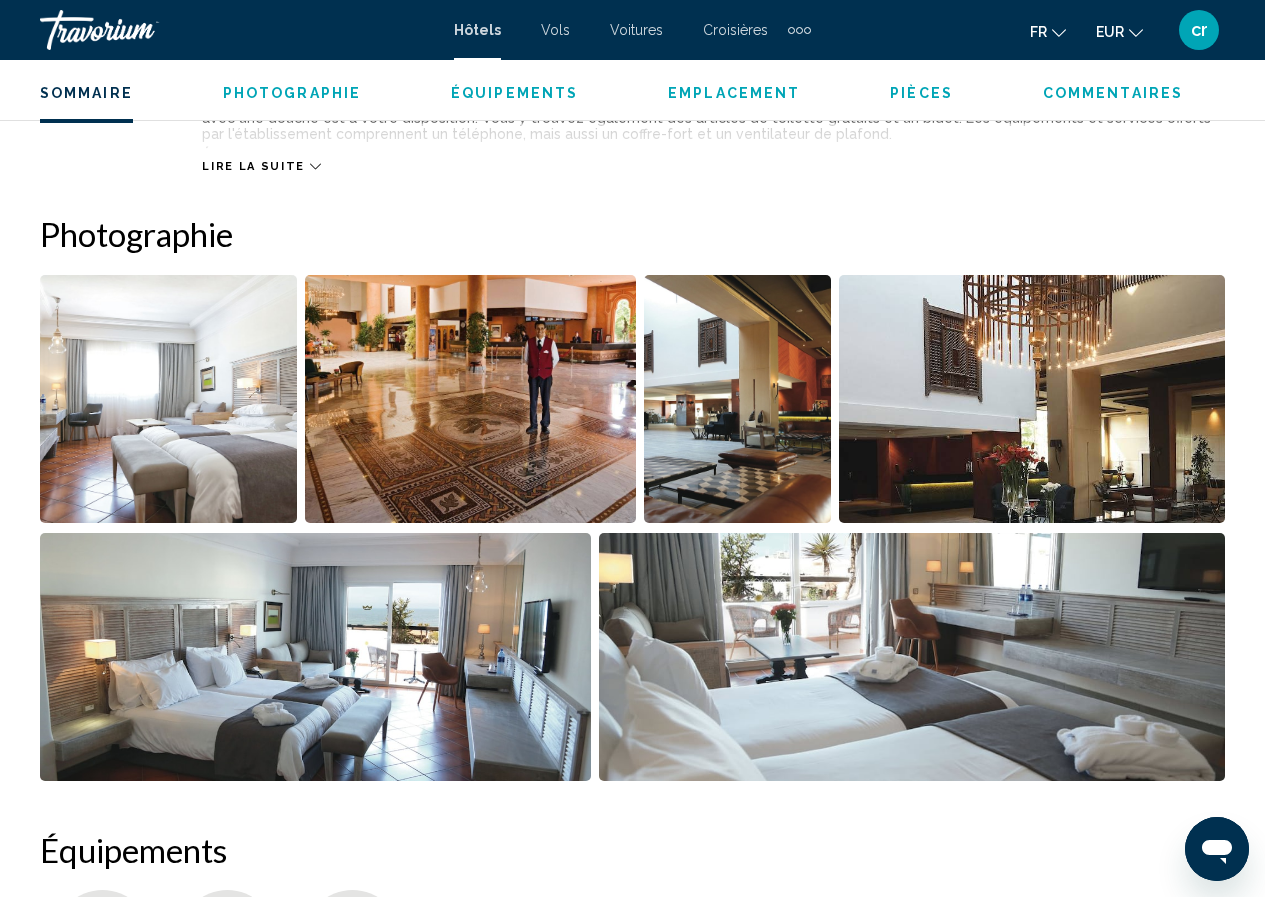 scroll, scrollTop: 1286, scrollLeft: 0, axis: vertical 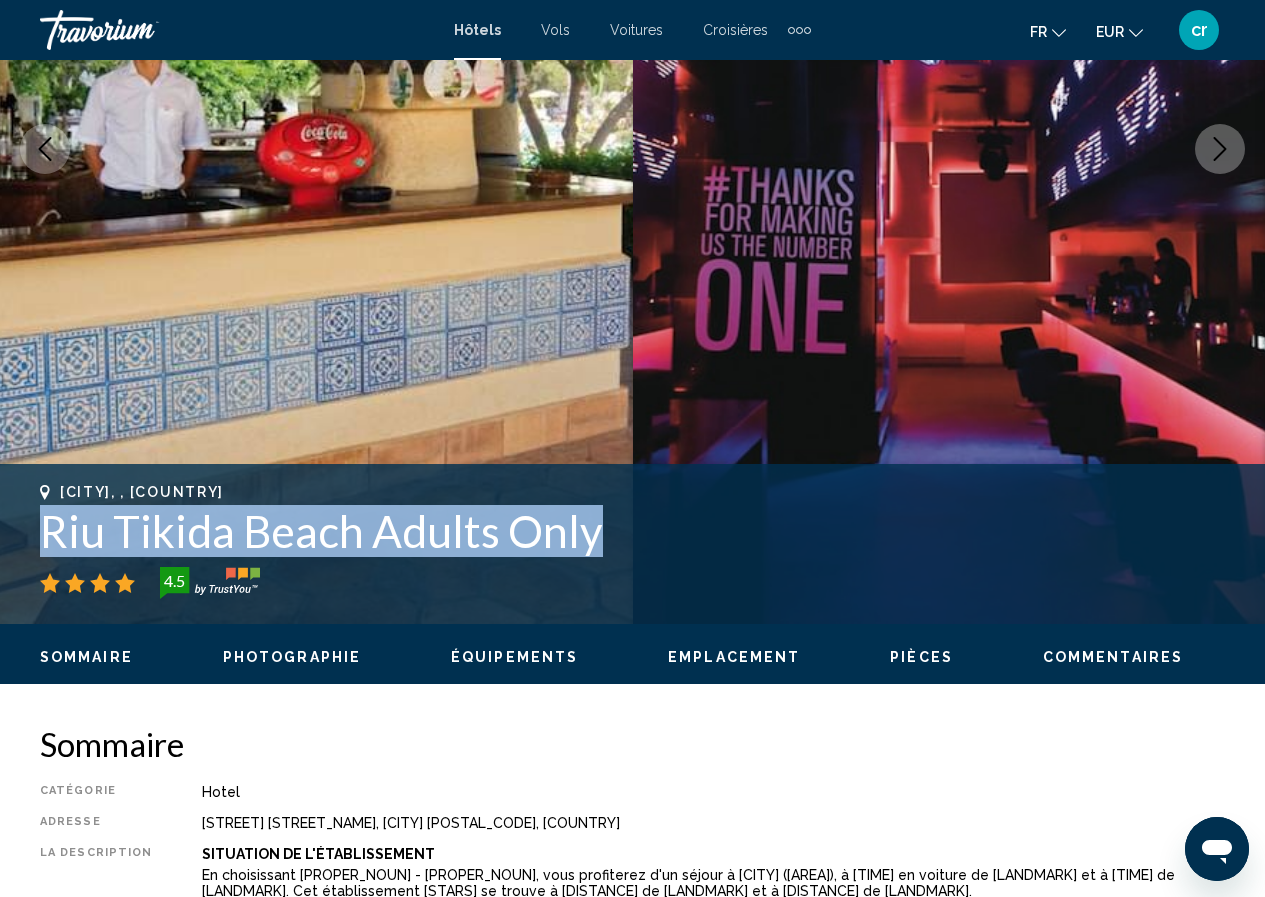 drag, startPoint x: 602, startPoint y: 543, endPoint x: 37, endPoint y: 522, distance: 565.39014 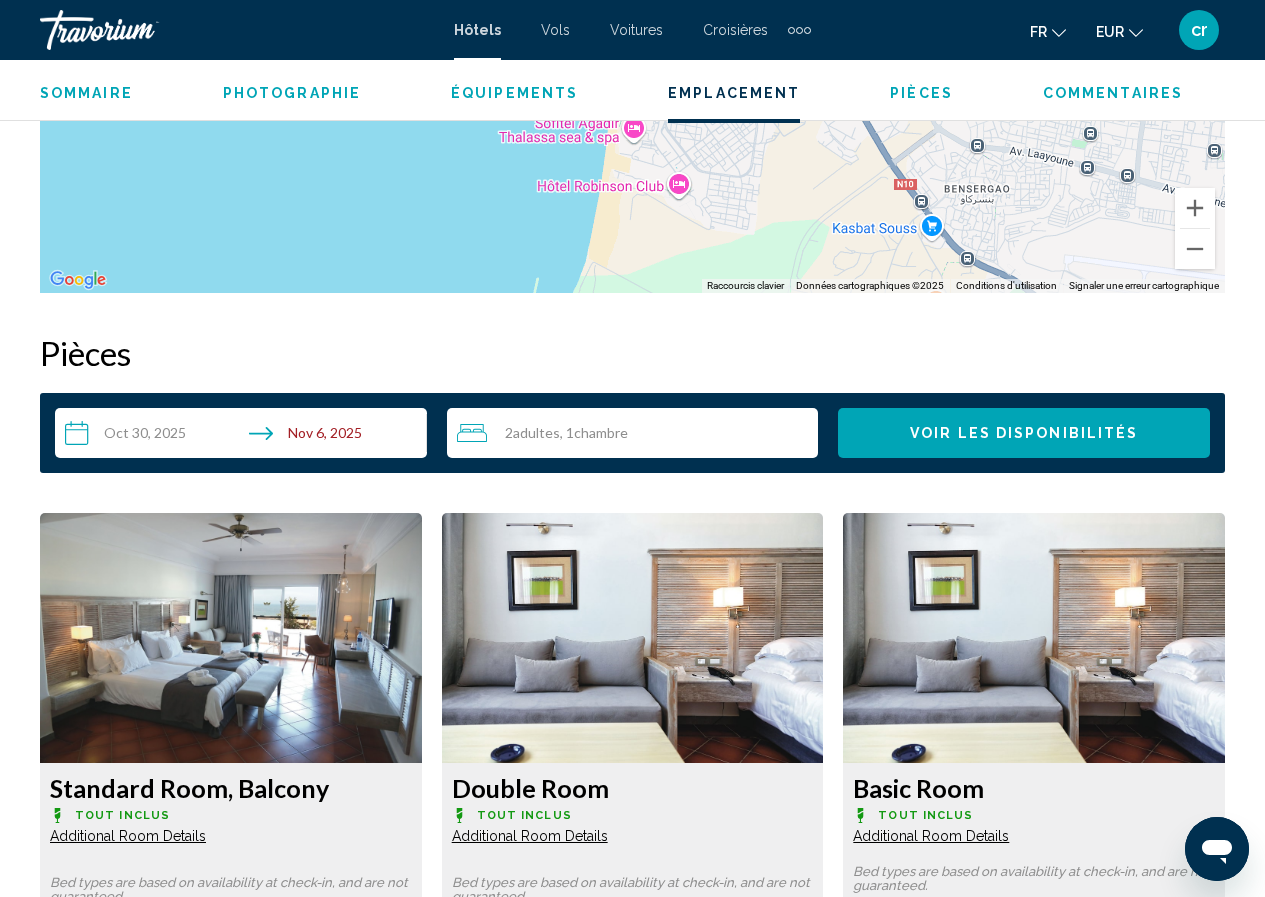 scroll, scrollTop: 2686, scrollLeft: 0, axis: vertical 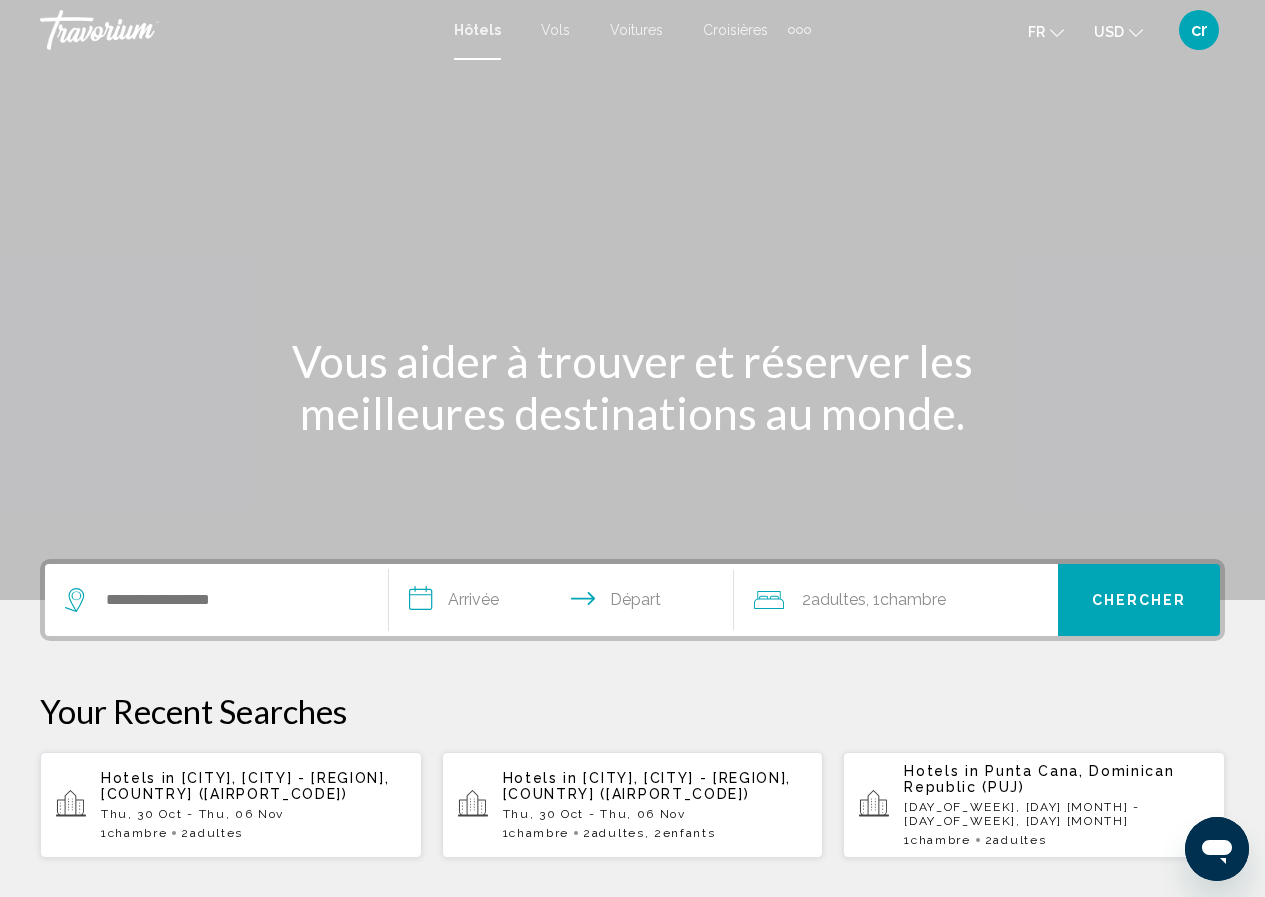 click on "[DAY_OF_WEEK], [DAY] [MONTH] - [DAY_OF_WEEK], [DAY] [MONTH]" at bounding box center [1056, 814] 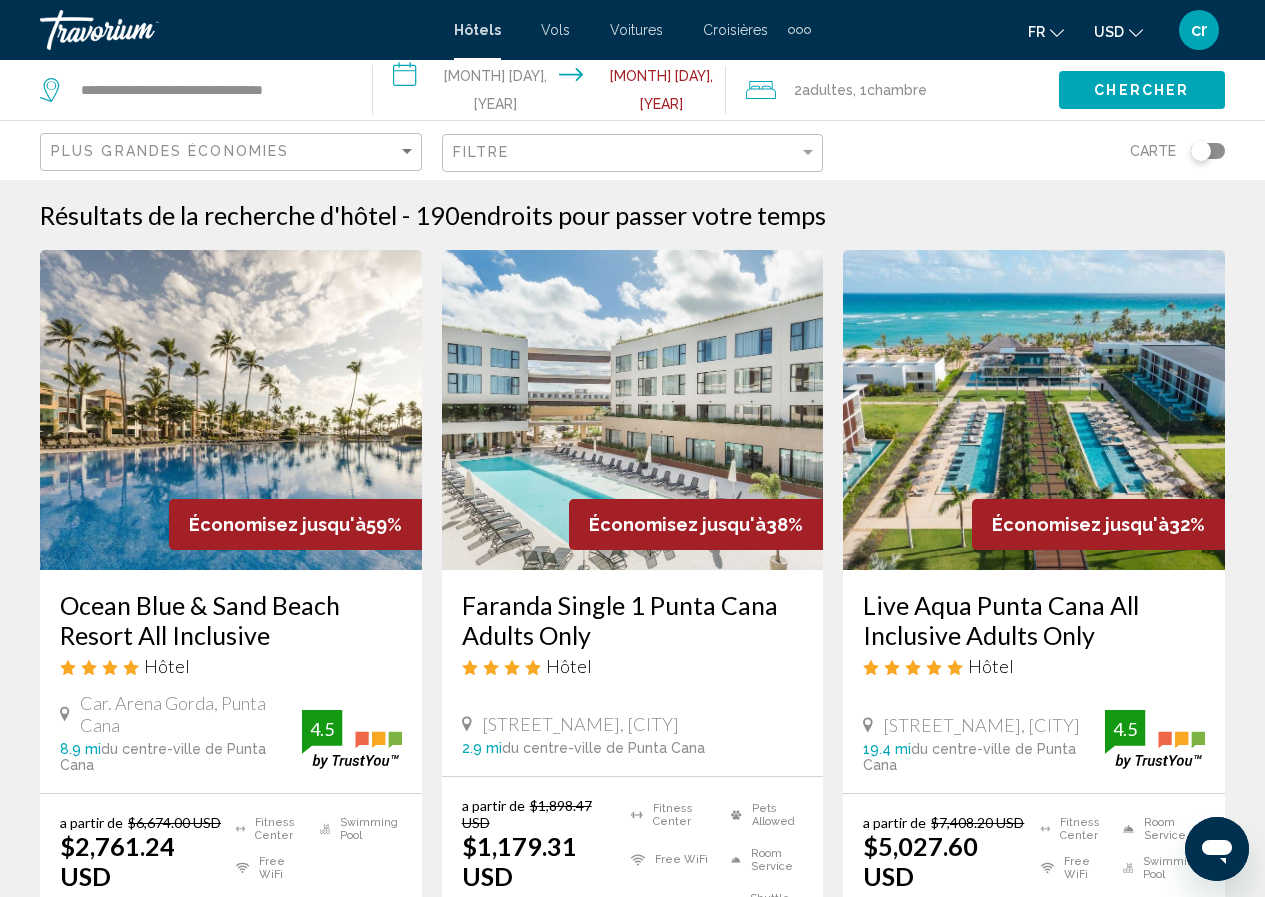 click on "USD" 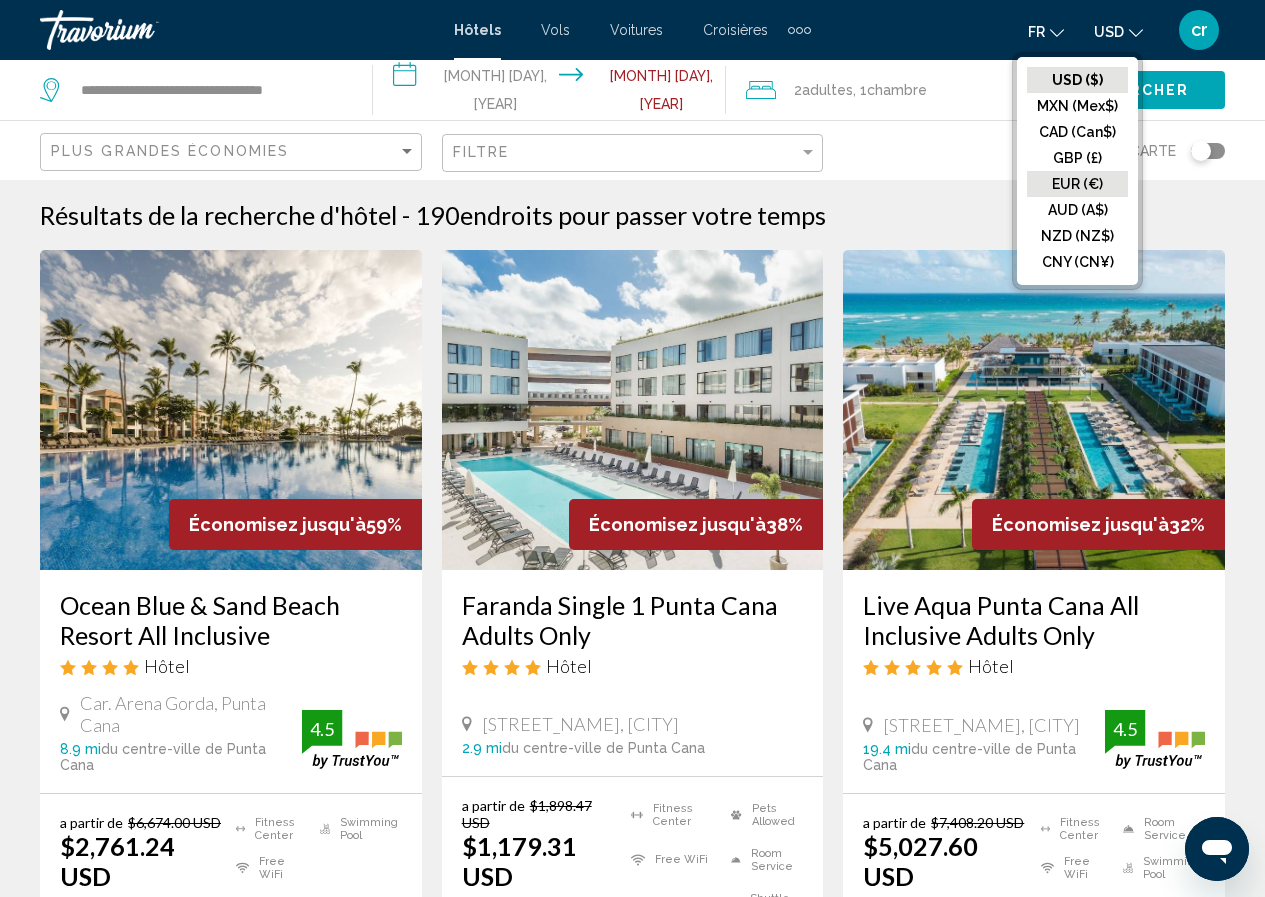 click on "EUR (€)" 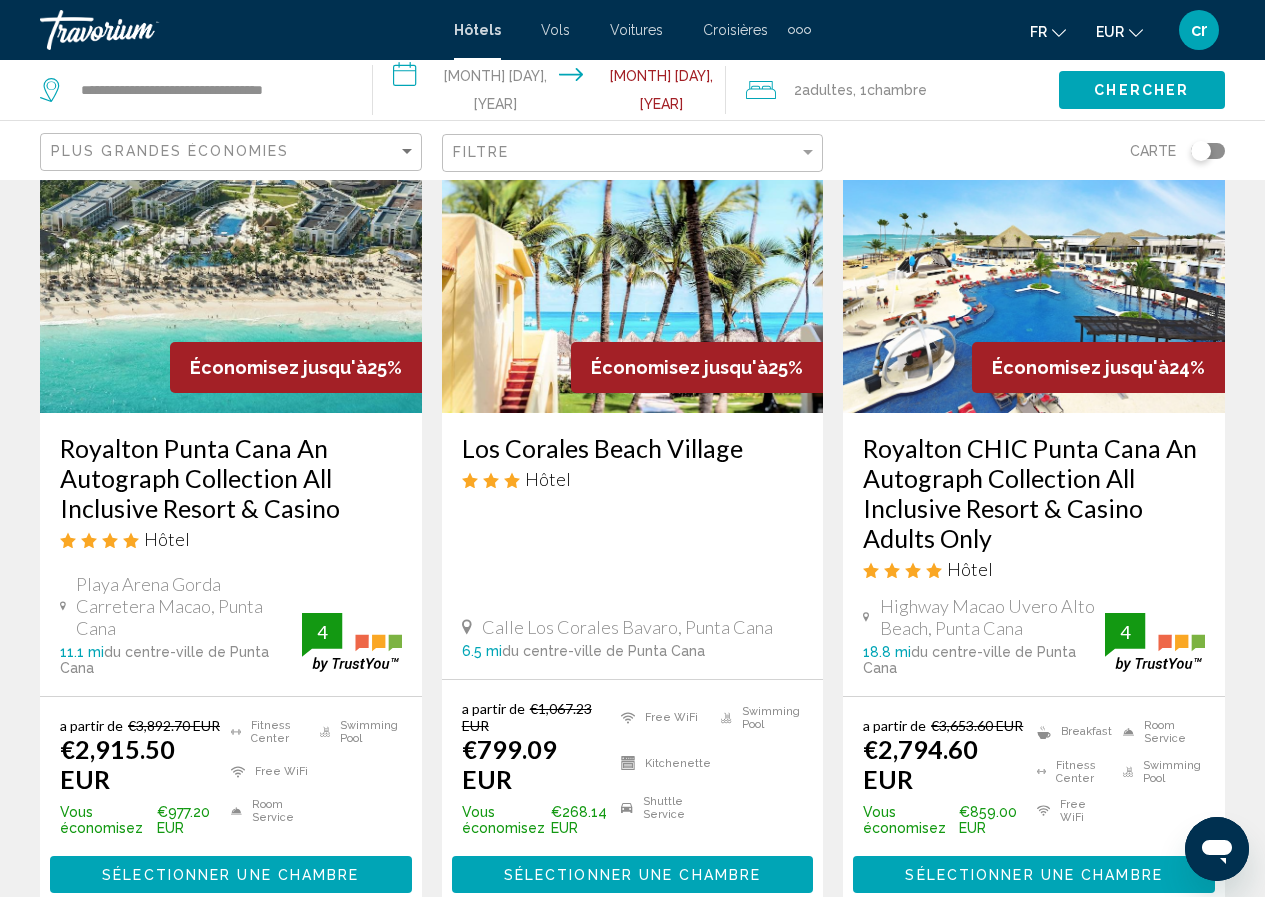 scroll, scrollTop: 2600, scrollLeft: 0, axis: vertical 